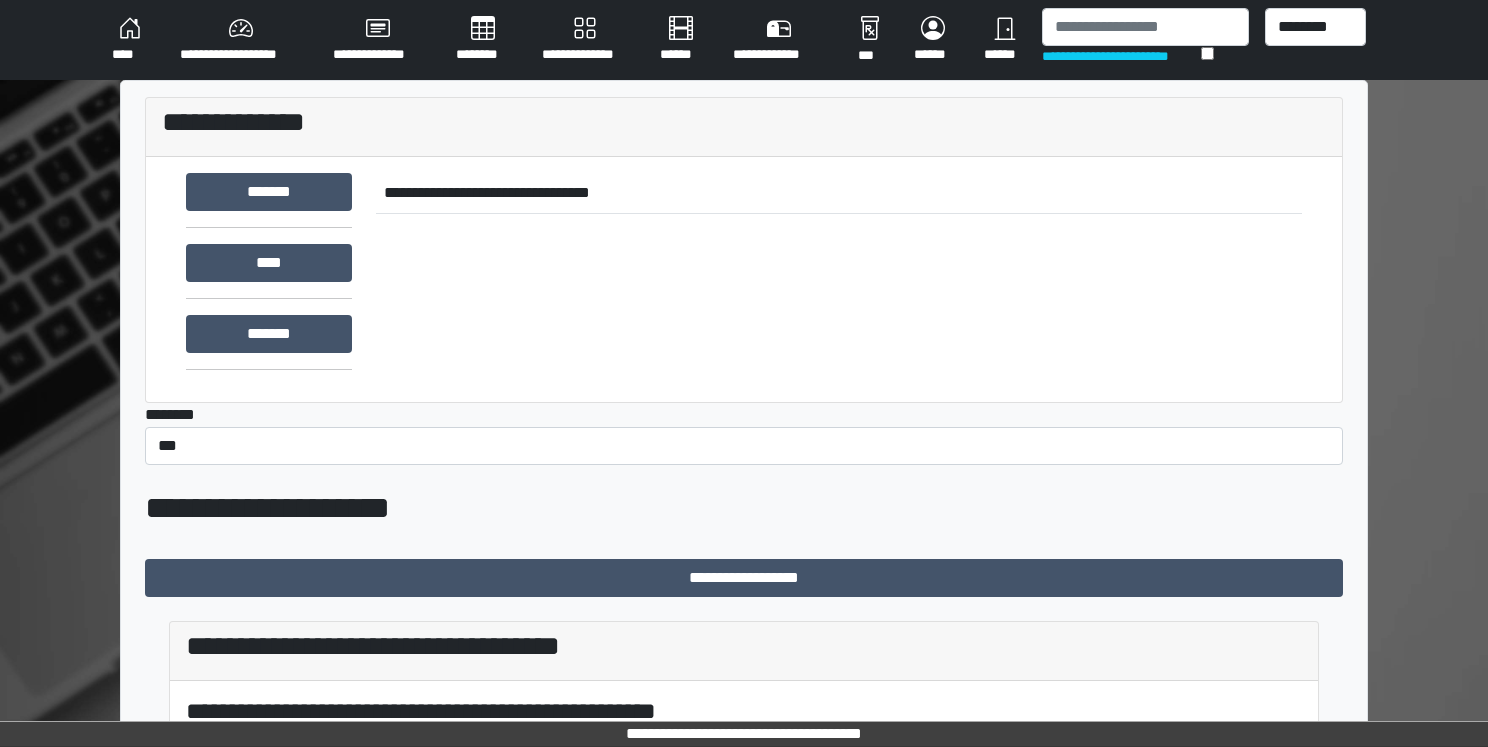 scroll, scrollTop: 0, scrollLeft: 0, axis: both 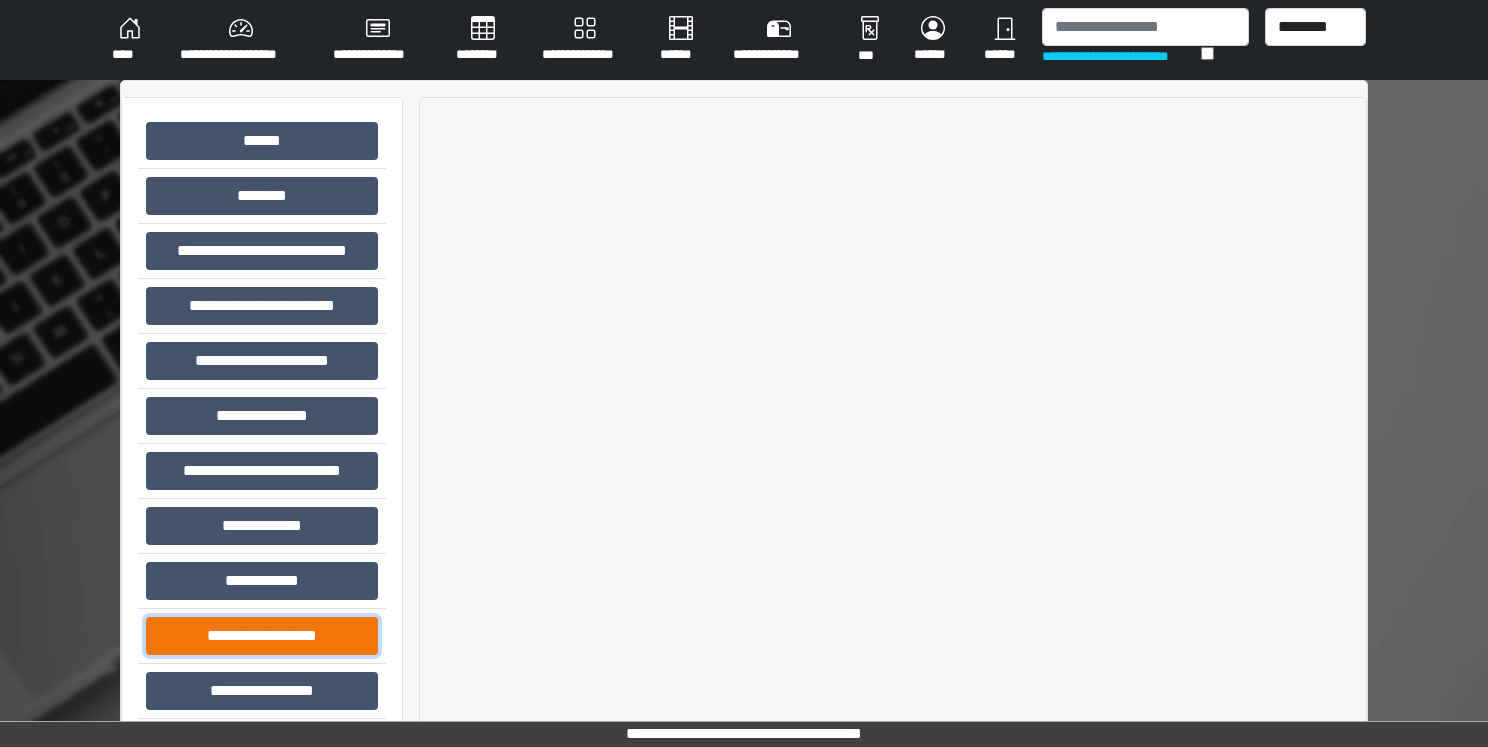 drag, startPoint x: 229, startPoint y: 628, endPoint x: 246, endPoint y: 634, distance: 18.027756 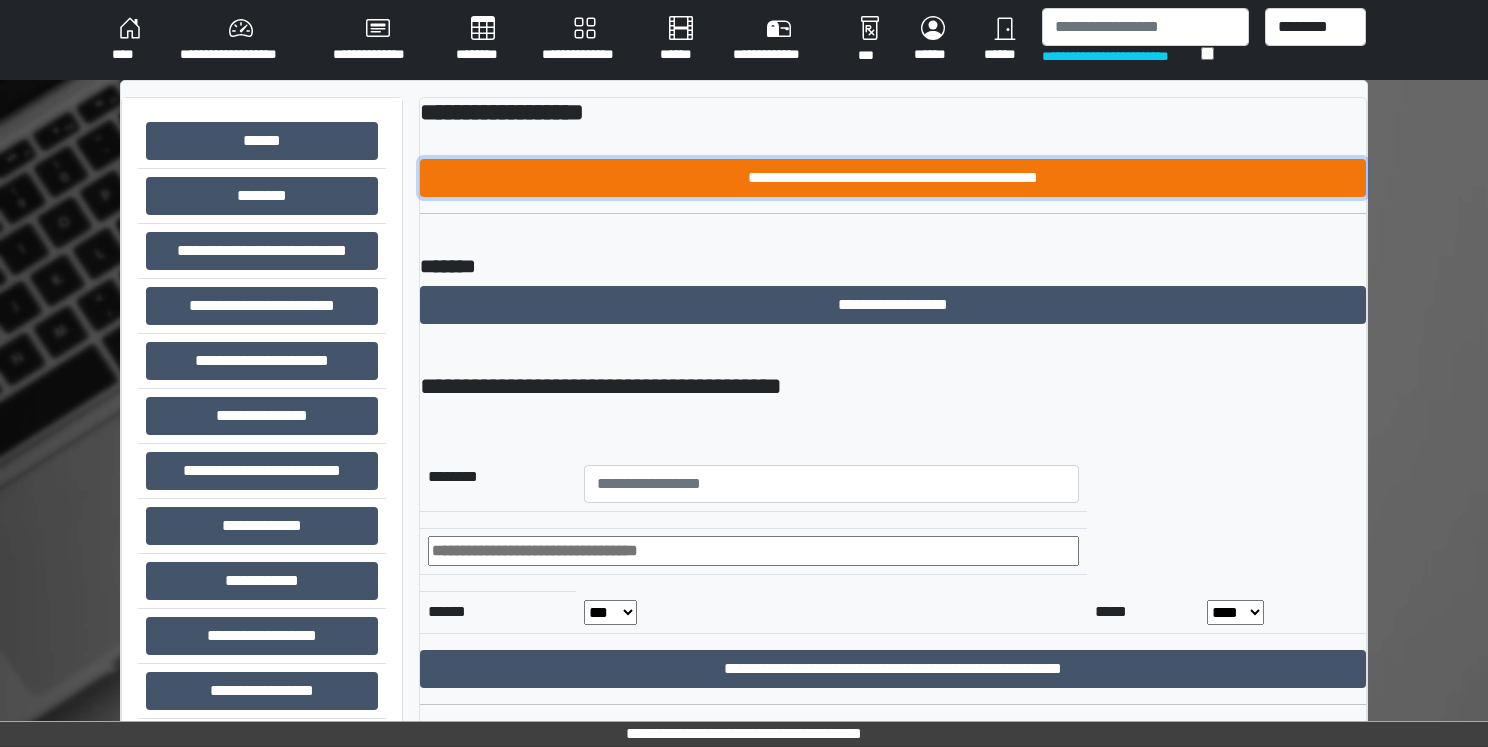 click on "**********" at bounding box center (893, 178) 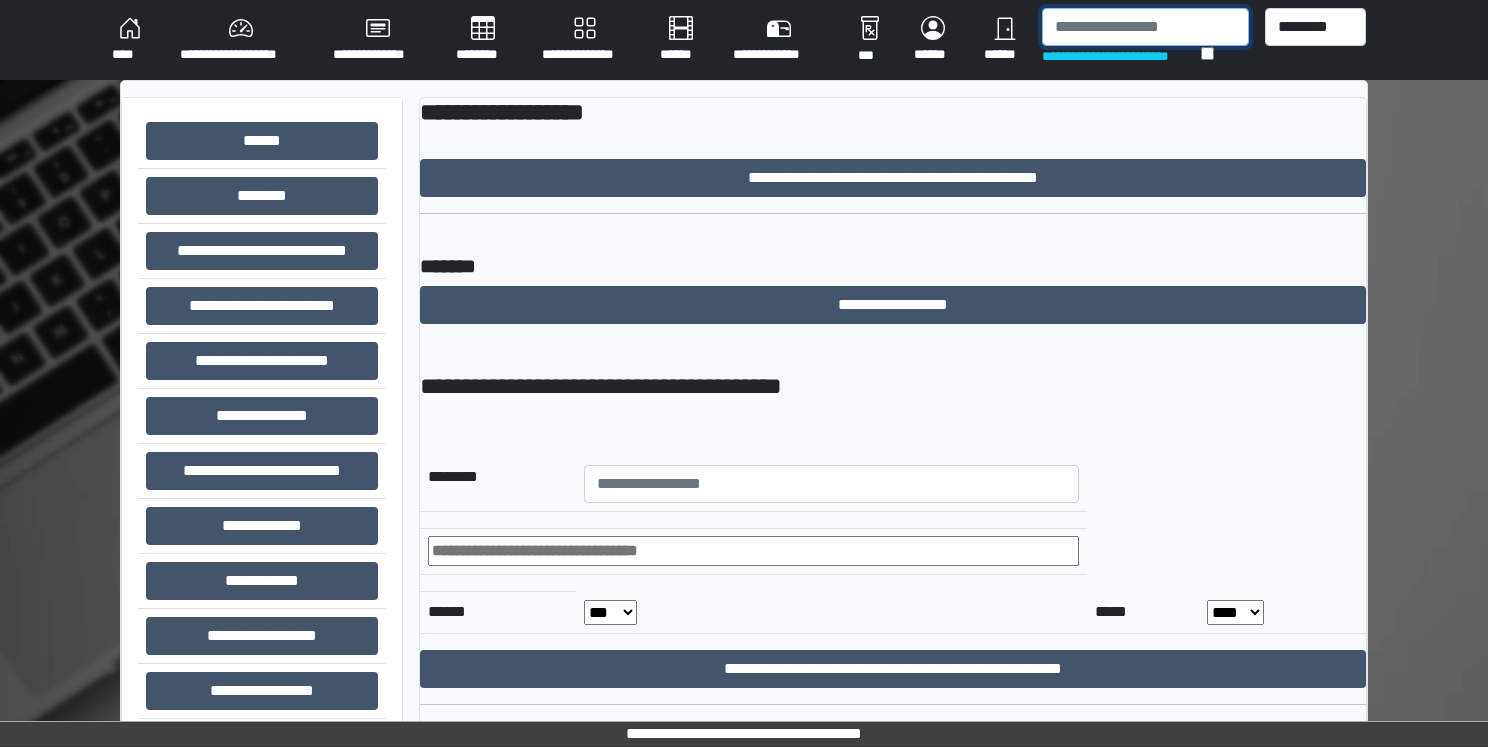 click at bounding box center (1145, 27) 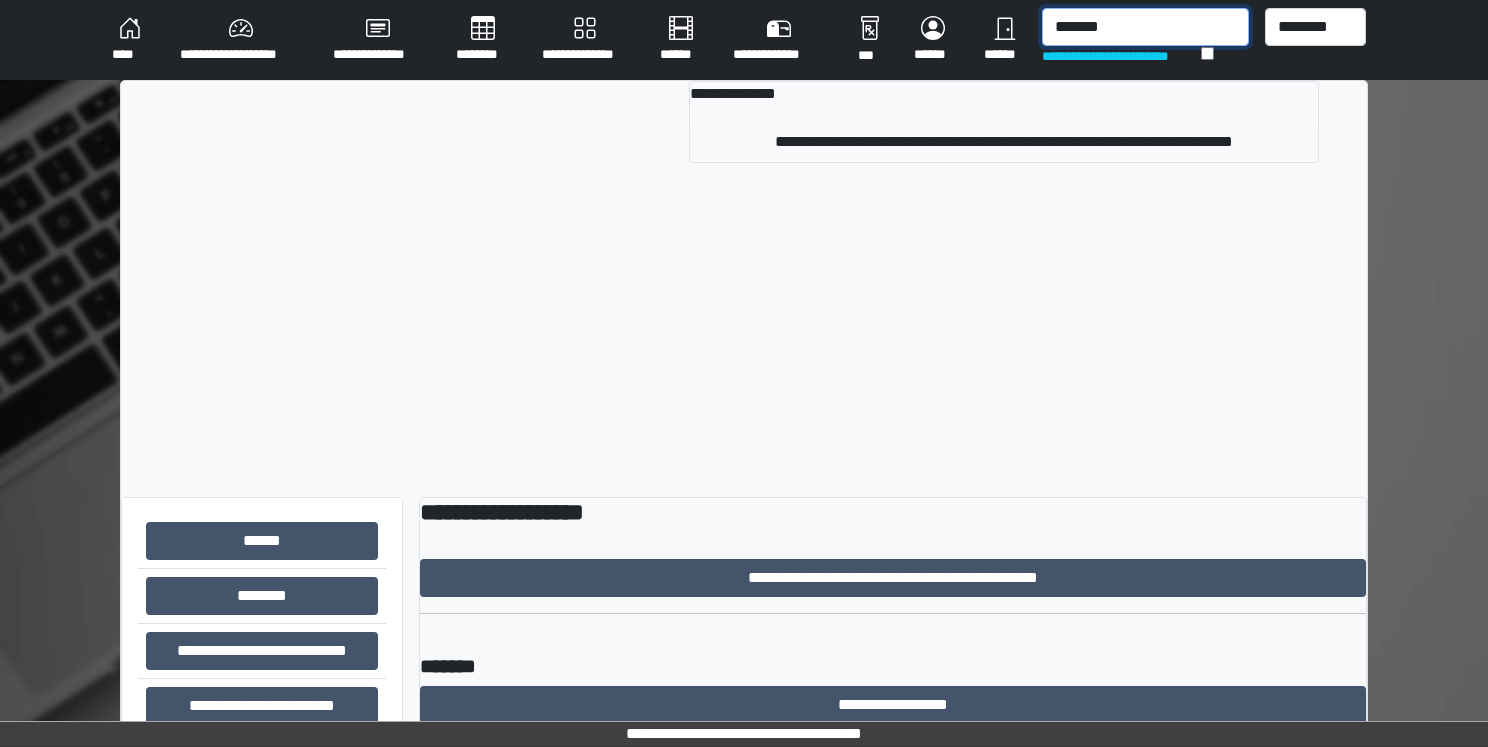 type on "*******" 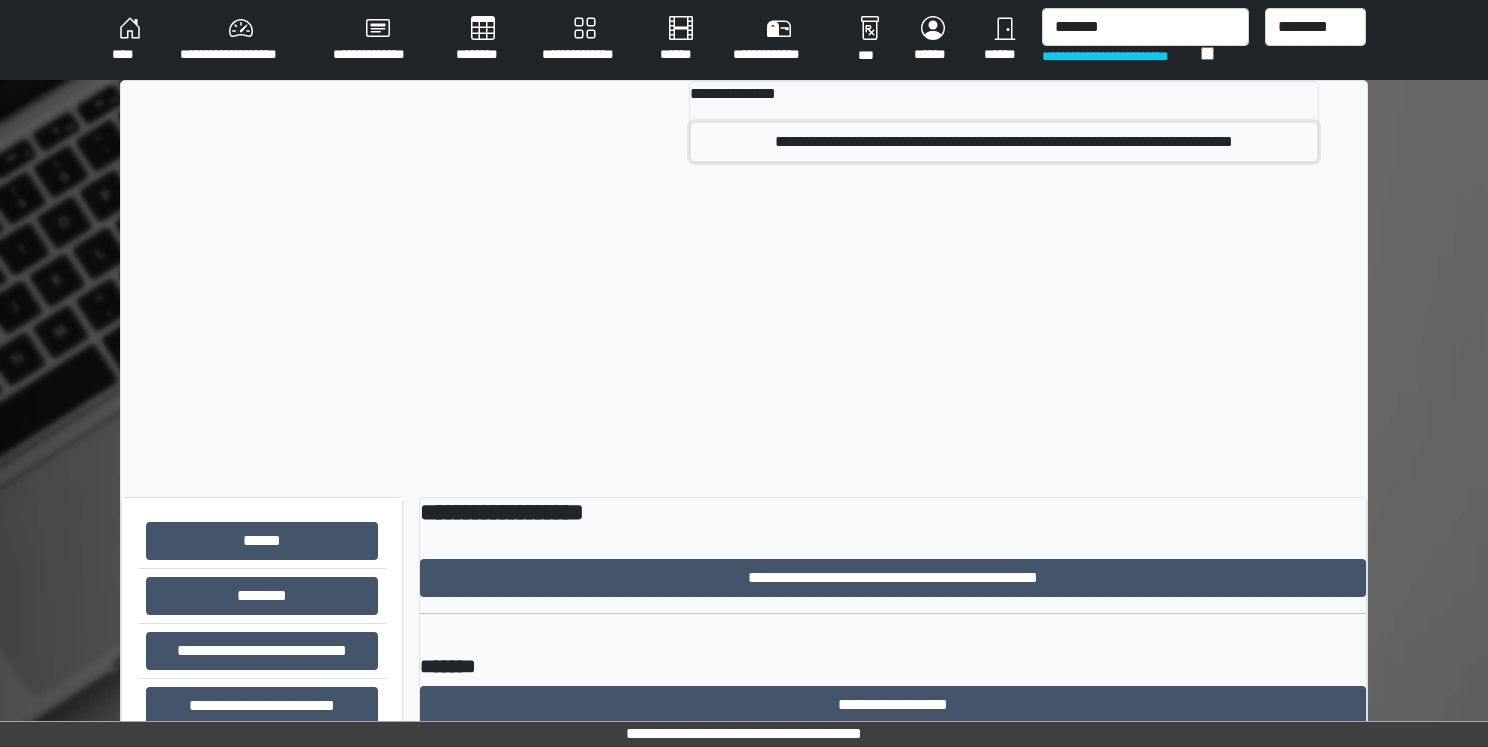 drag, startPoint x: 1158, startPoint y: 126, endPoint x: 1118, endPoint y: 127, distance: 40.012497 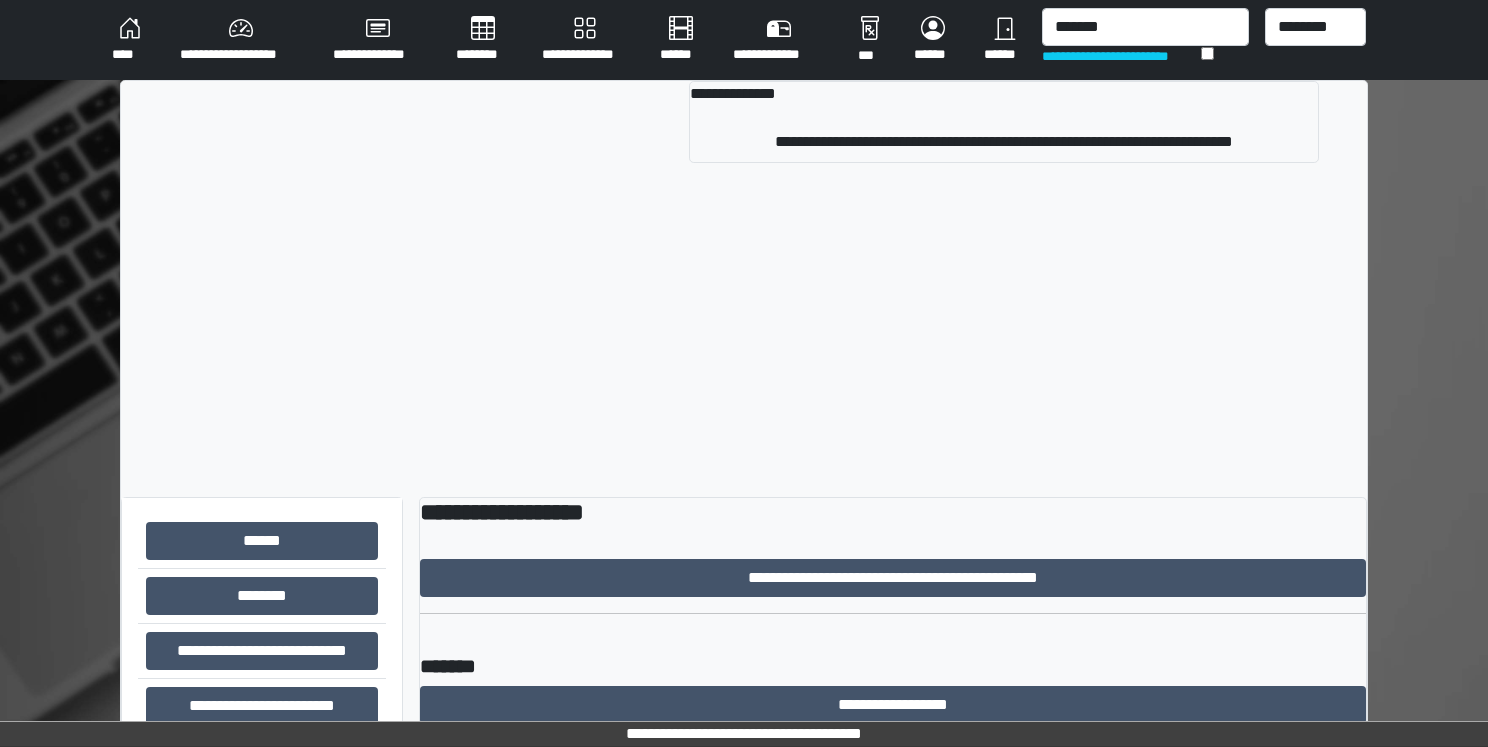 type 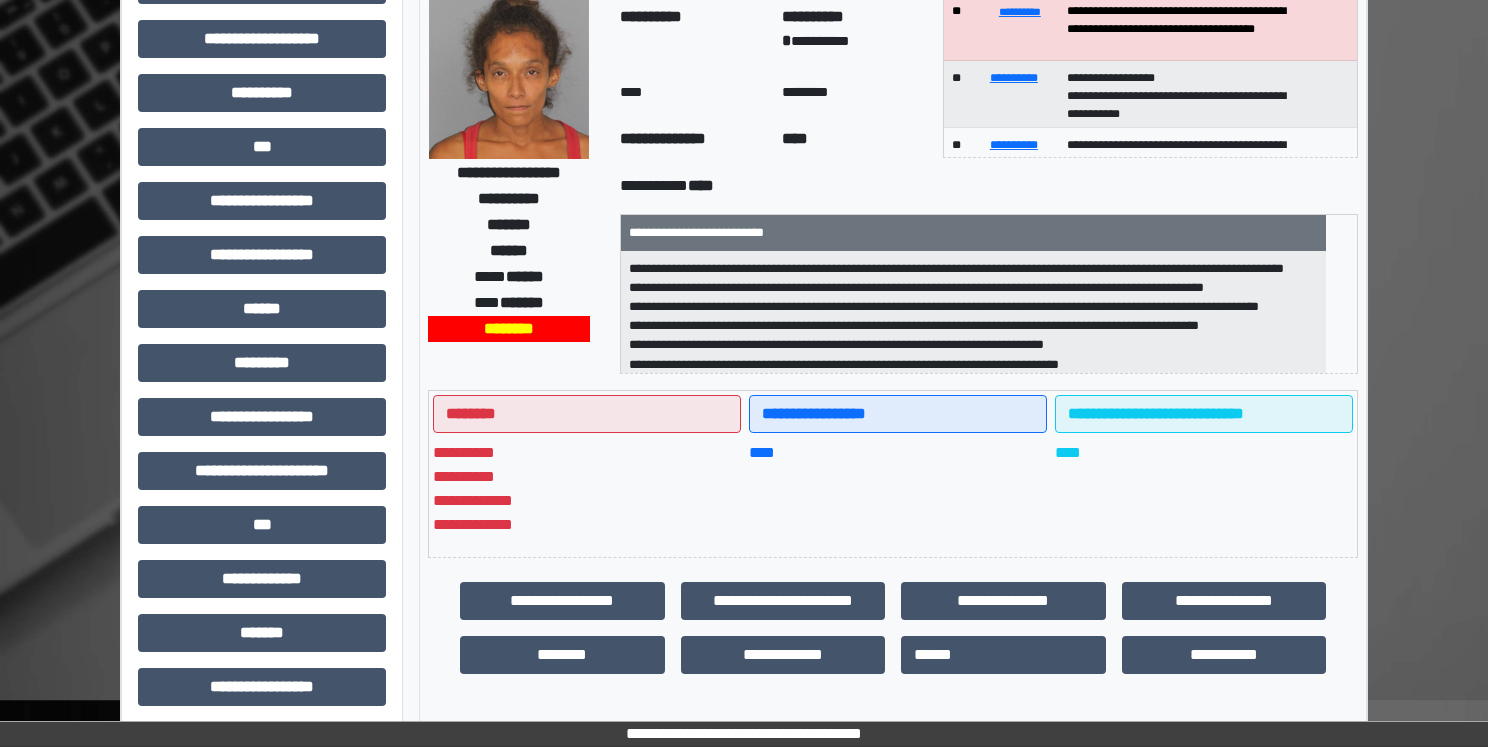 scroll, scrollTop: 300, scrollLeft: 0, axis: vertical 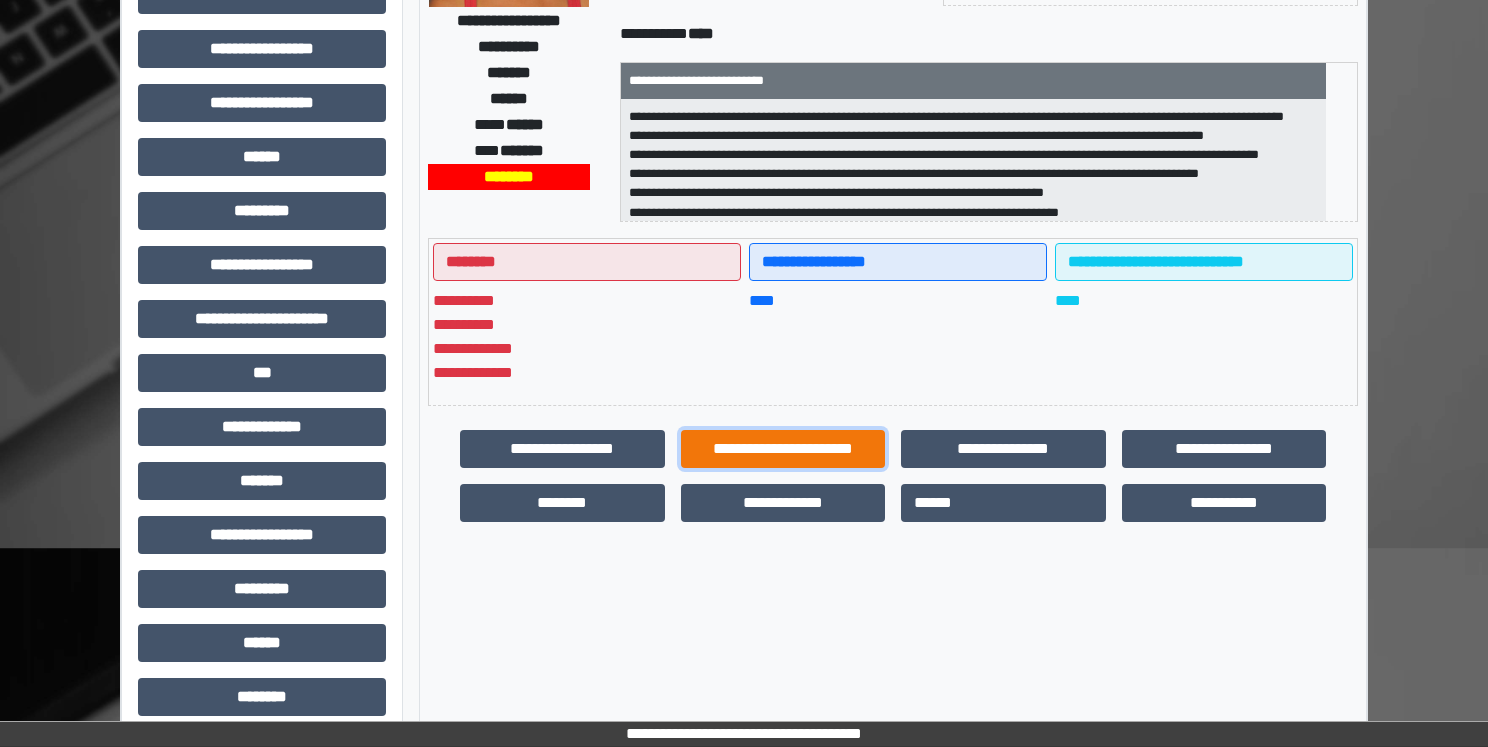 drag, startPoint x: 746, startPoint y: 433, endPoint x: 788, endPoint y: 445, distance: 43.68066 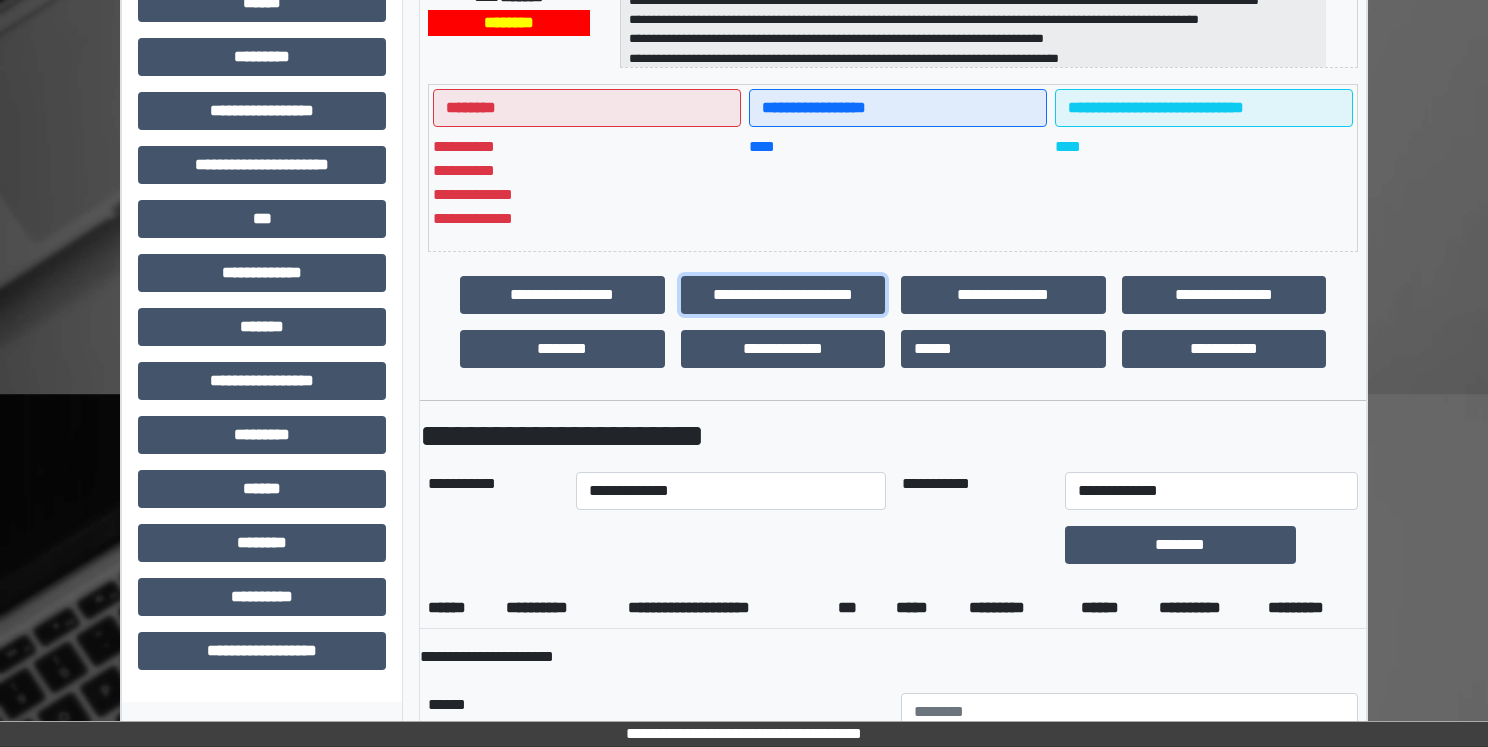 scroll, scrollTop: 527, scrollLeft: 0, axis: vertical 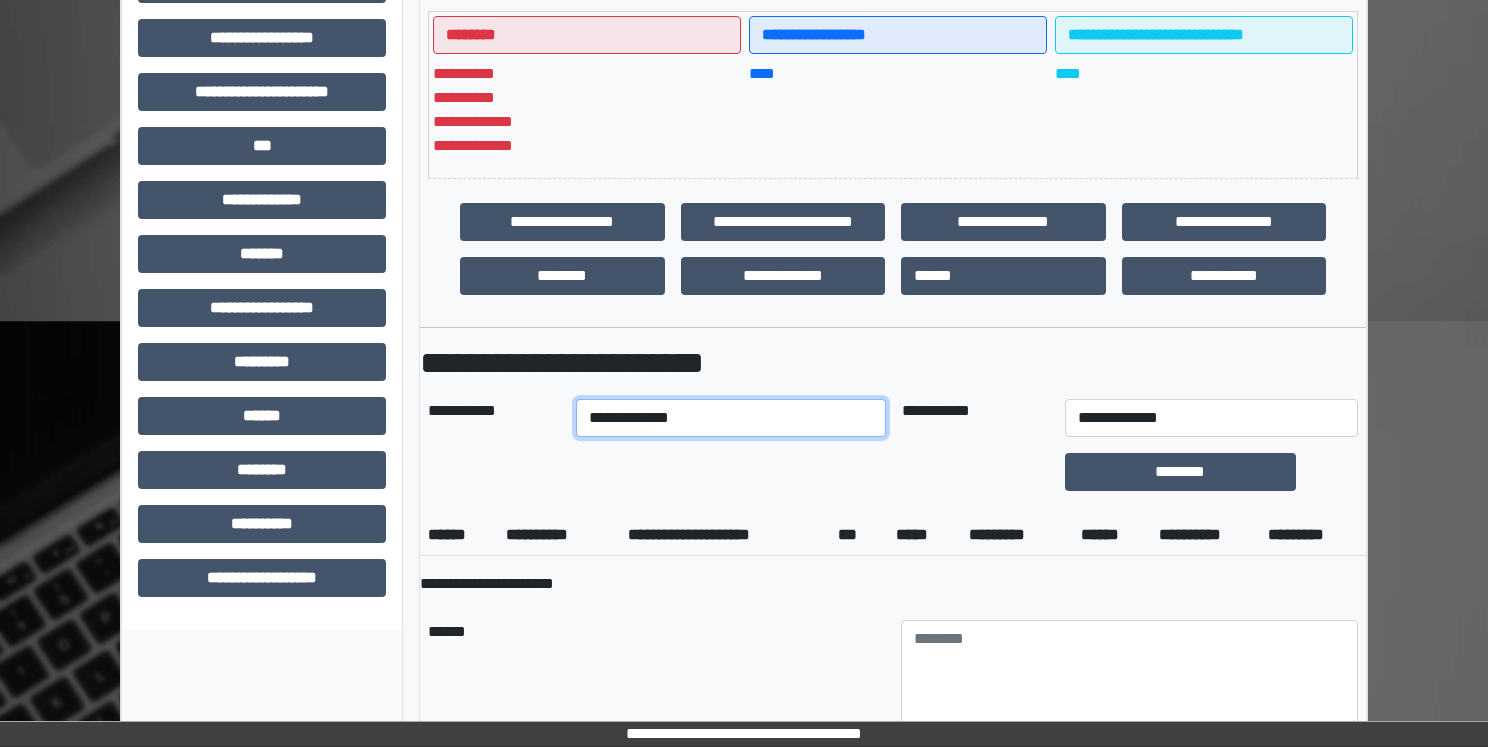 click on "**********" at bounding box center [730, 418] 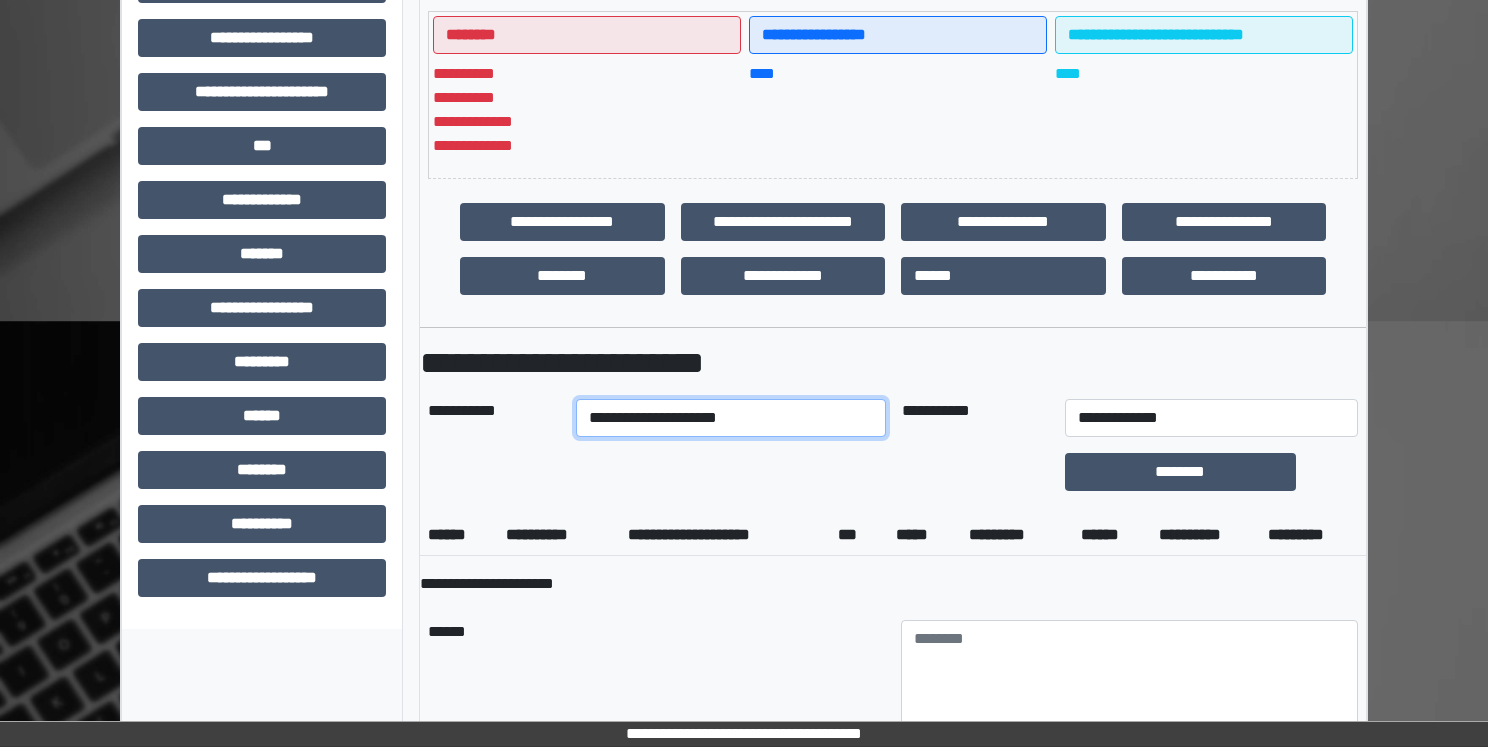 click on "**********" at bounding box center (730, 418) 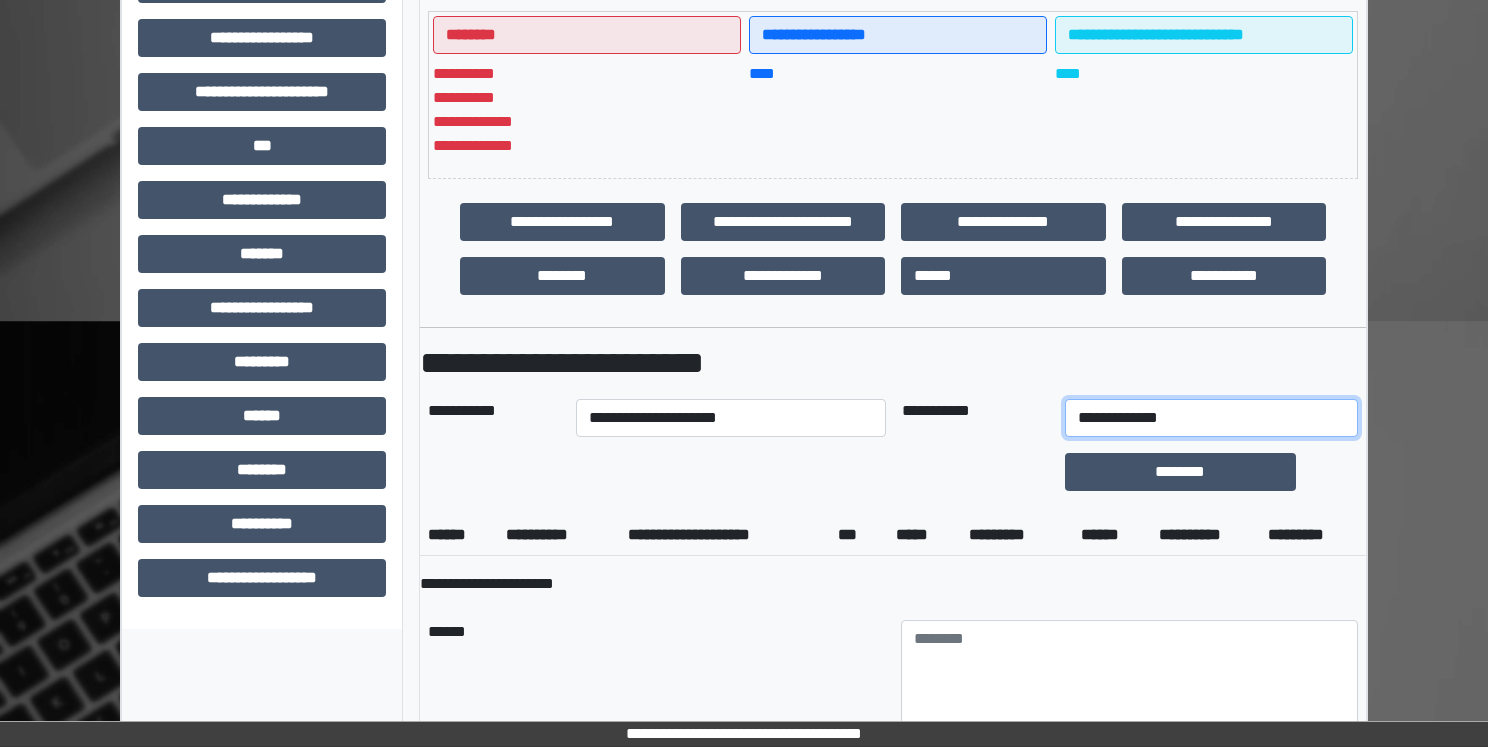 click on "**********" at bounding box center [1211, 418] 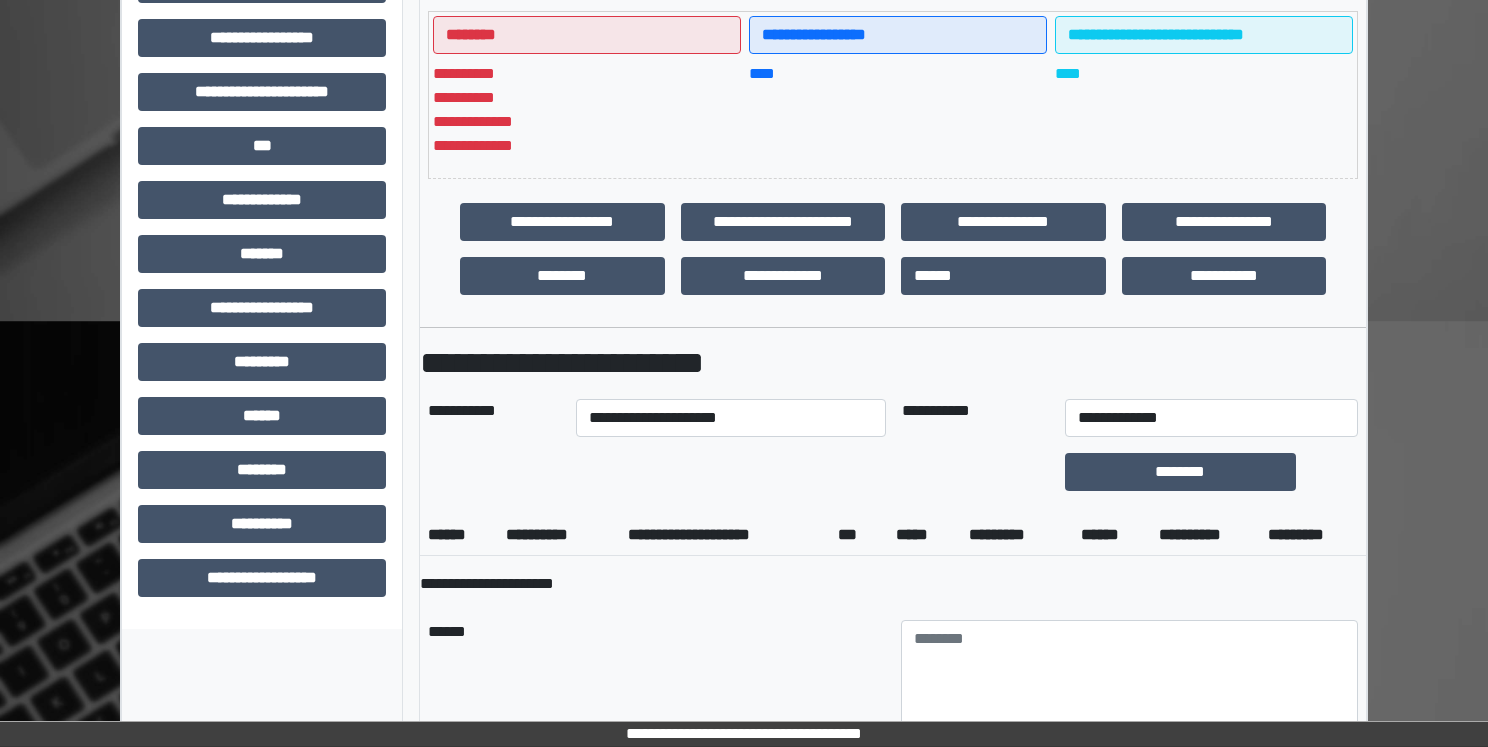click on "******" at bounding box center (656, 675) 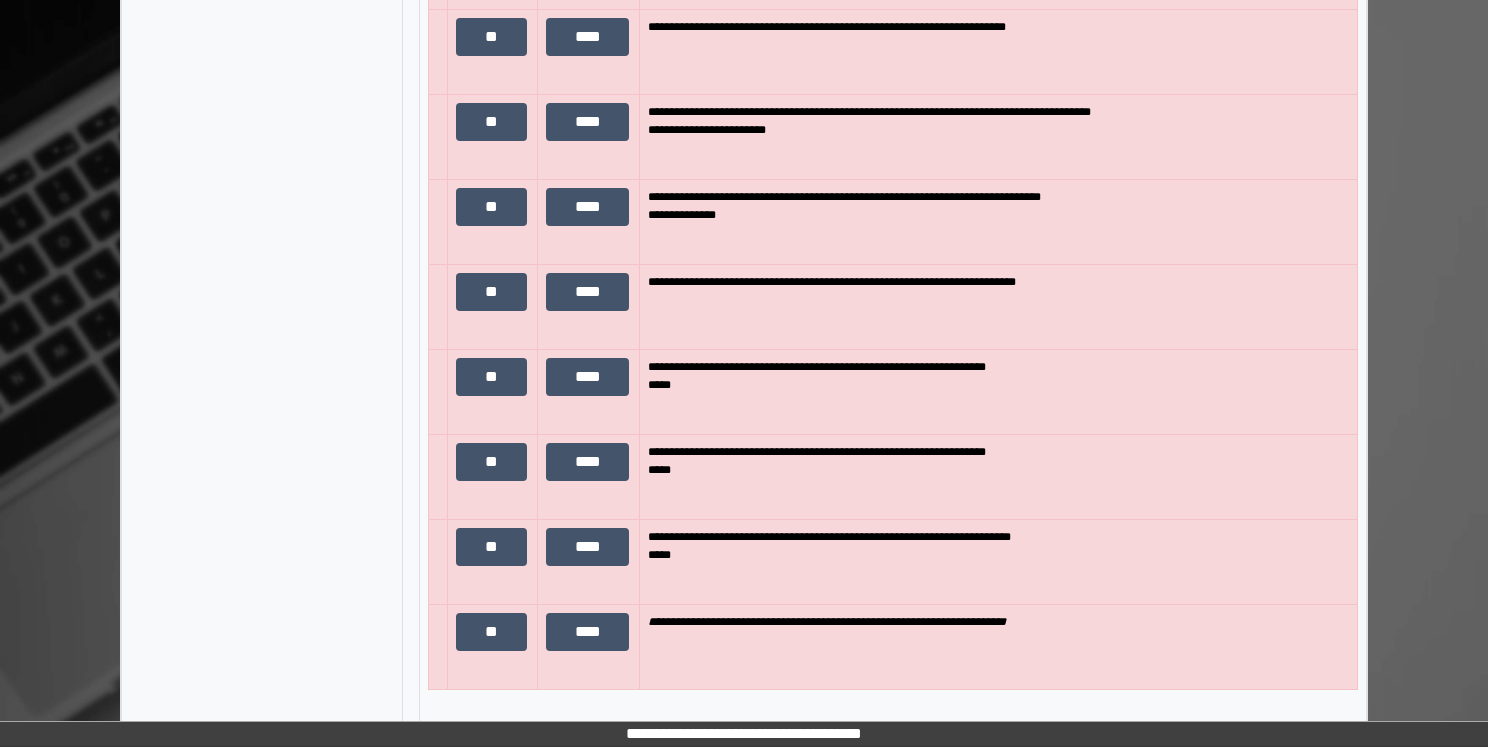 scroll, scrollTop: 1827, scrollLeft: 0, axis: vertical 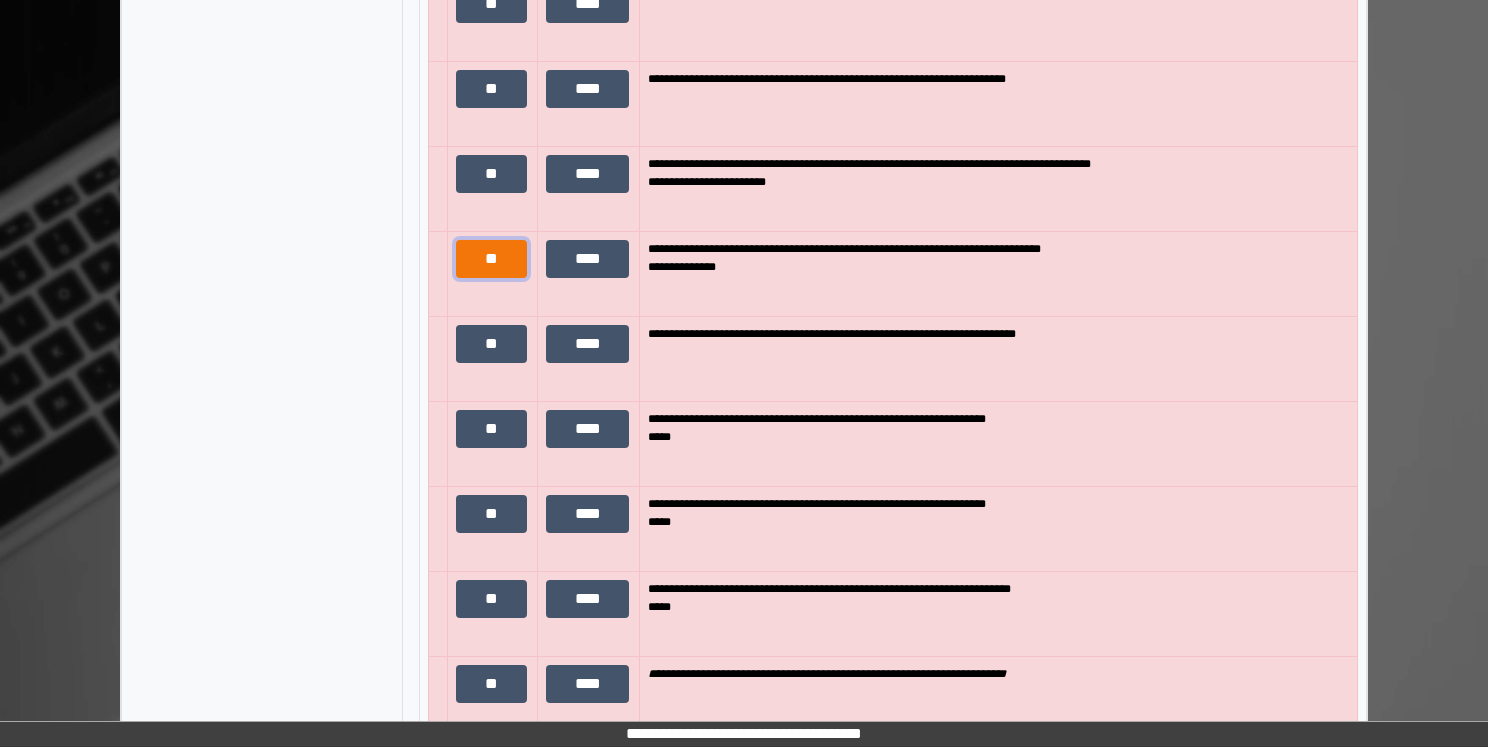 click on "**" at bounding box center (491, 259) 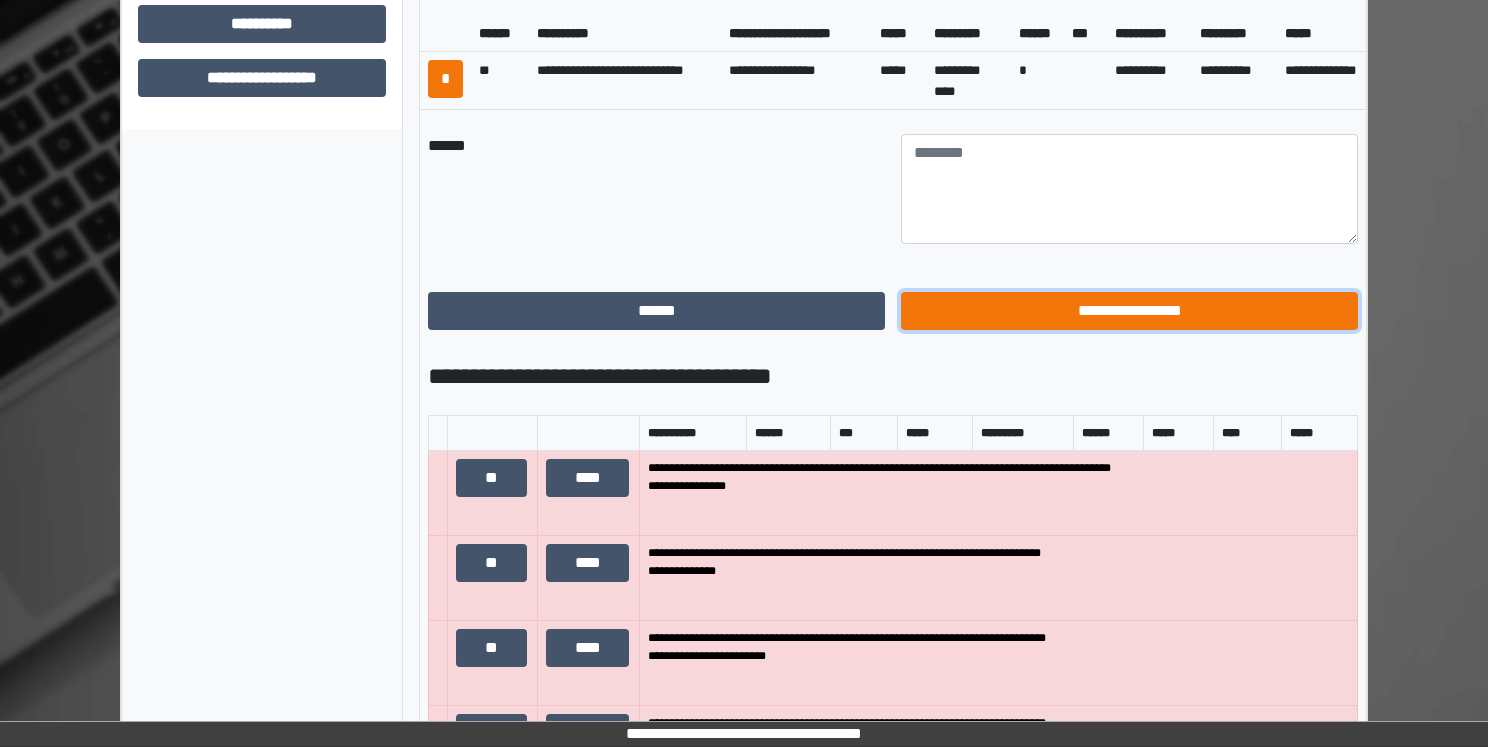 click on "**********" at bounding box center [1129, 311] 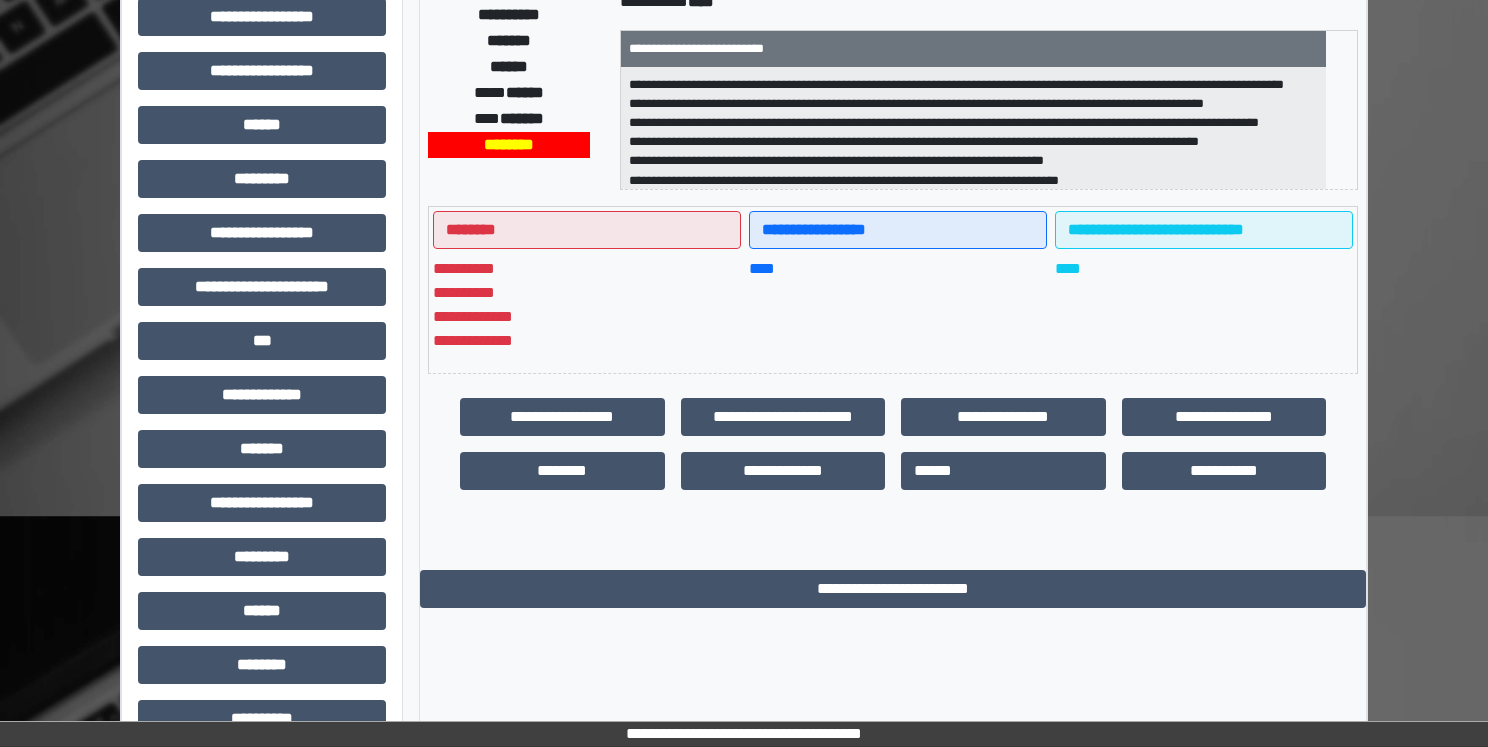 scroll, scrollTop: 0, scrollLeft: 0, axis: both 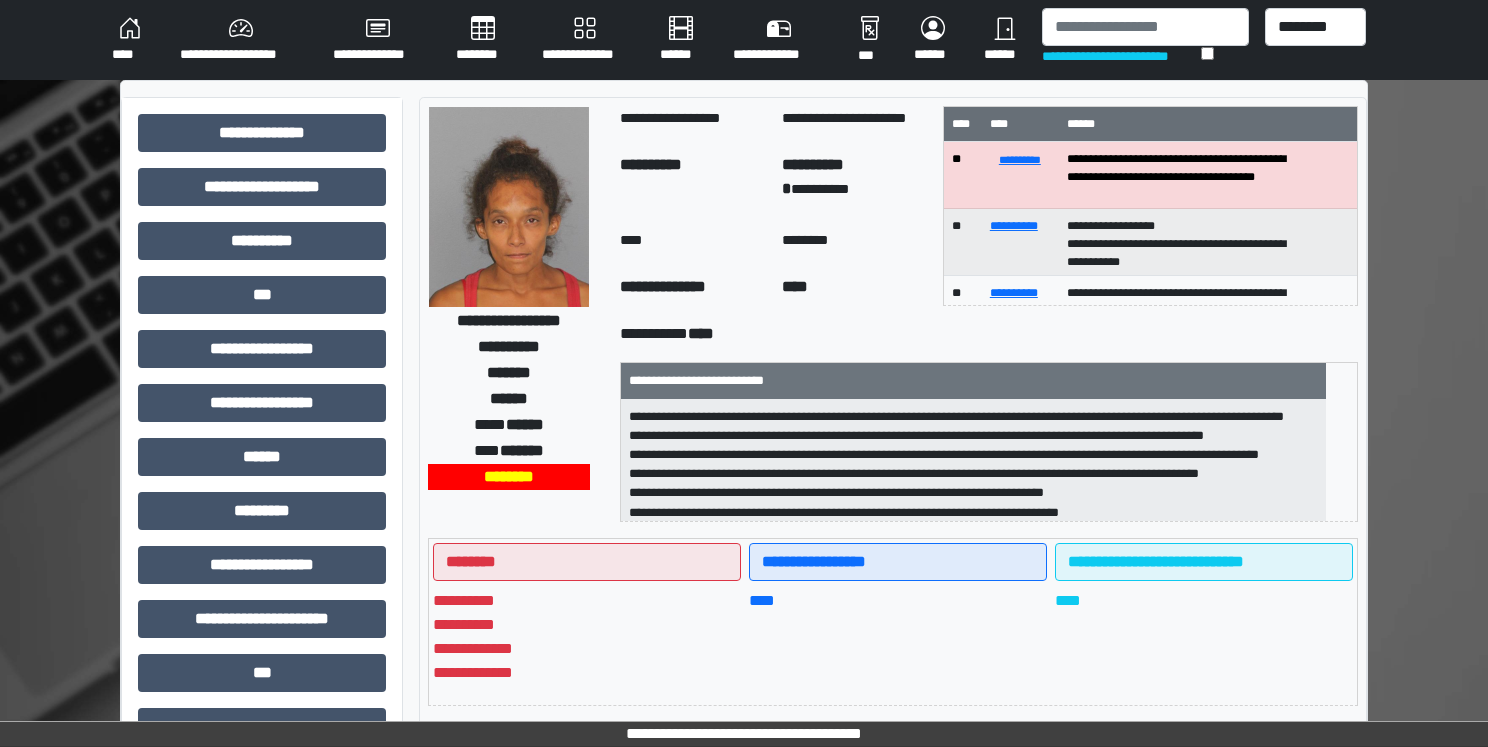 click on "****" at bounding box center (130, 40) 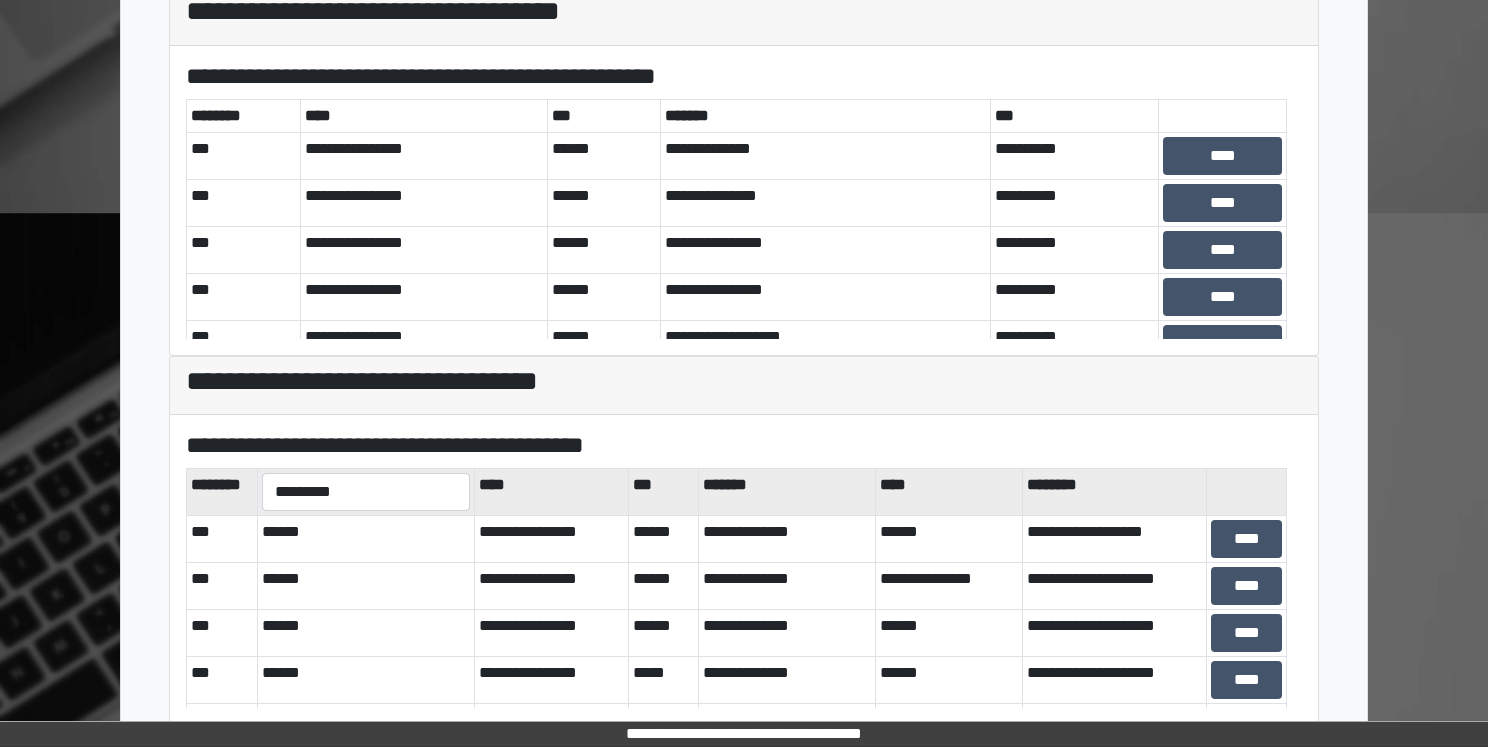 scroll, scrollTop: 654, scrollLeft: 0, axis: vertical 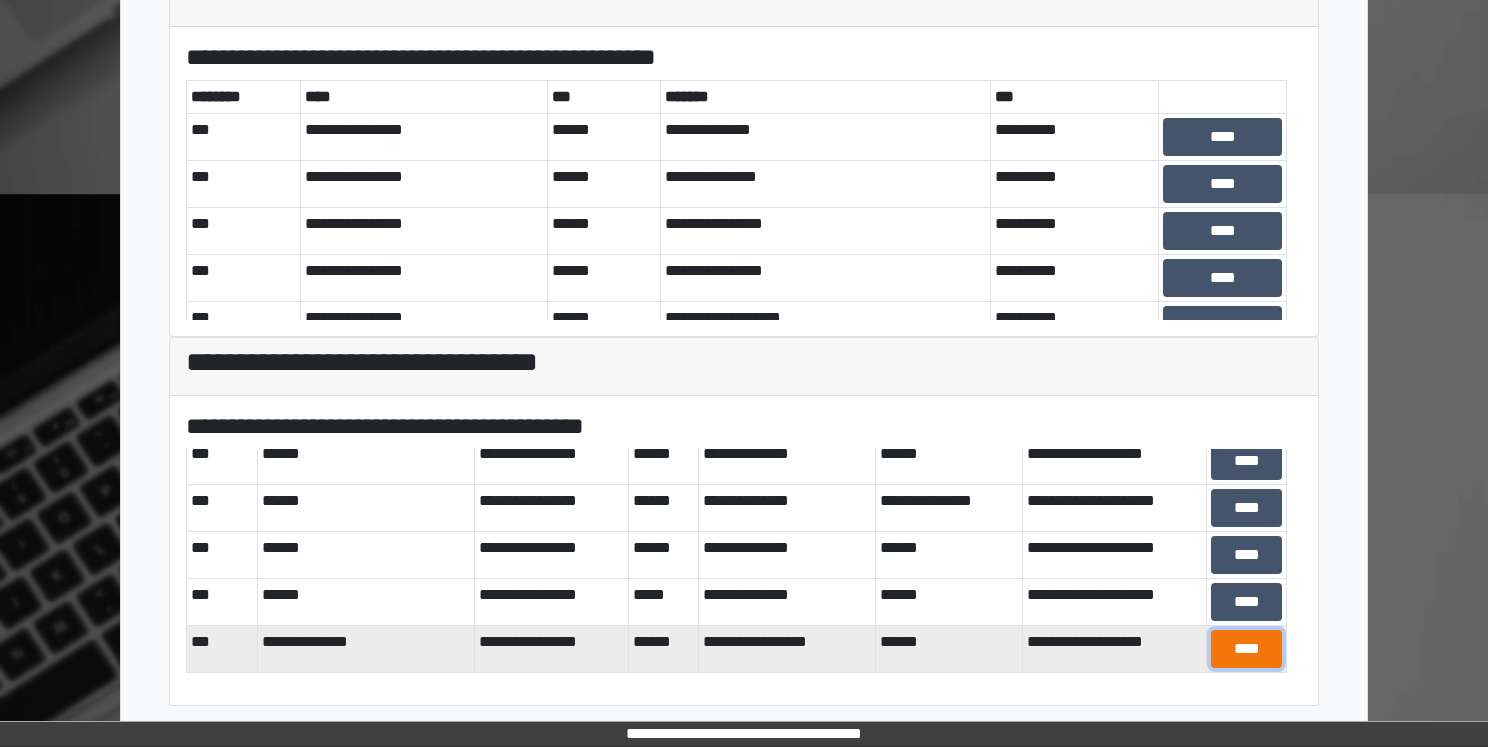 click on "****" at bounding box center [1246, 649] 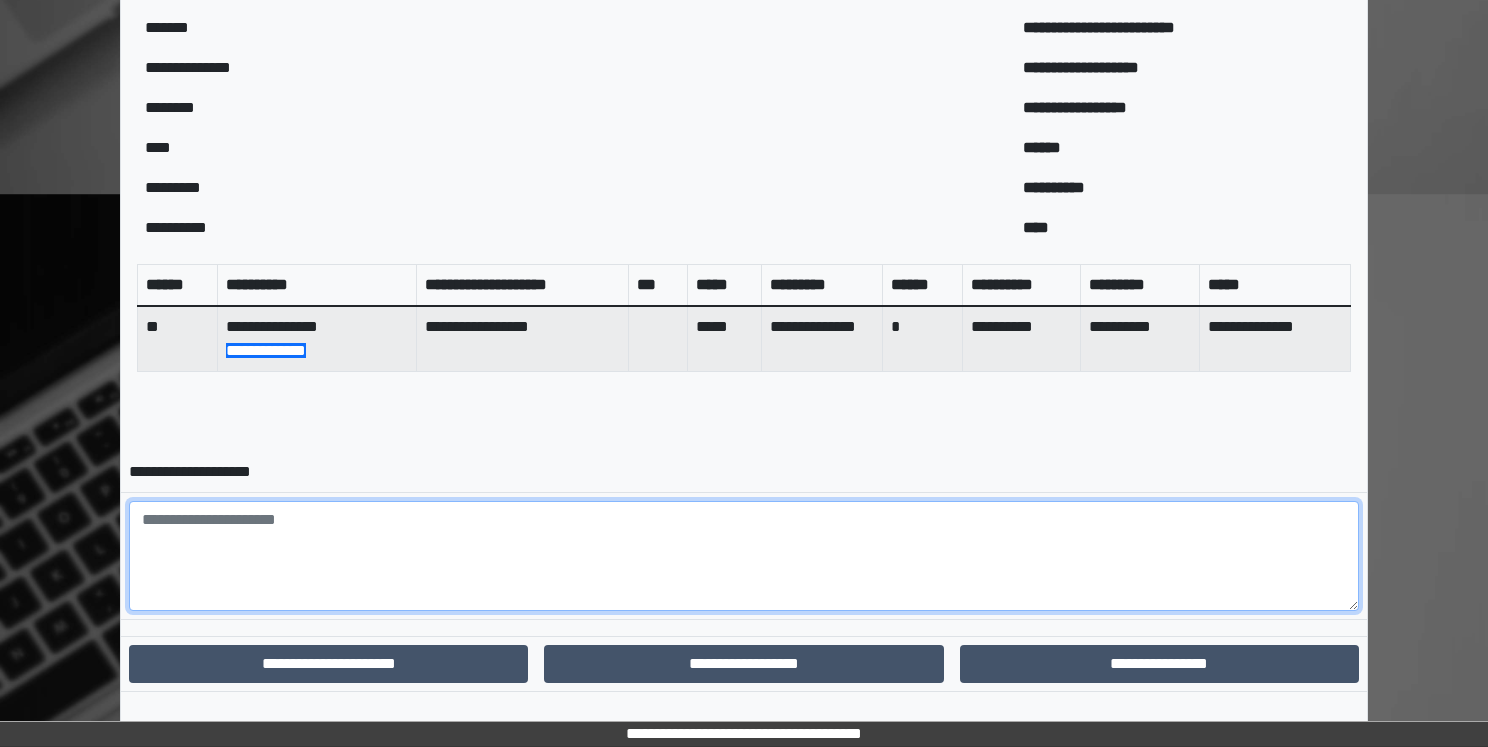 click at bounding box center [744, 556] 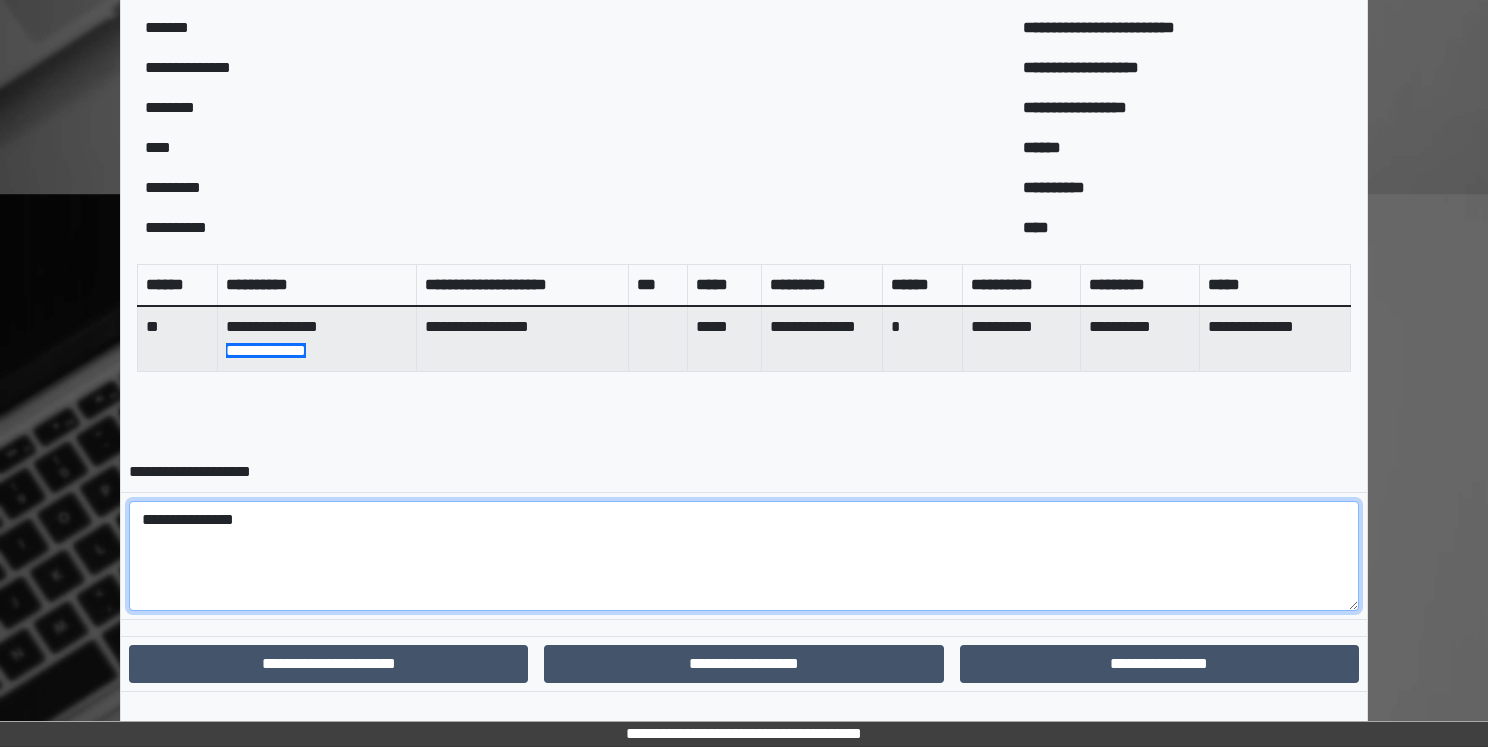 type on "**********" 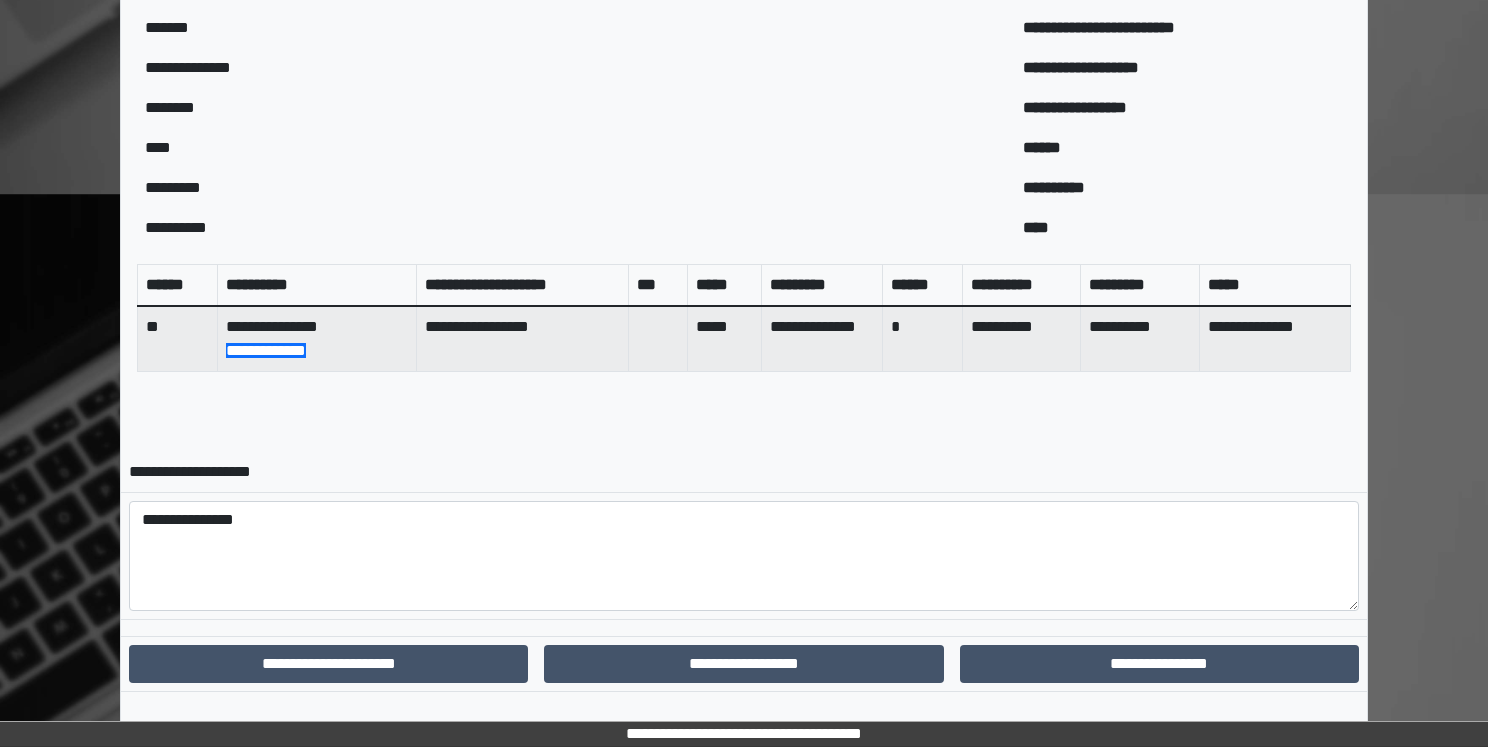 click on "**********" at bounding box center [1159, 663] 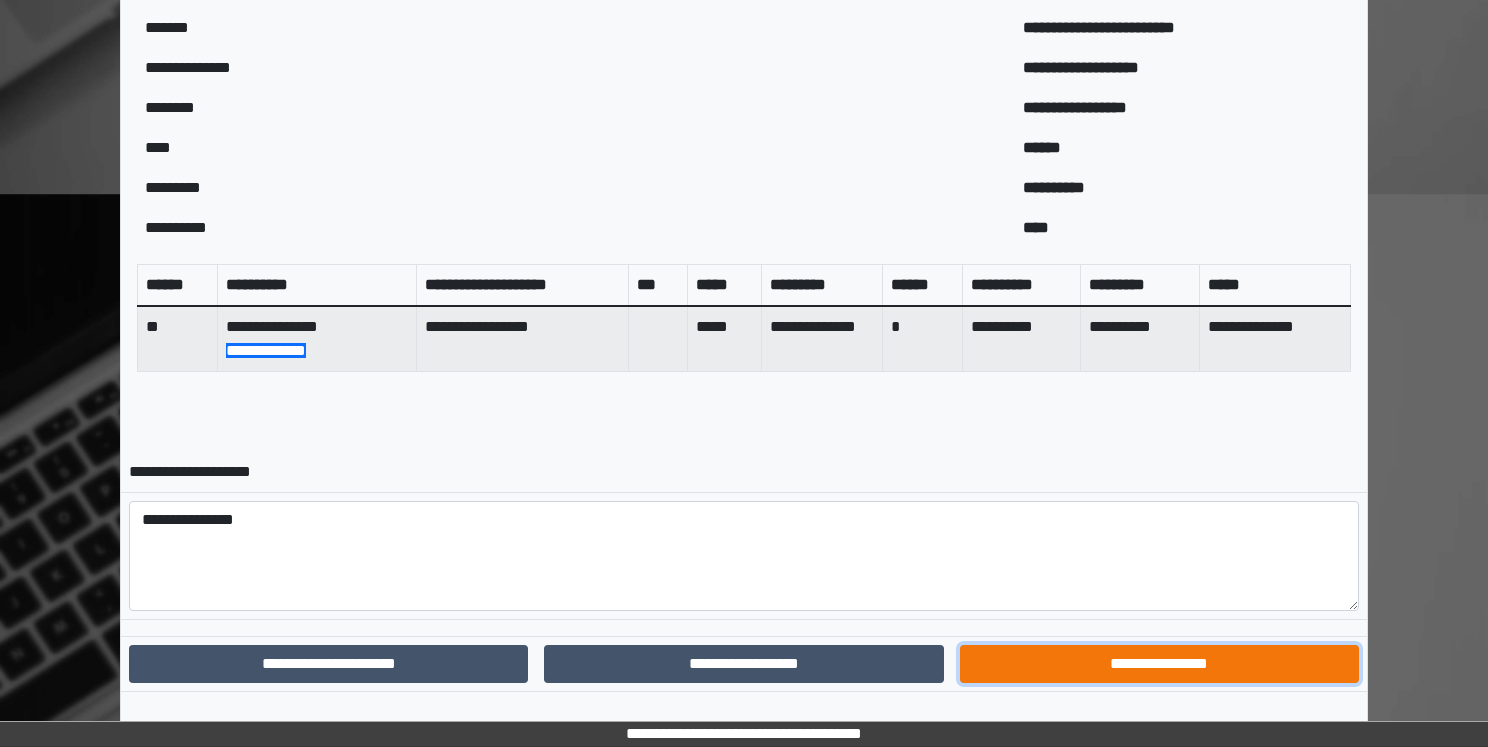 click on "**********" at bounding box center [1159, 664] 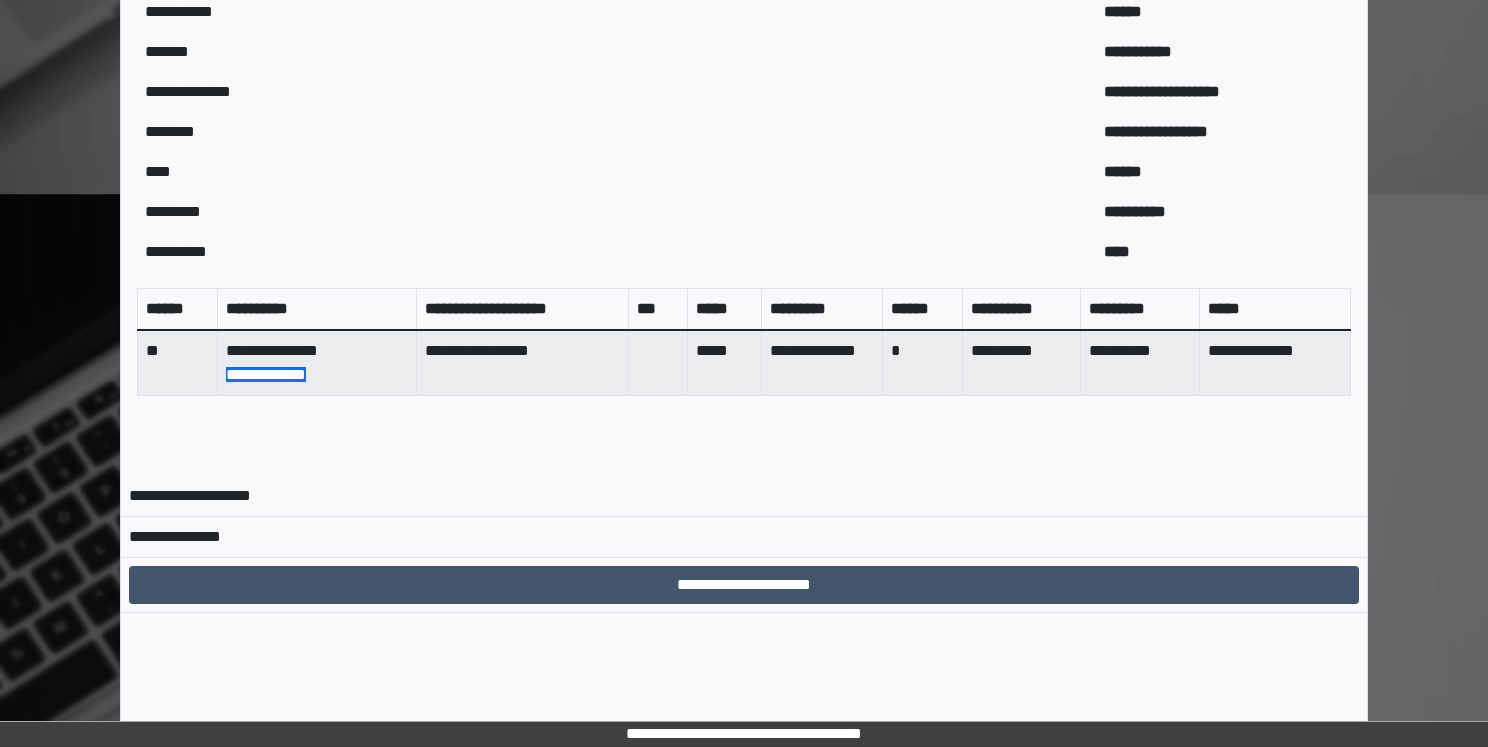 scroll, scrollTop: 601, scrollLeft: 0, axis: vertical 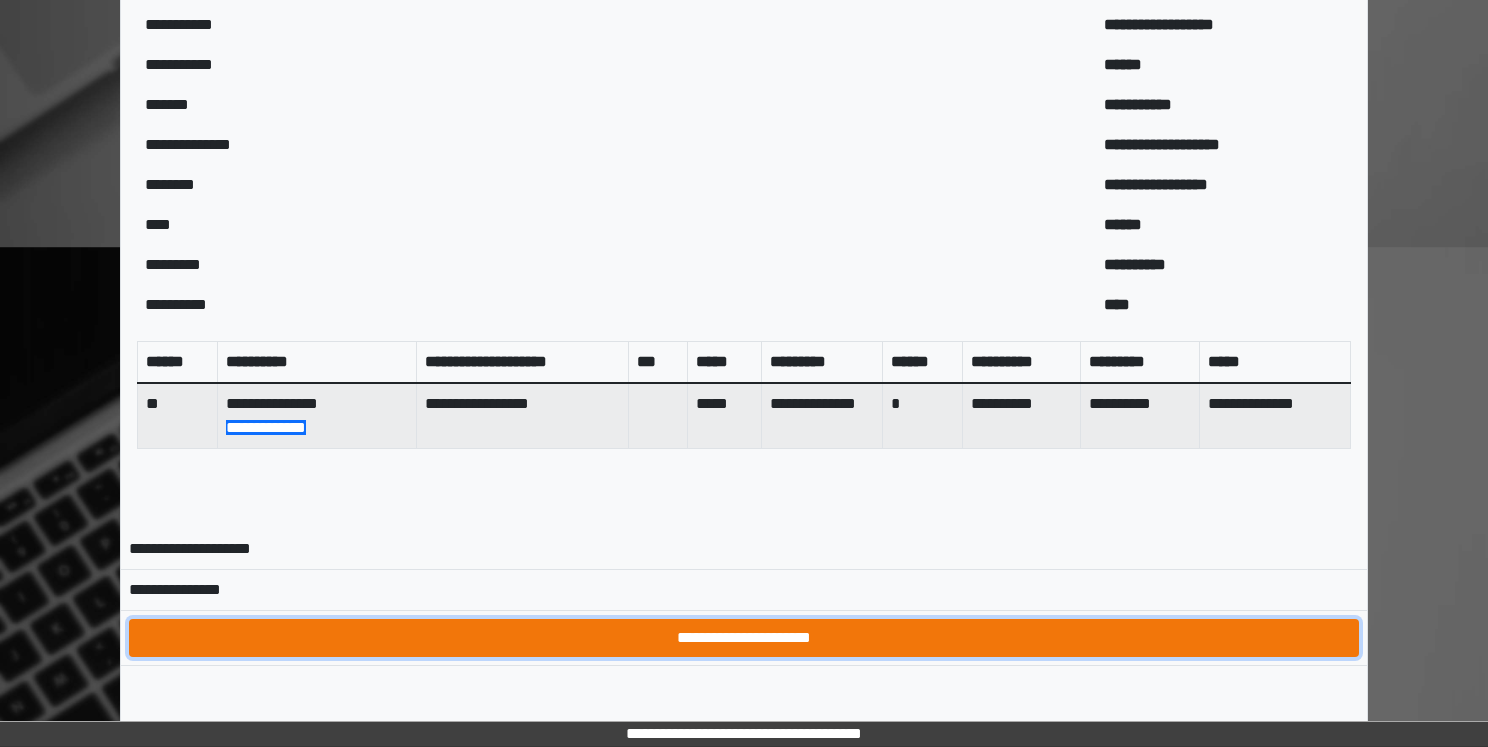 click on "**********" at bounding box center [744, 638] 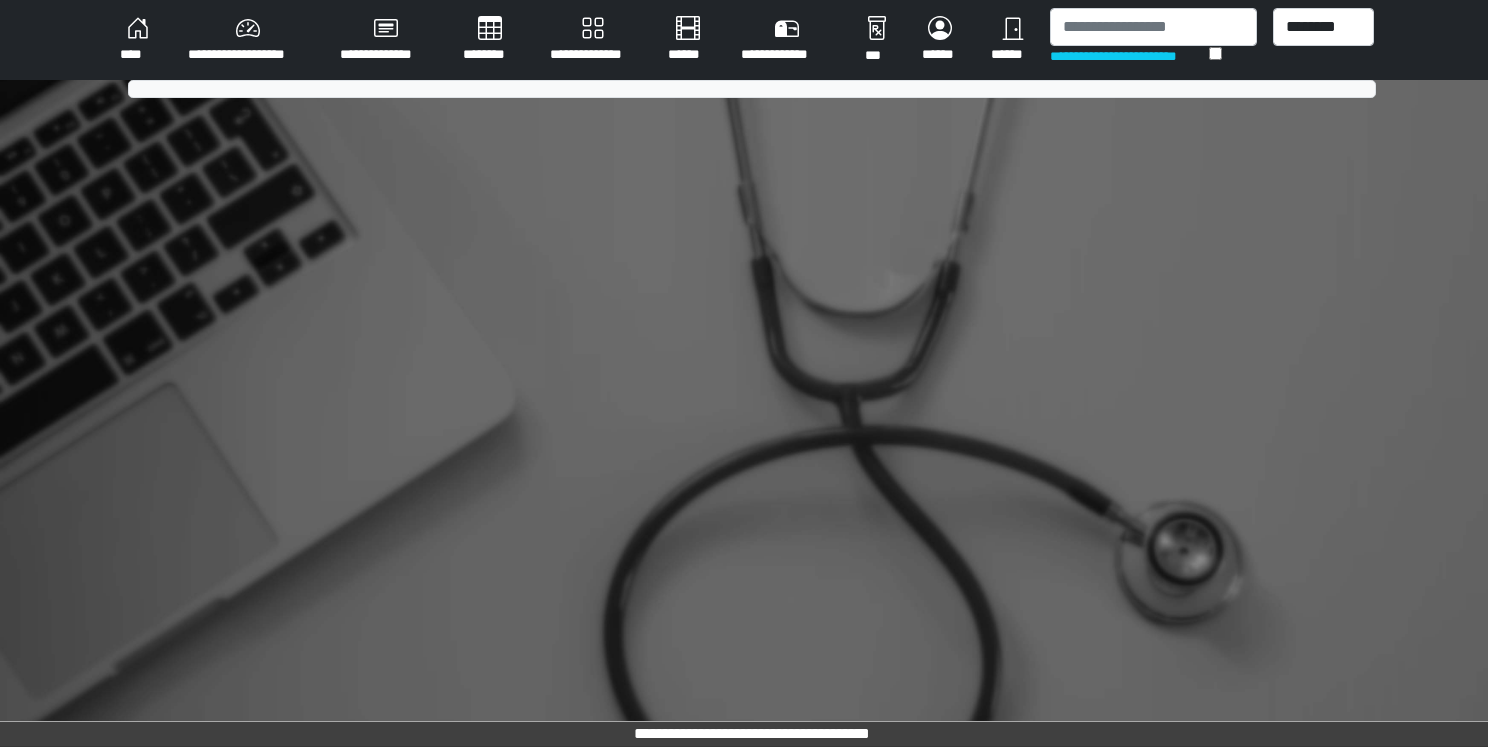 scroll, scrollTop: 0, scrollLeft: 0, axis: both 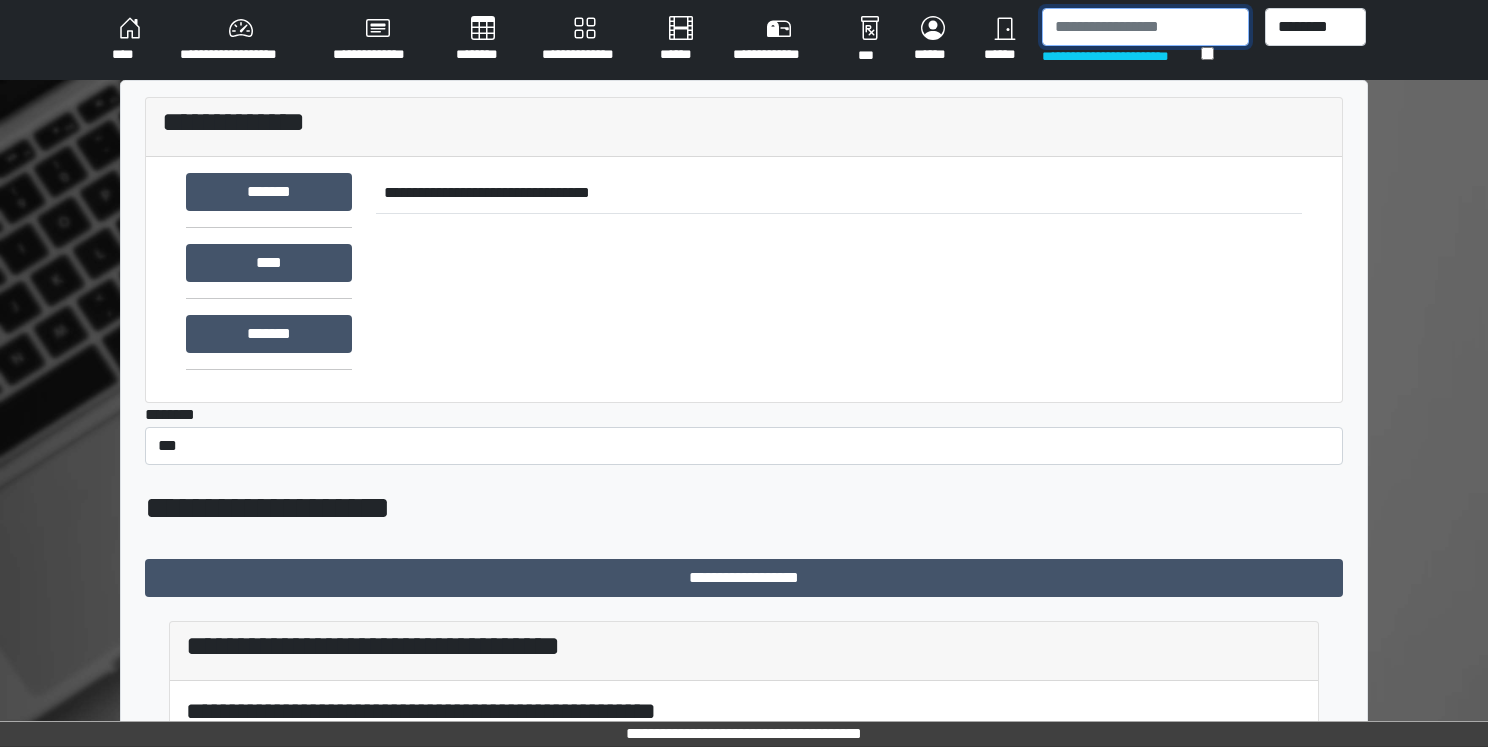 click at bounding box center [1145, 27] 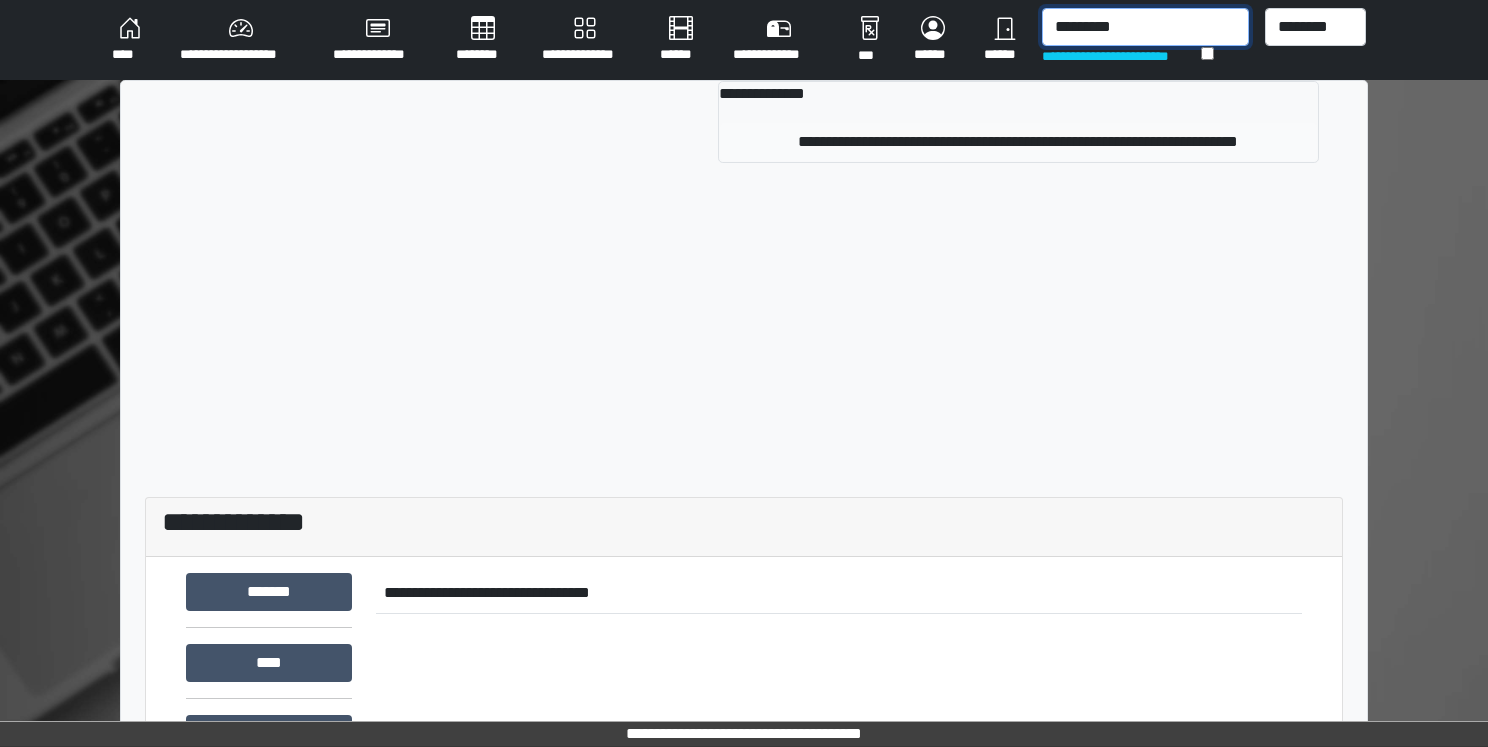 type on "*********" 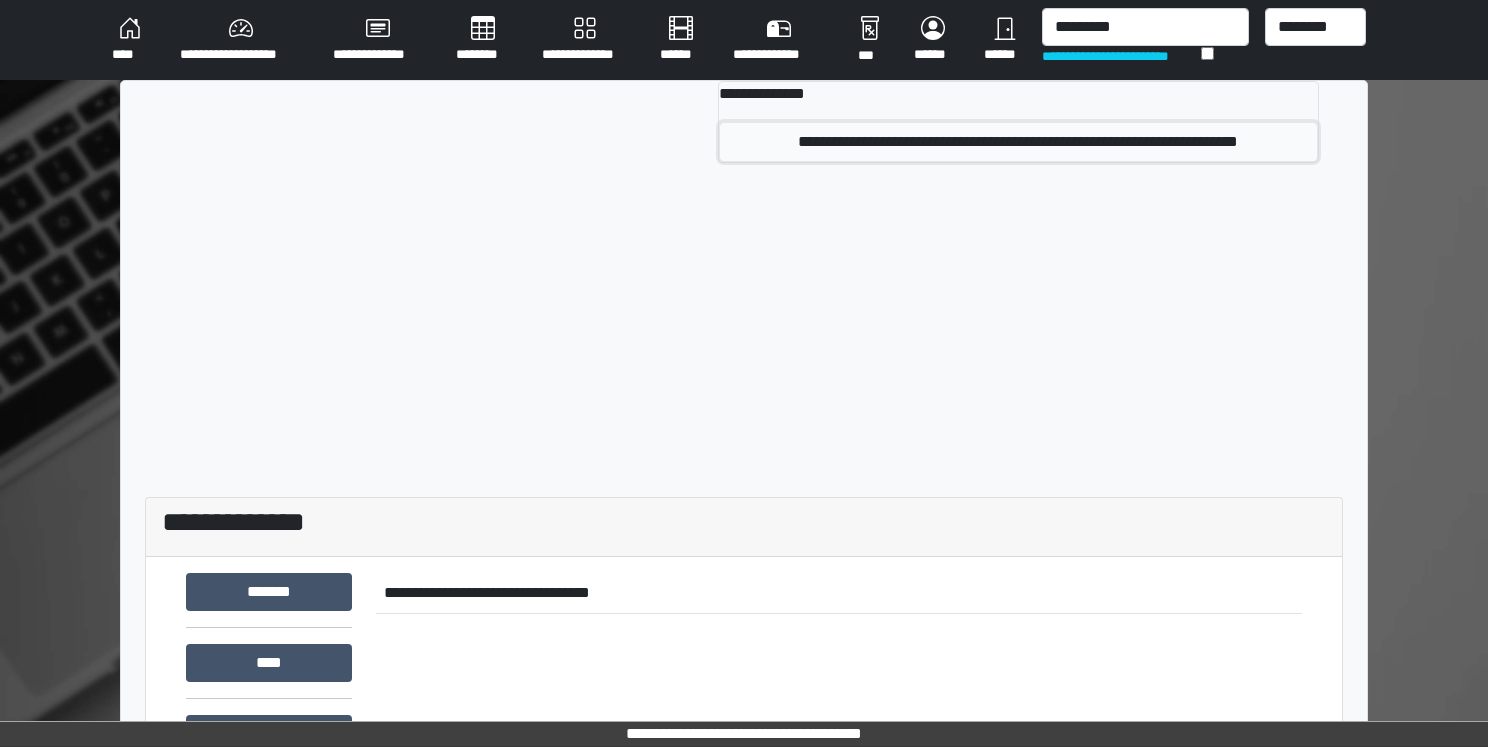 click on "**********" at bounding box center [1018, 142] 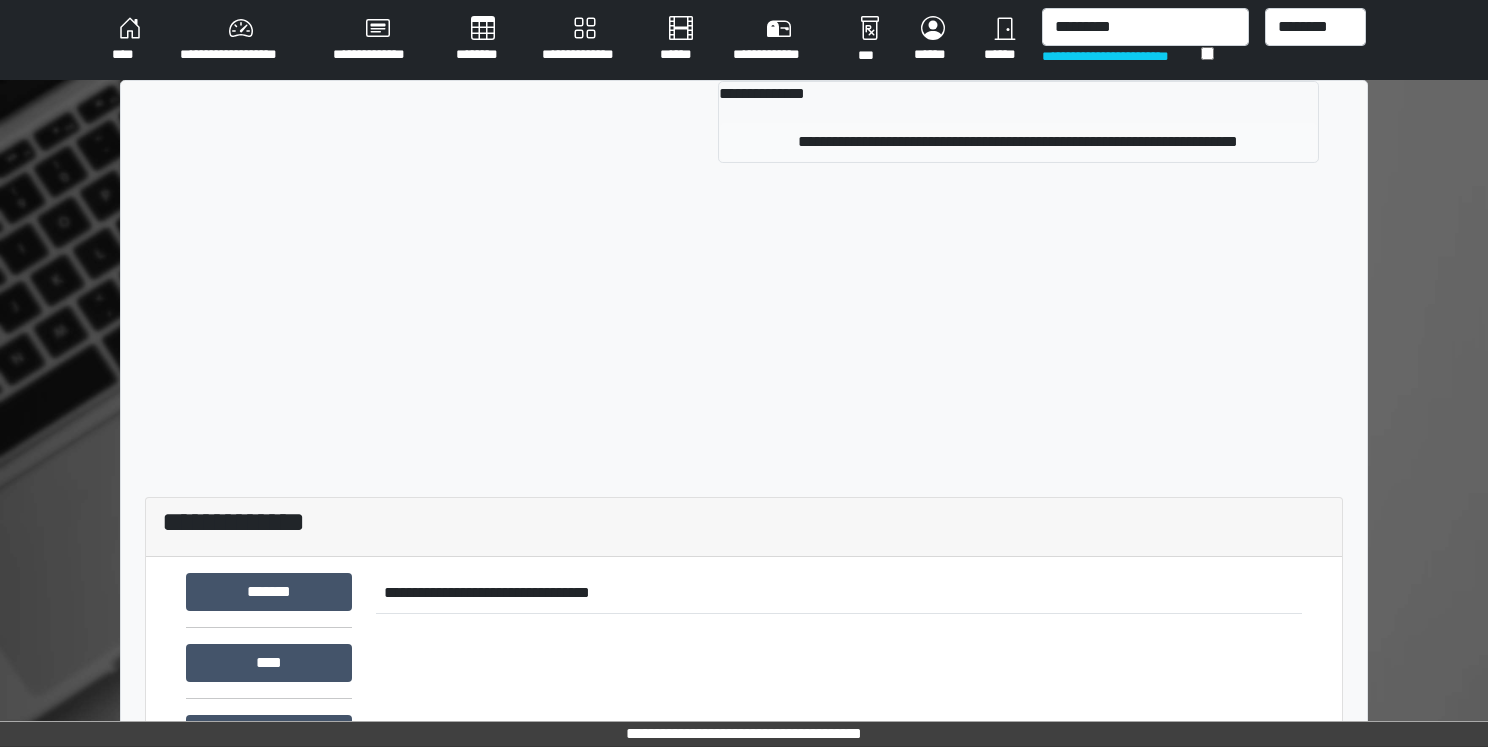 type 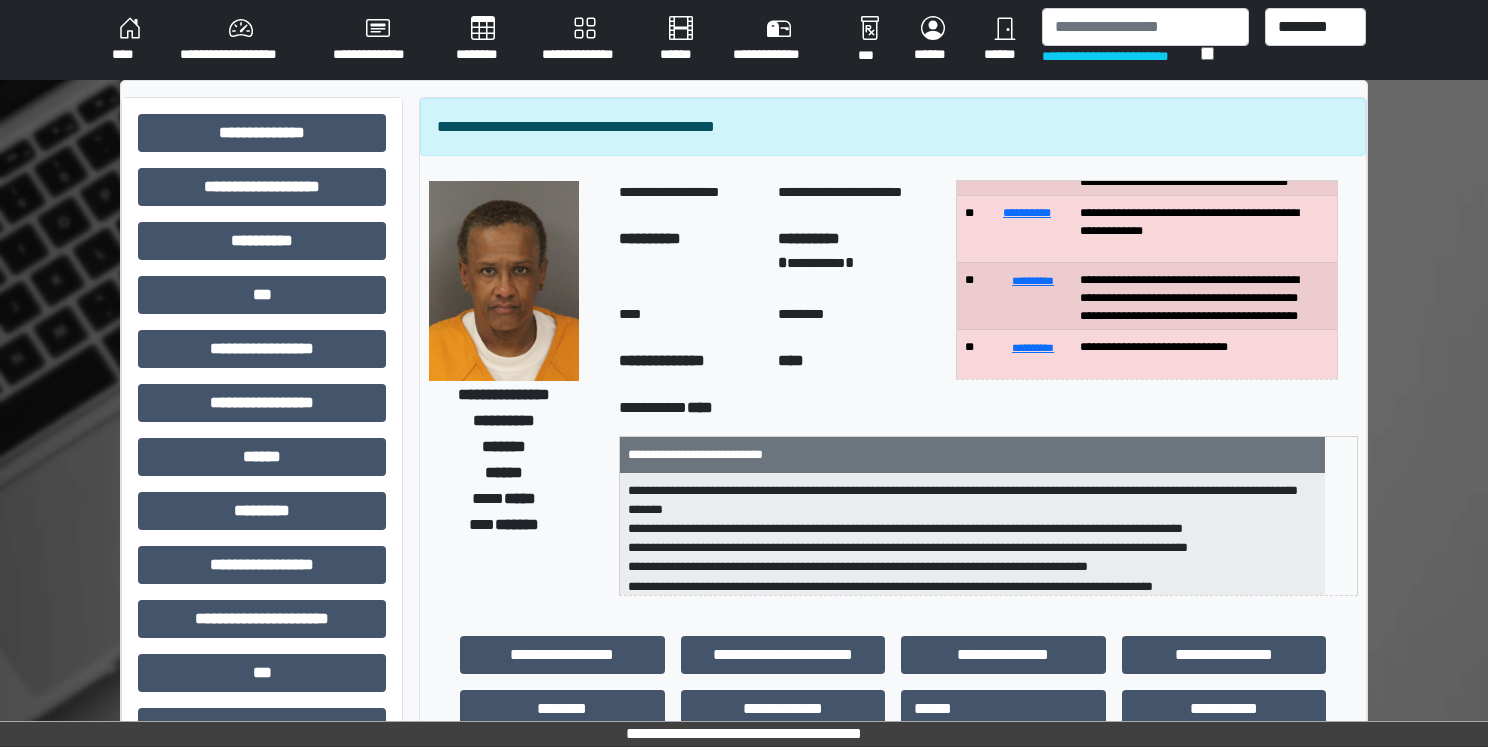 scroll, scrollTop: 300, scrollLeft: 0, axis: vertical 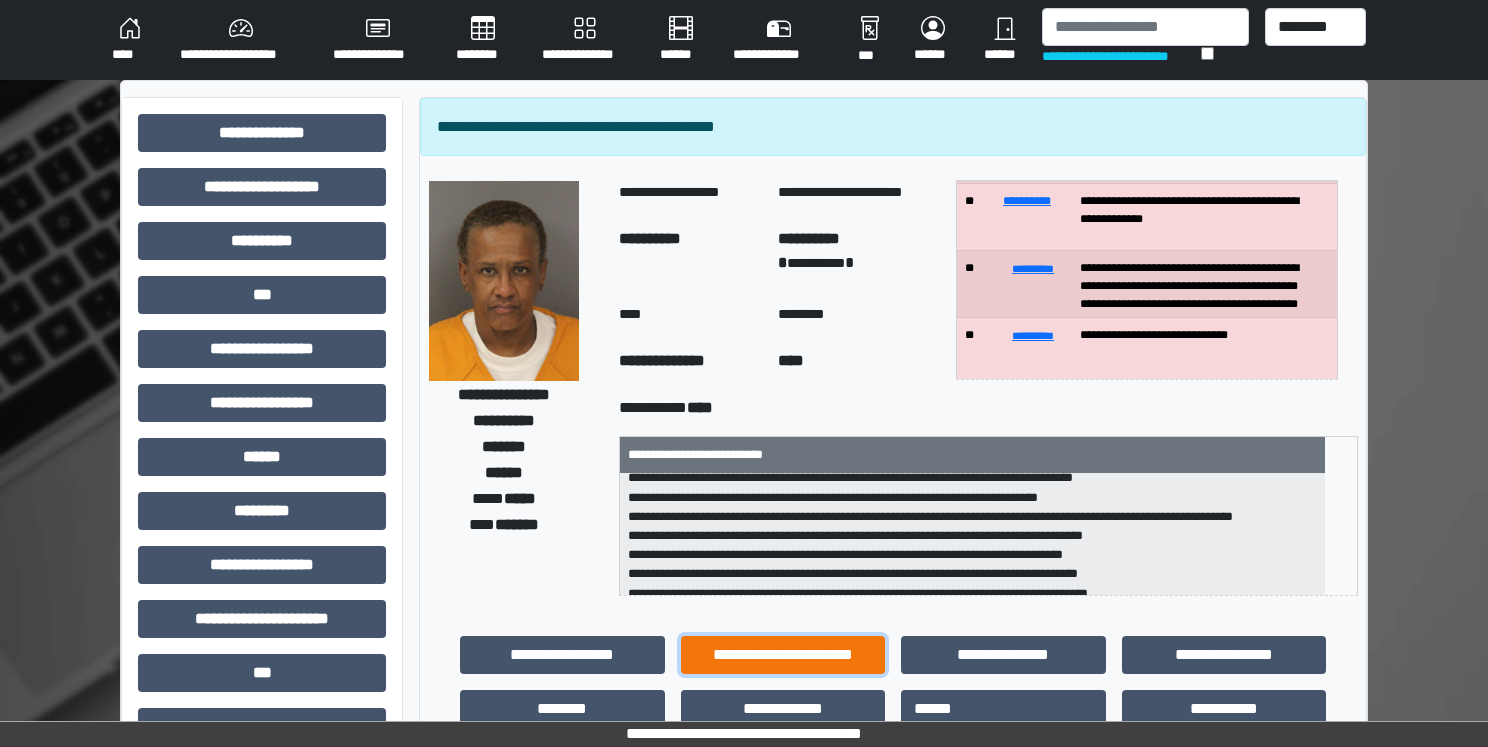 click on "**********" at bounding box center [783, 655] 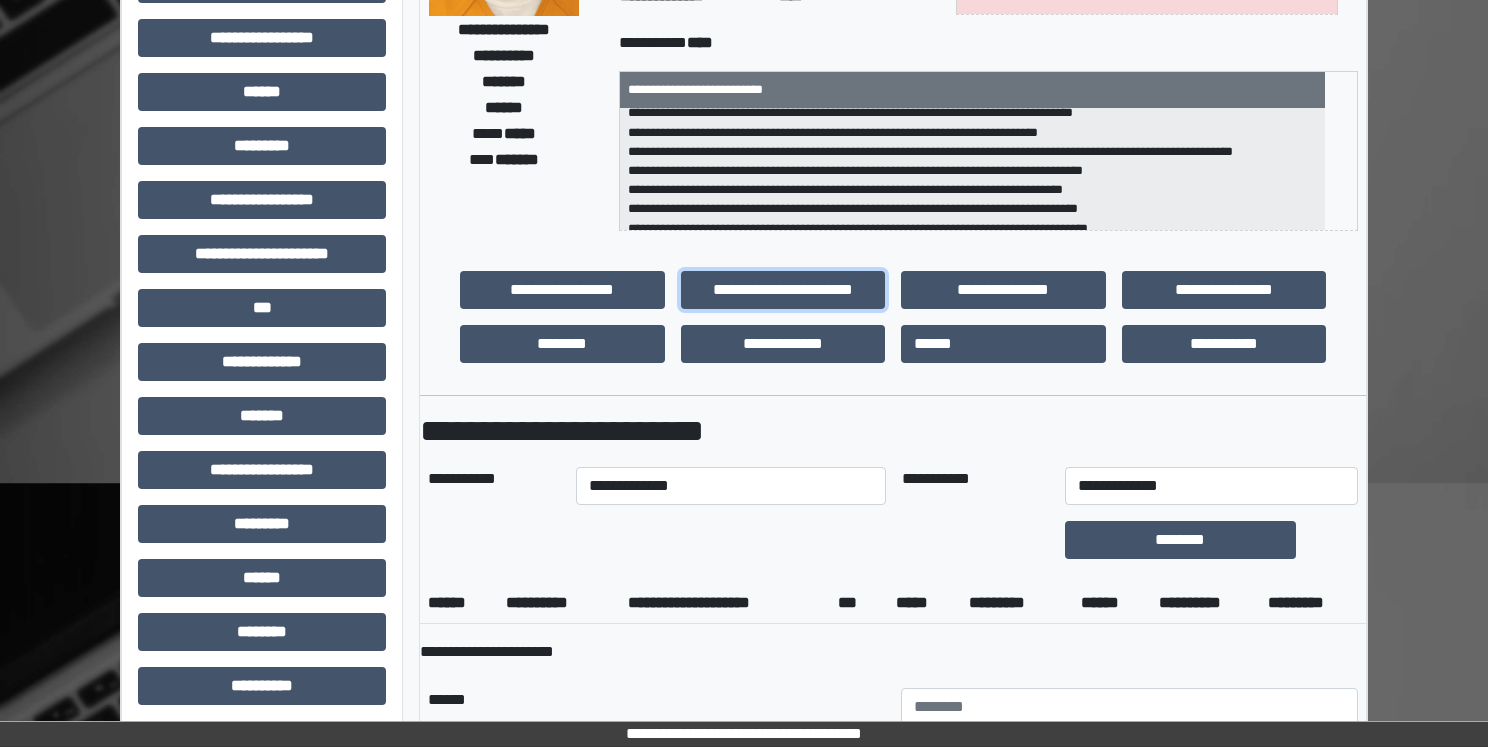 scroll, scrollTop: 400, scrollLeft: 0, axis: vertical 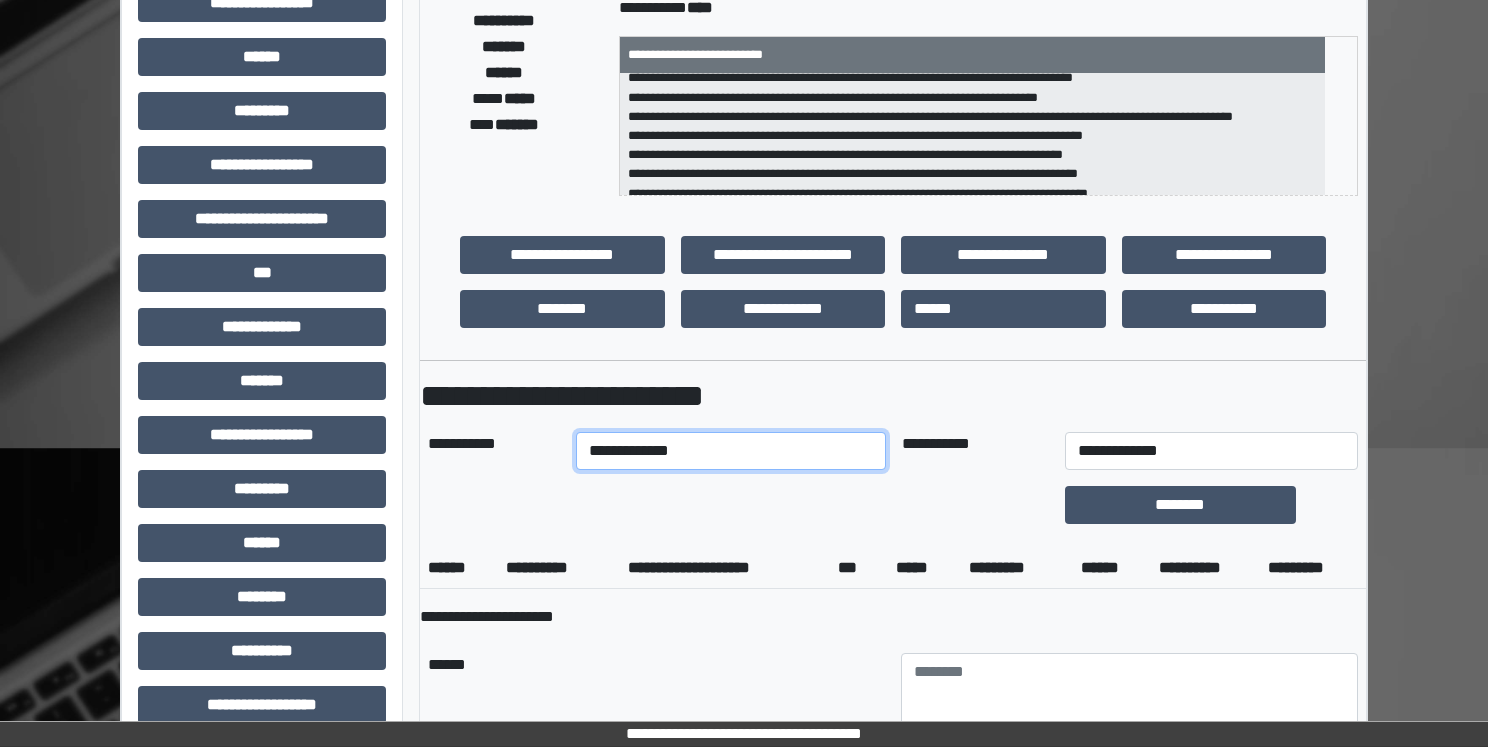 click on "**********" at bounding box center [730, 451] 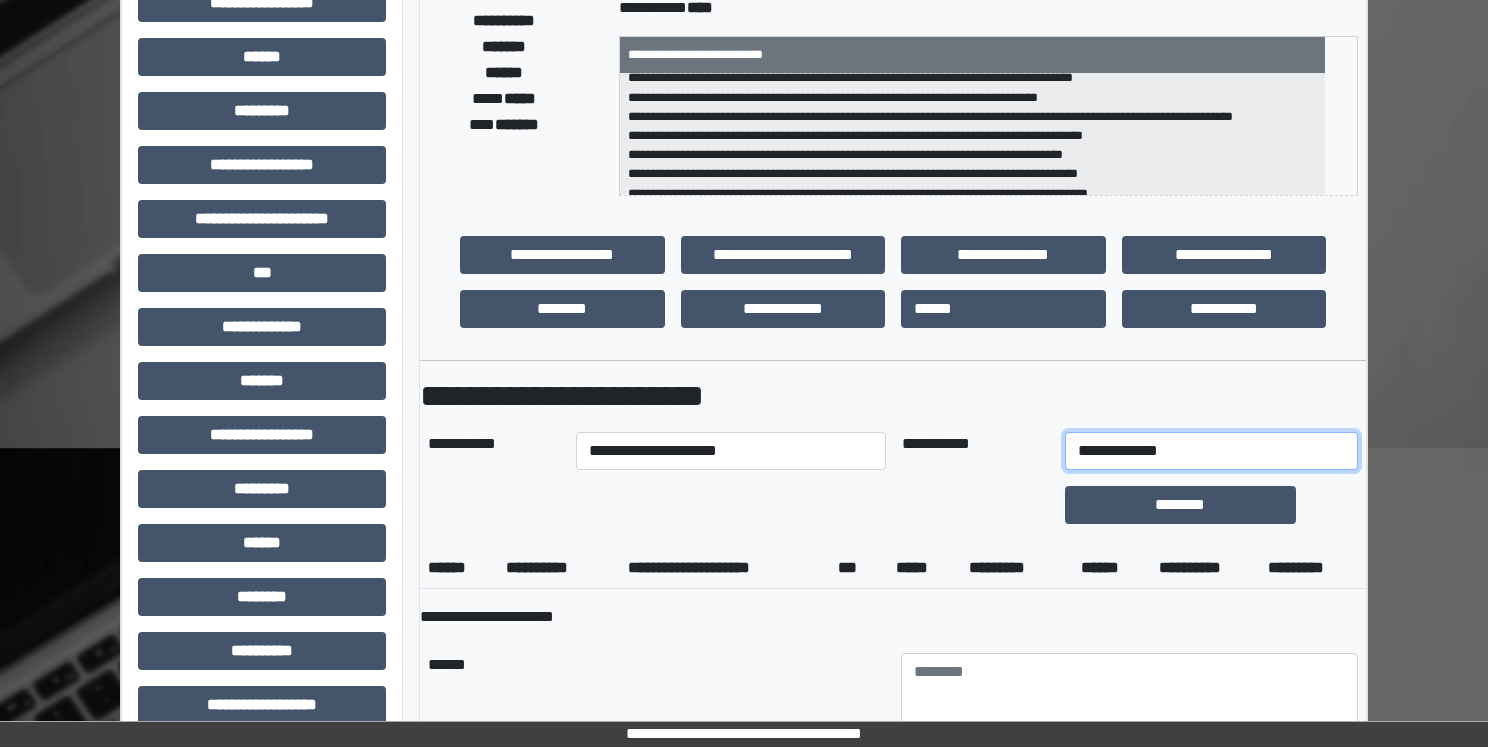 click on "**********" at bounding box center [1211, 451] 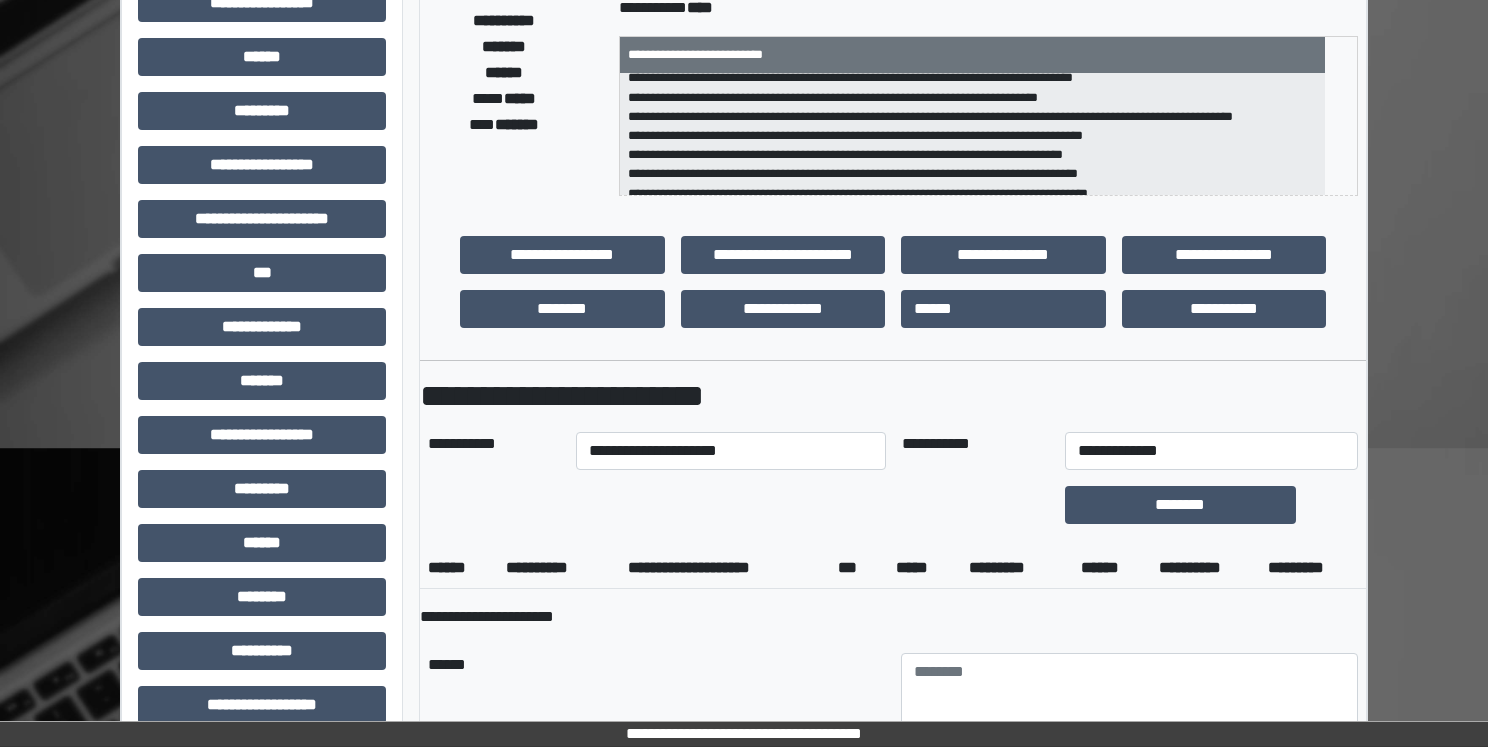 click on "**********" at bounding box center [893, 588] 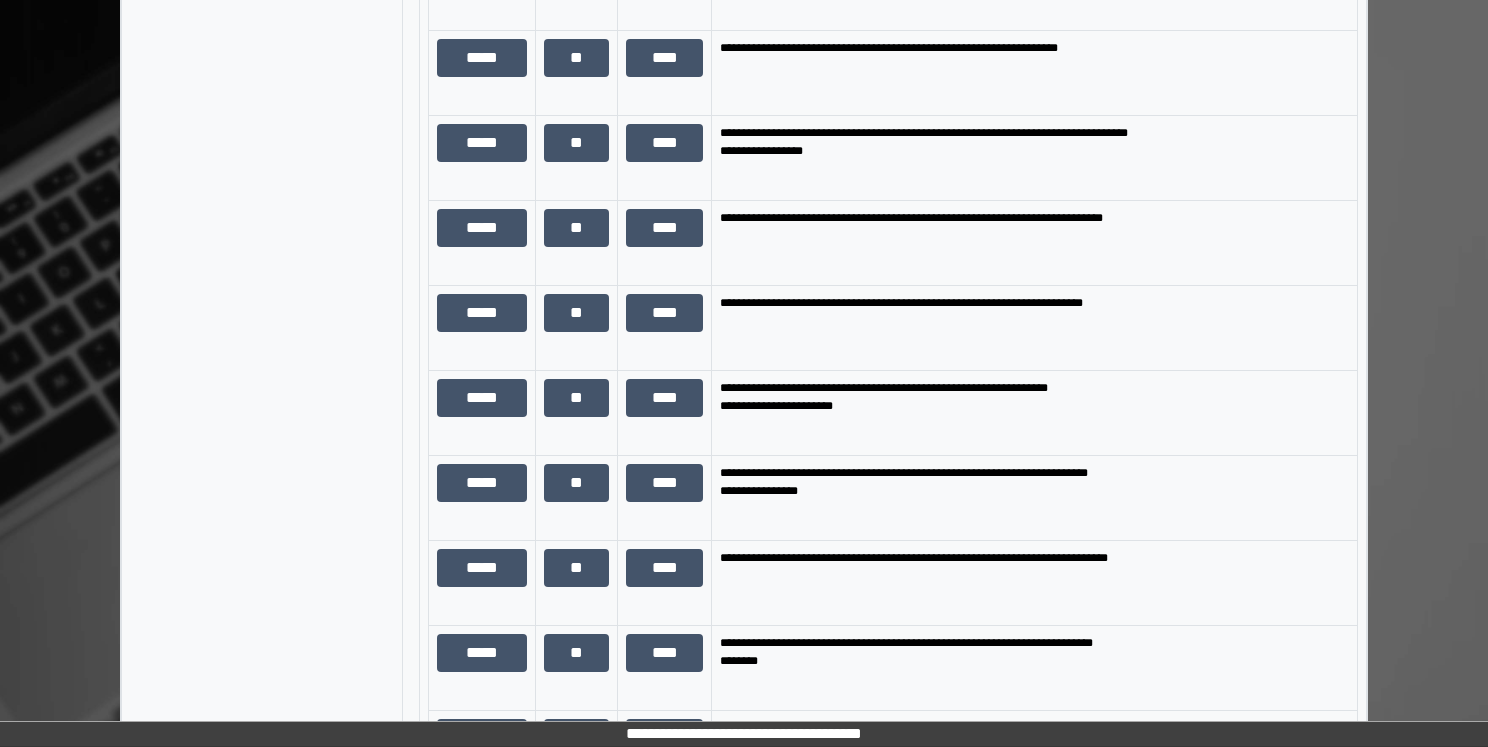 scroll, scrollTop: 1800, scrollLeft: 0, axis: vertical 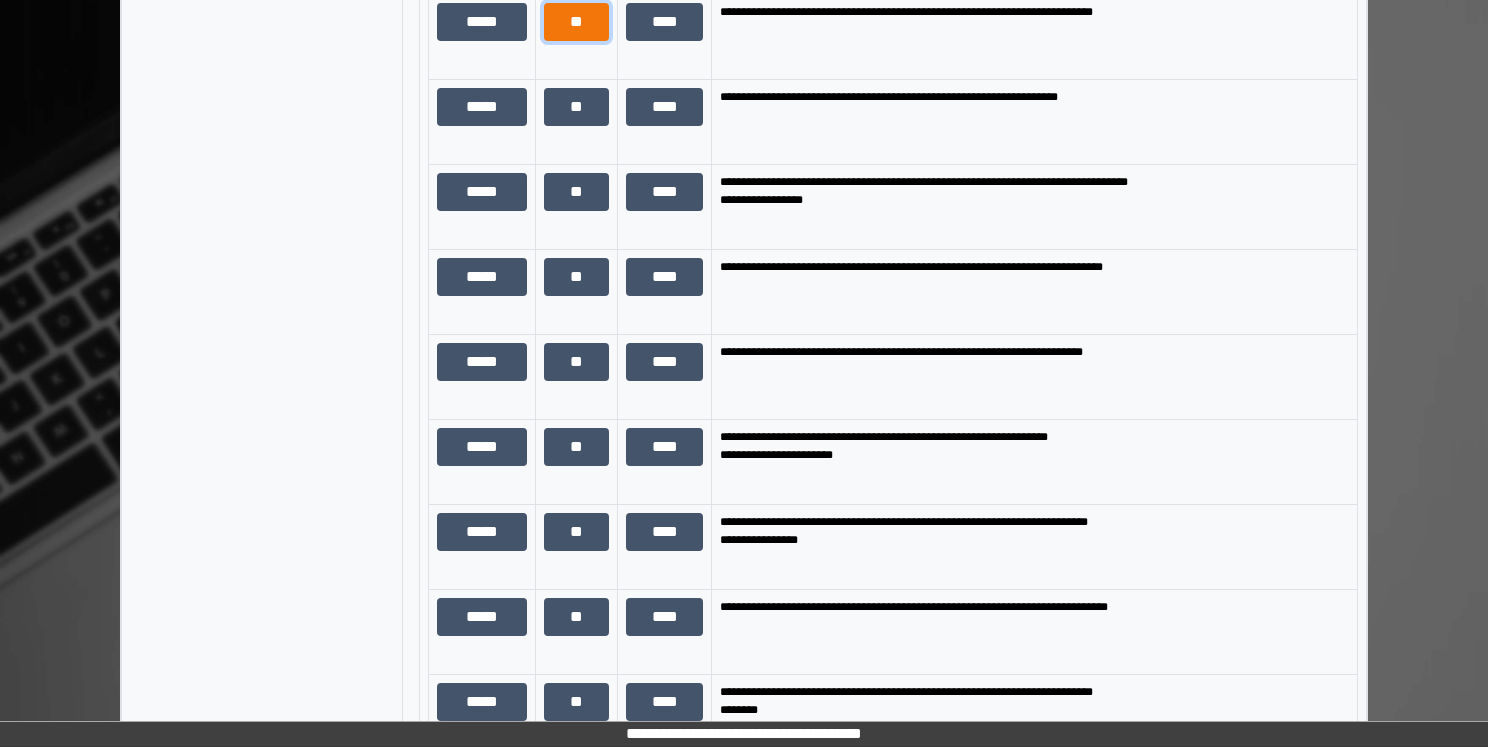 click on "**" at bounding box center [576, 22] 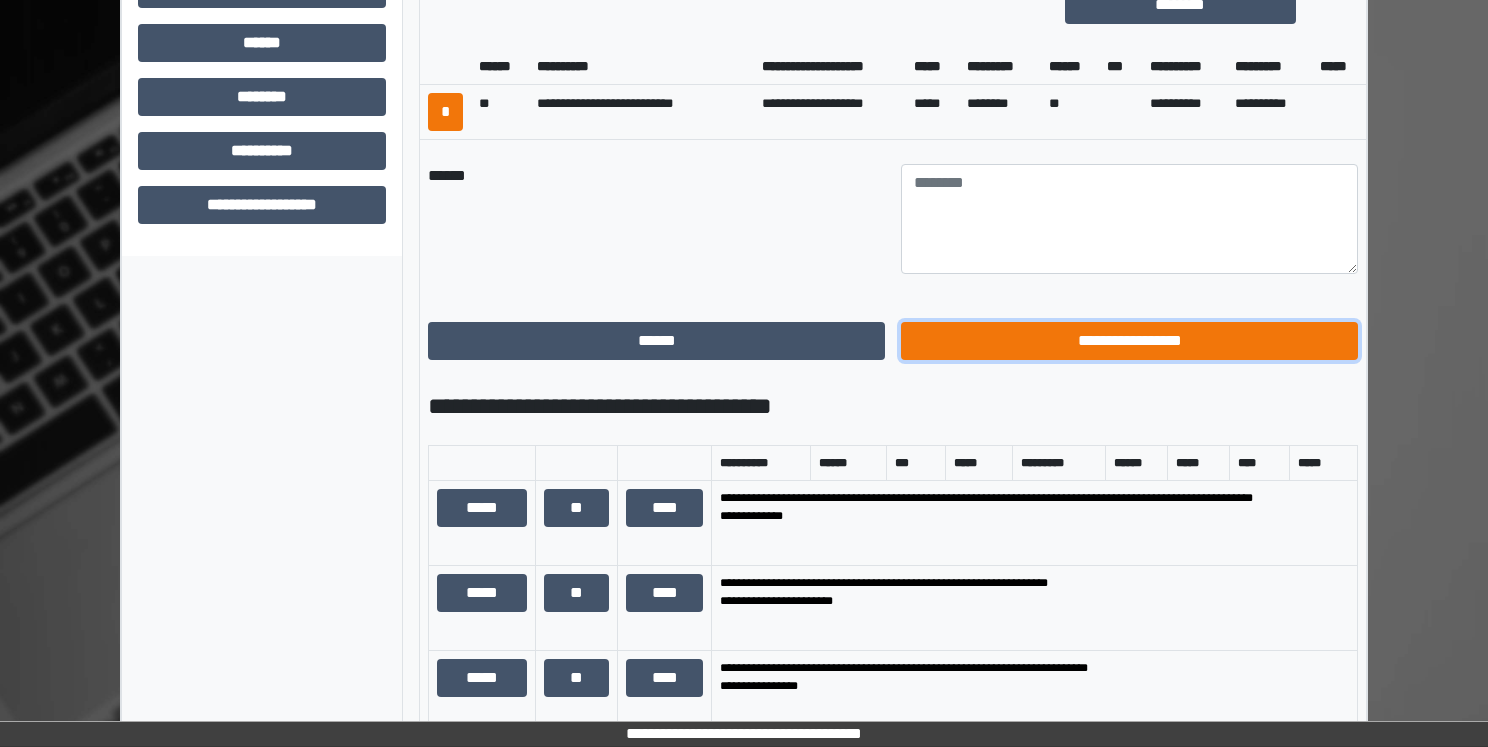 click on "**********" at bounding box center (1129, 341) 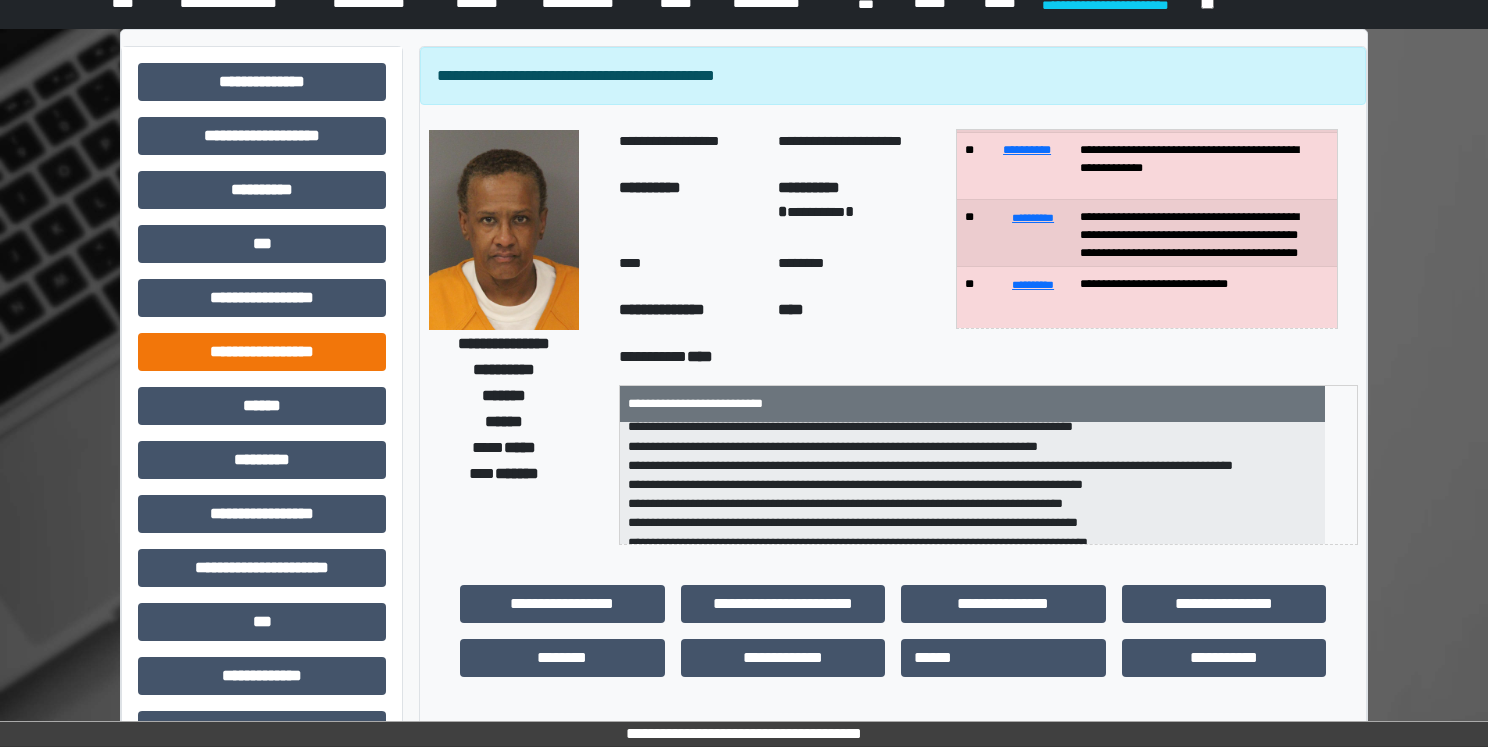 scroll, scrollTop: 0, scrollLeft: 0, axis: both 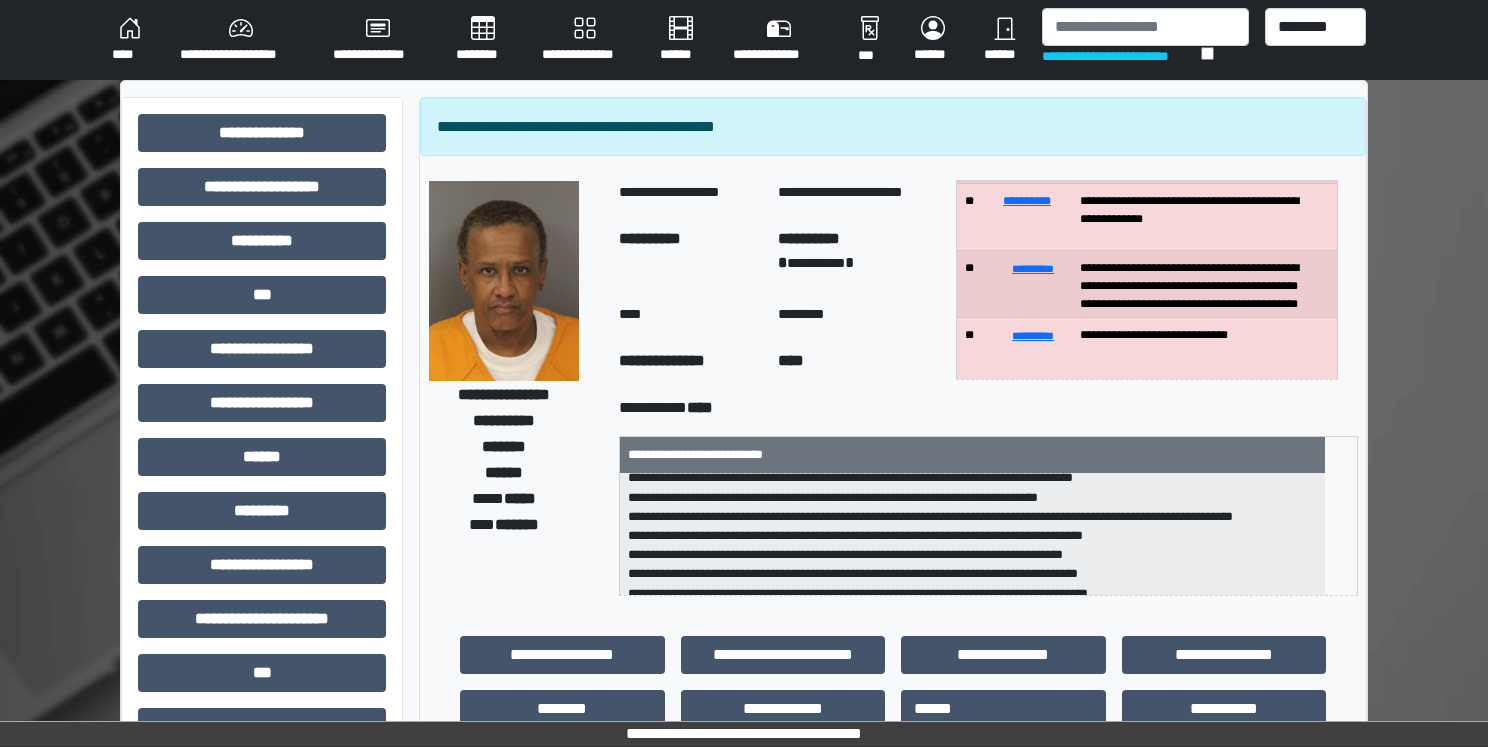 click on "****" at bounding box center [130, 40] 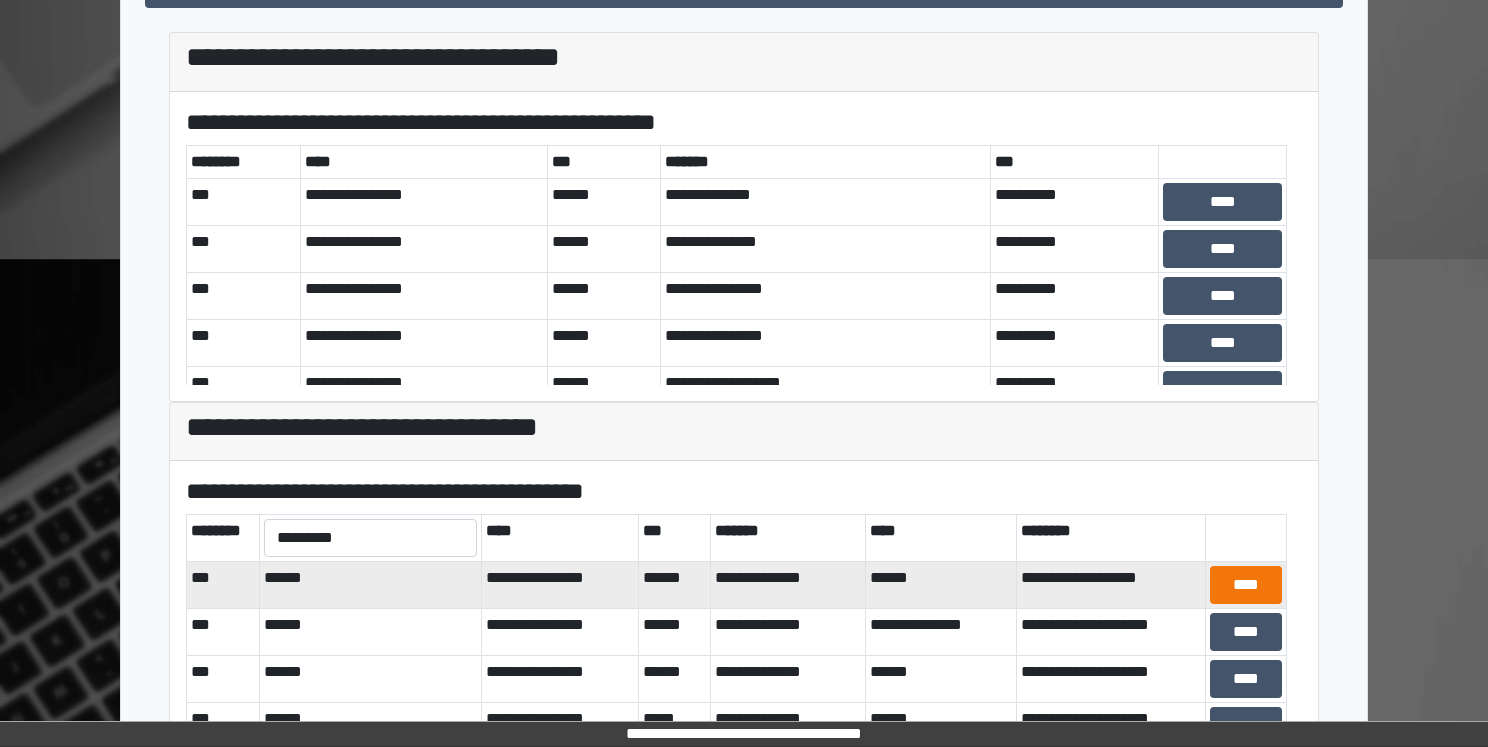 scroll, scrollTop: 654, scrollLeft: 0, axis: vertical 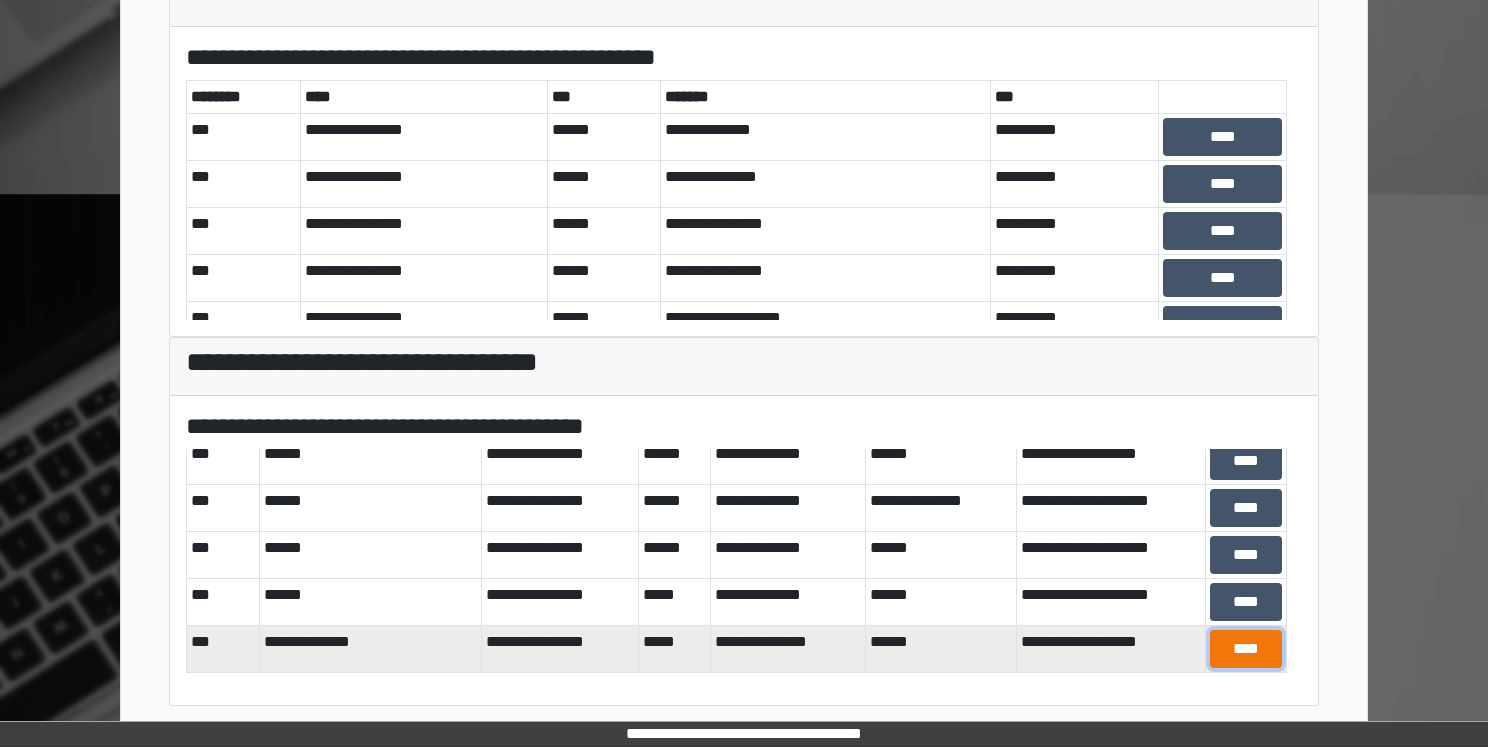 click on "****" at bounding box center [1246, 649] 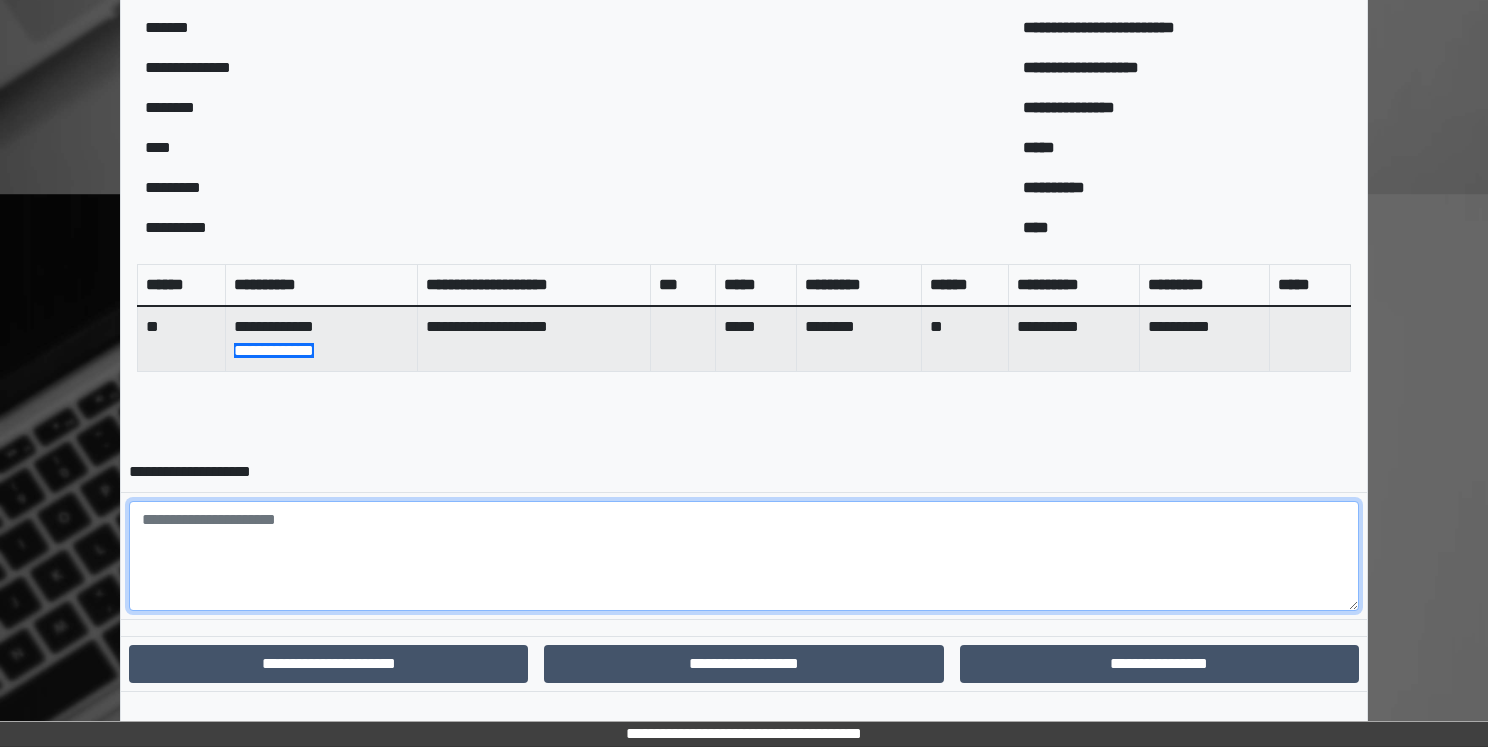 click at bounding box center [744, 556] 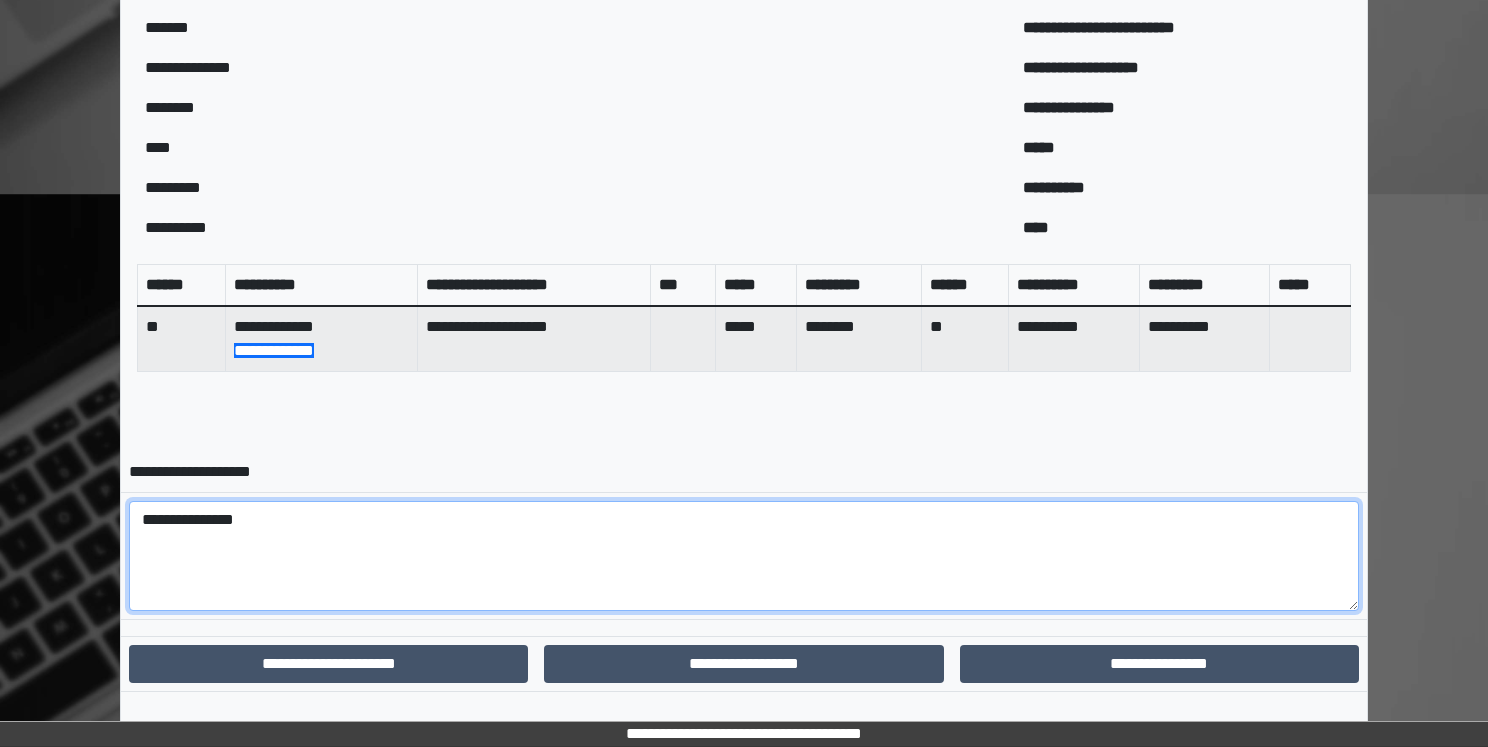 type on "**********" 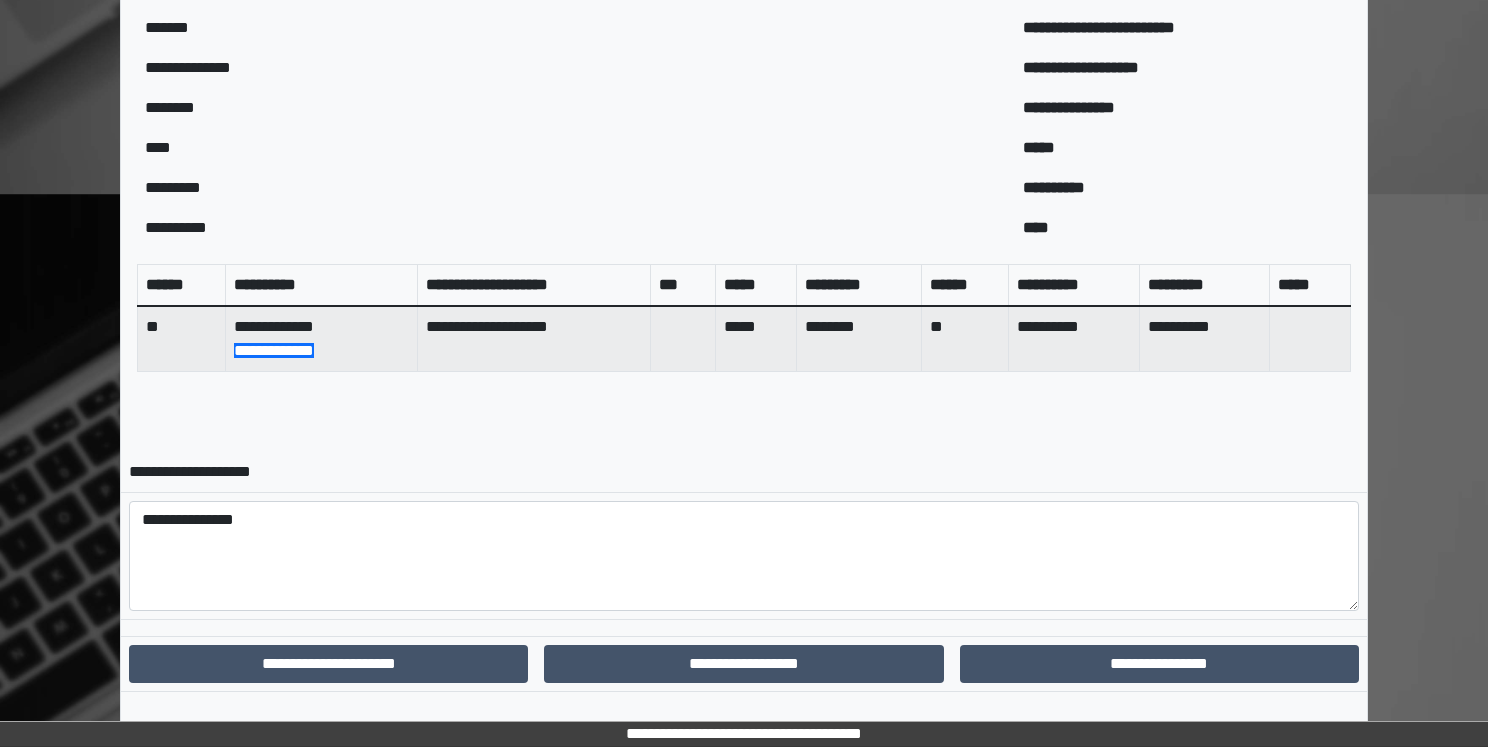click on "**********" at bounding box center [1159, 663] 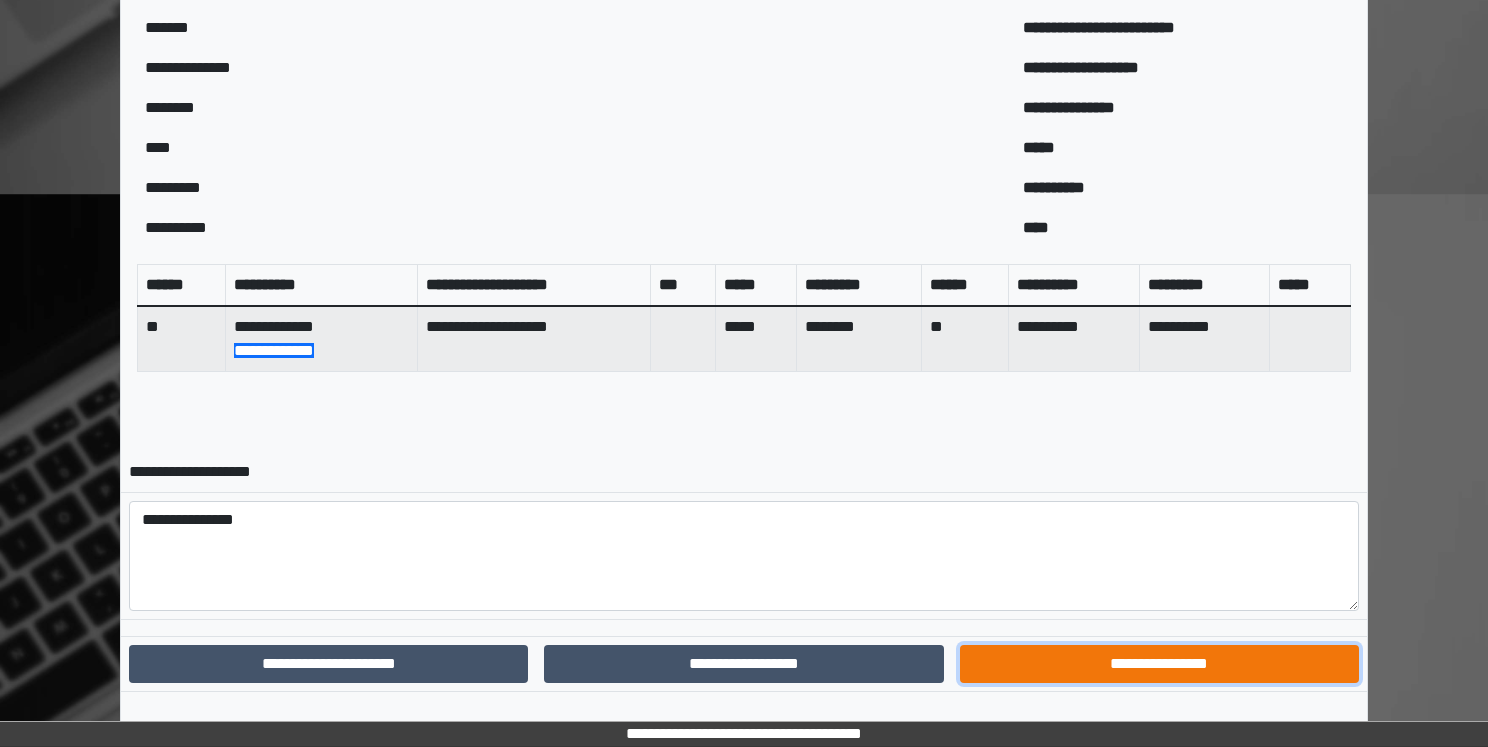 click on "**********" at bounding box center (1159, 664) 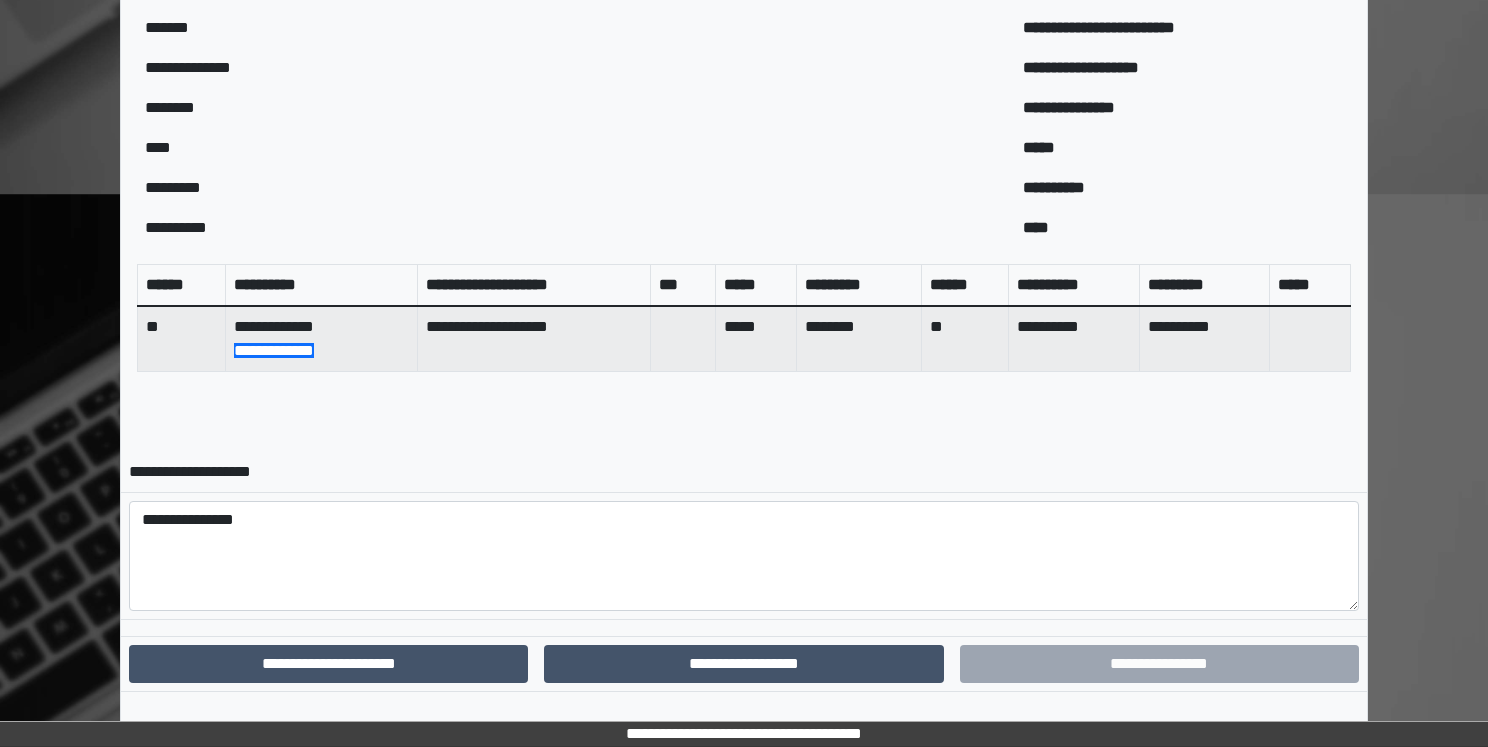 scroll, scrollTop: 601, scrollLeft: 0, axis: vertical 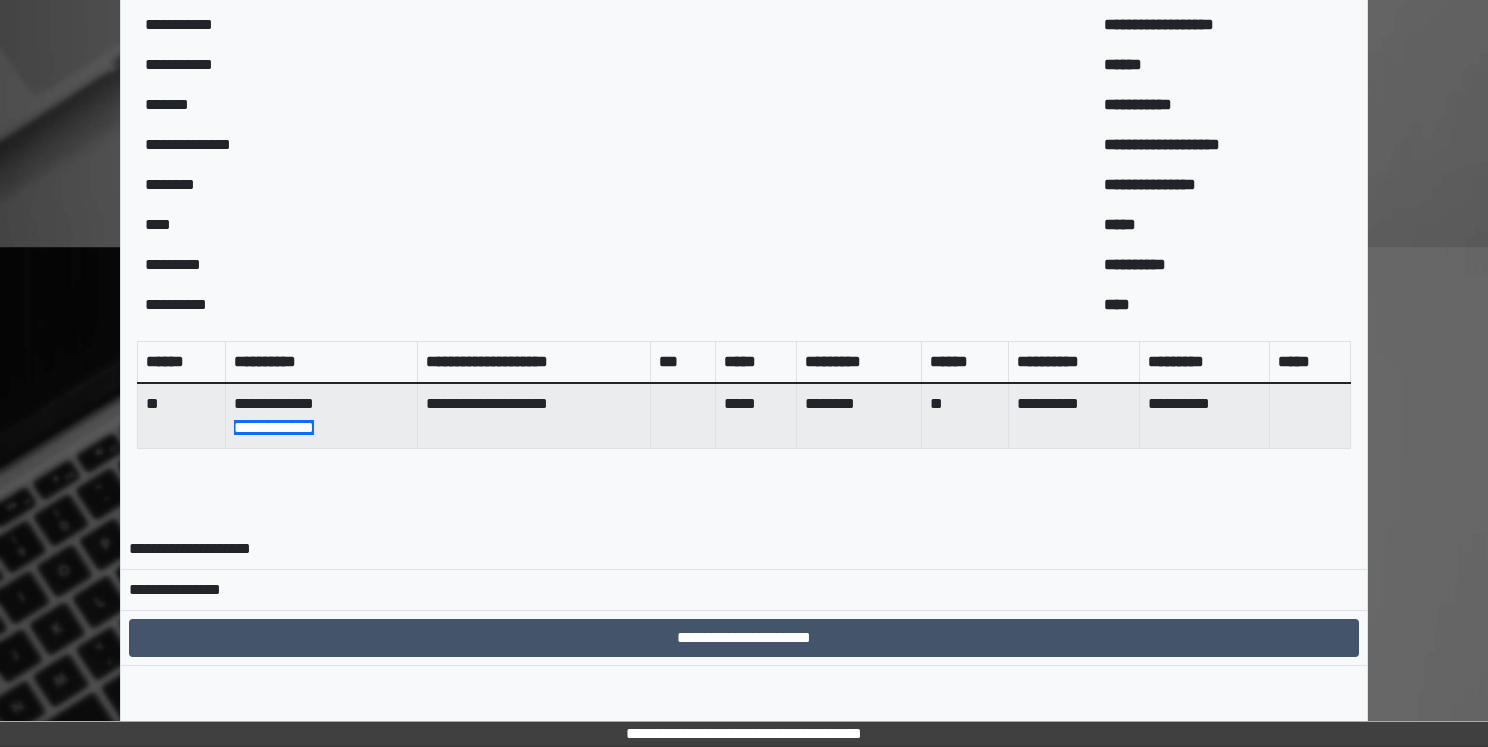 click on "**********" at bounding box center [744, 637] 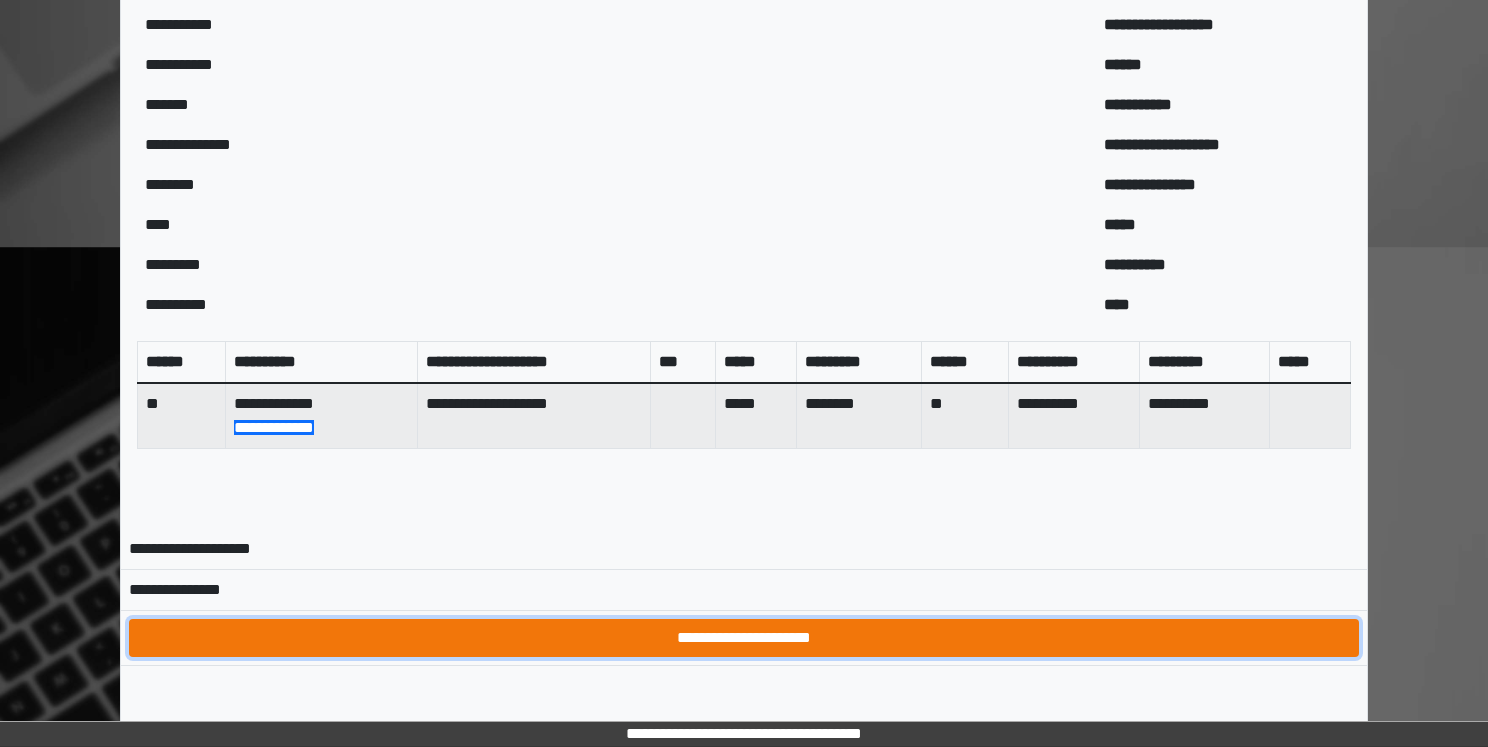 click on "**********" at bounding box center [744, 638] 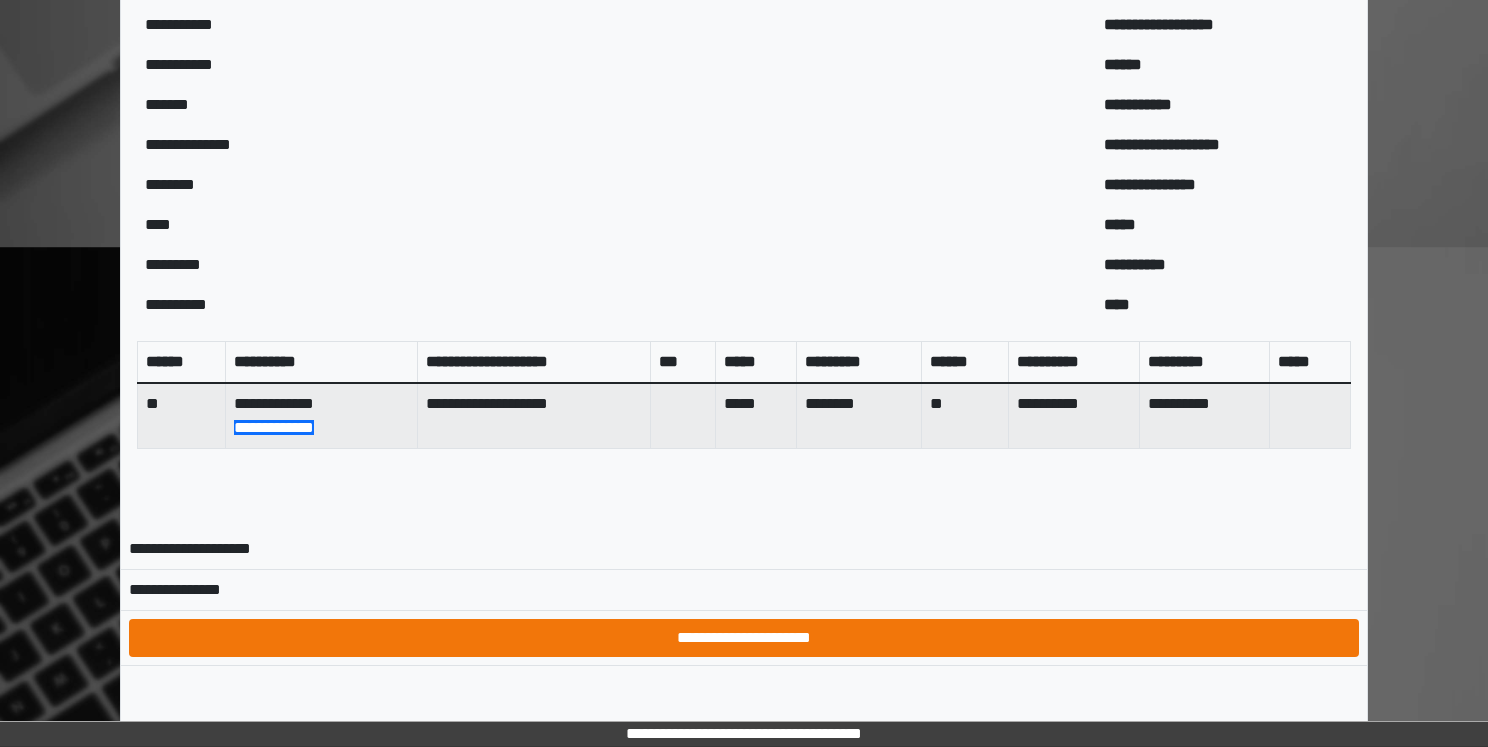 scroll, scrollTop: 0, scrollLeft: 0, axis: both 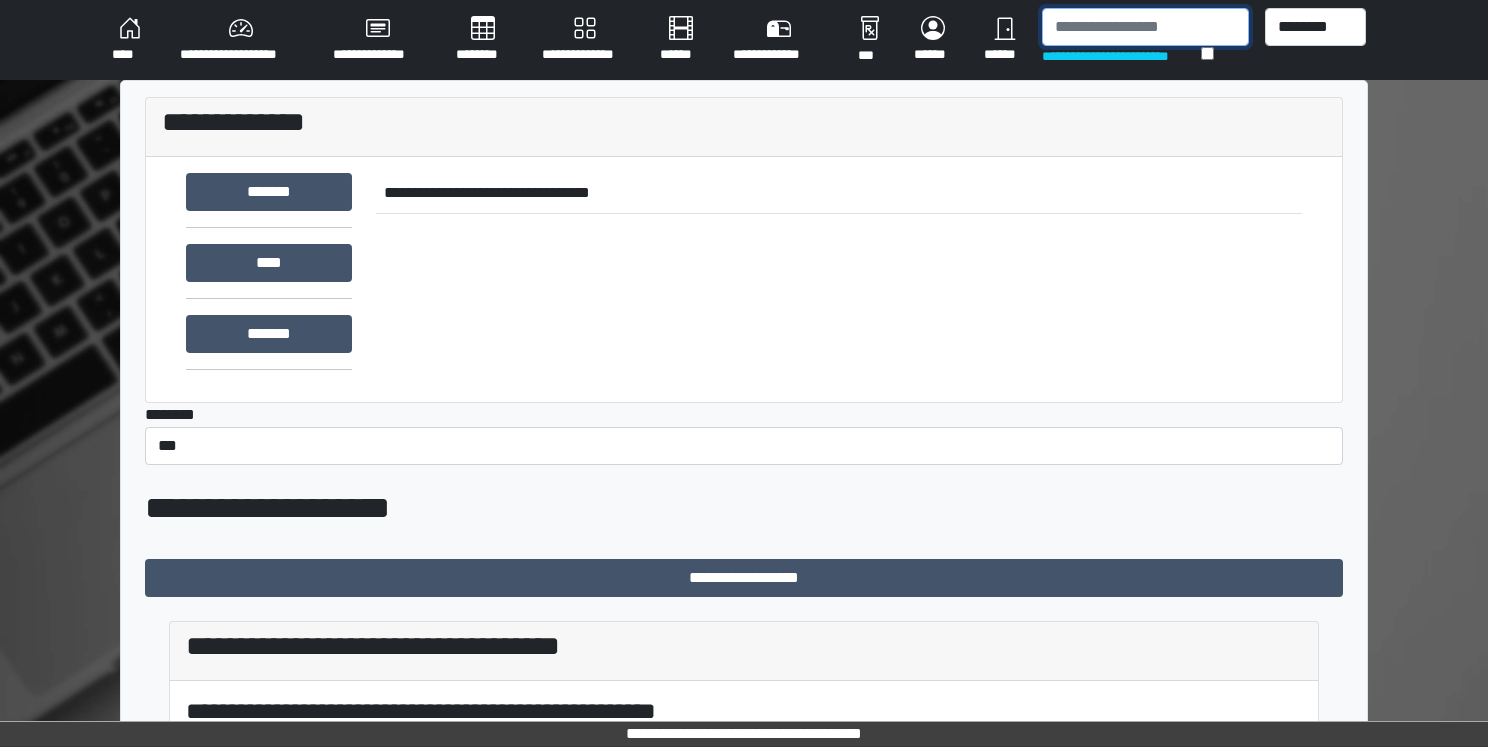 click at bounding box center [1145, 27] 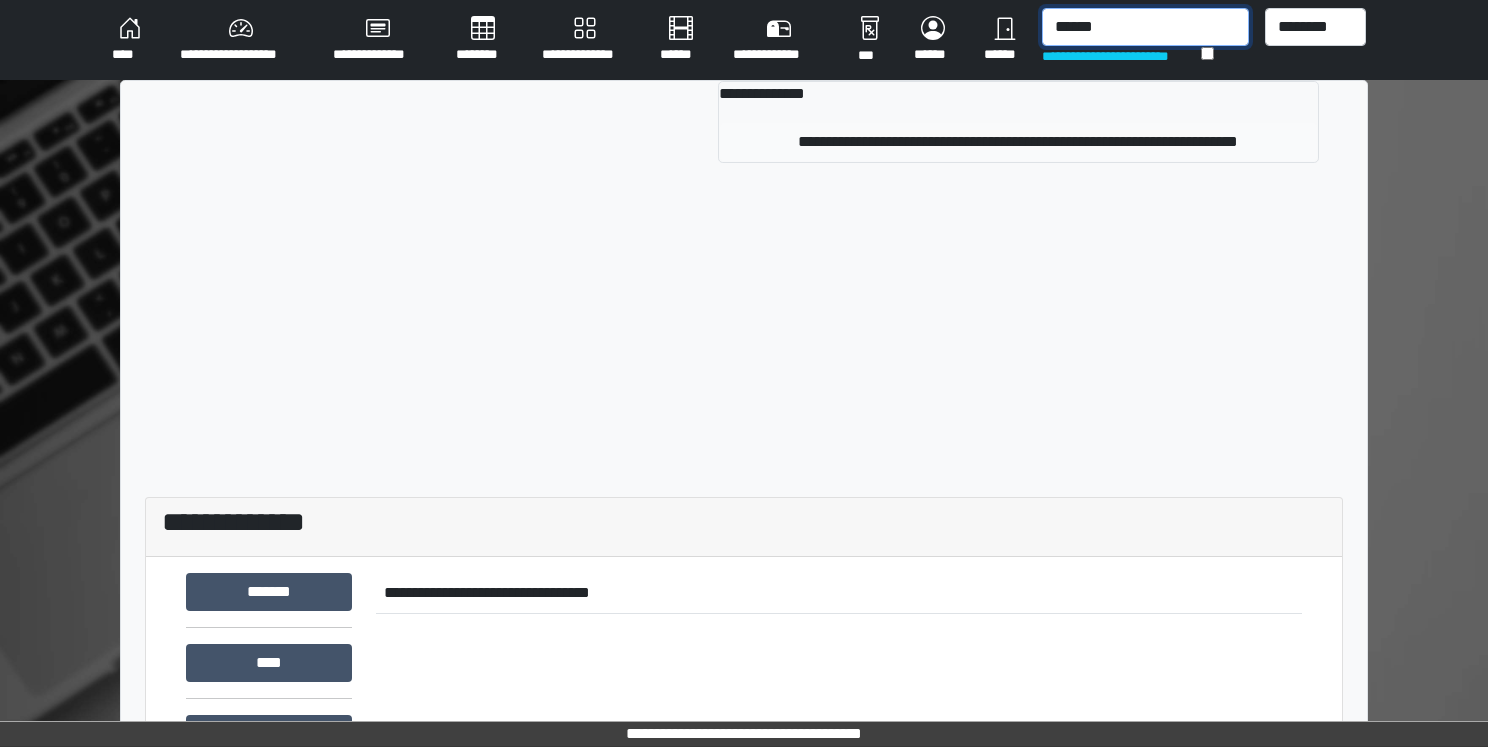 type on "******" 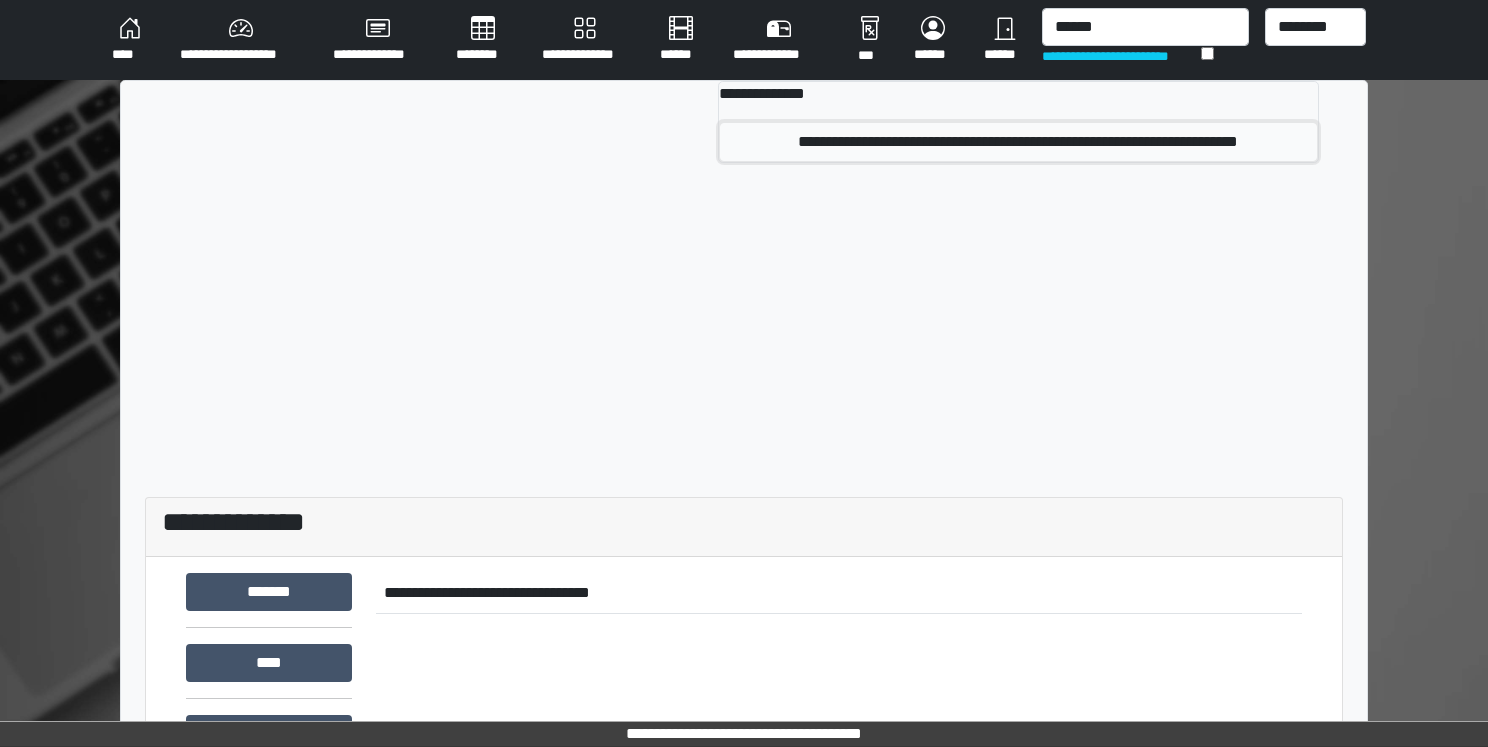 click on "**********" at bounding box center (1018, 142) 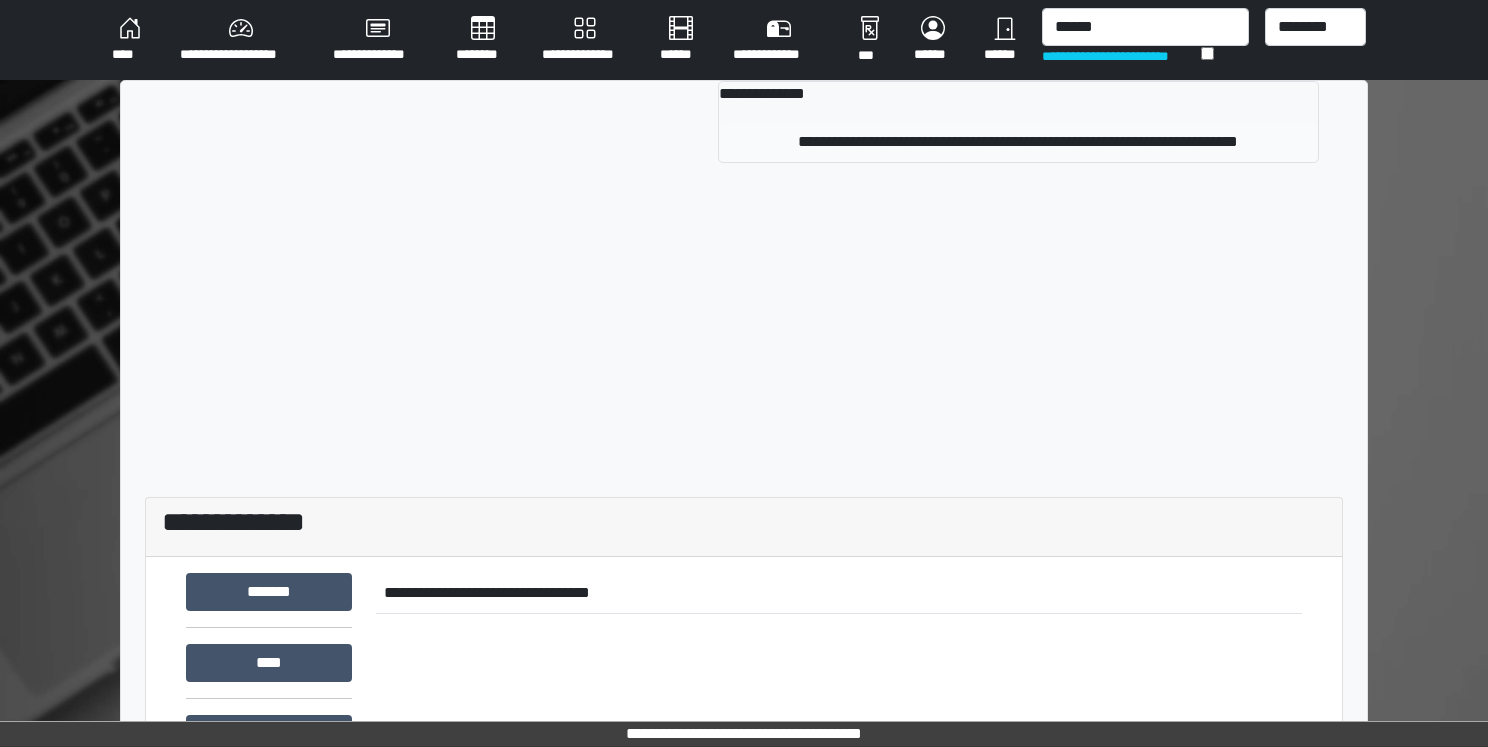 type 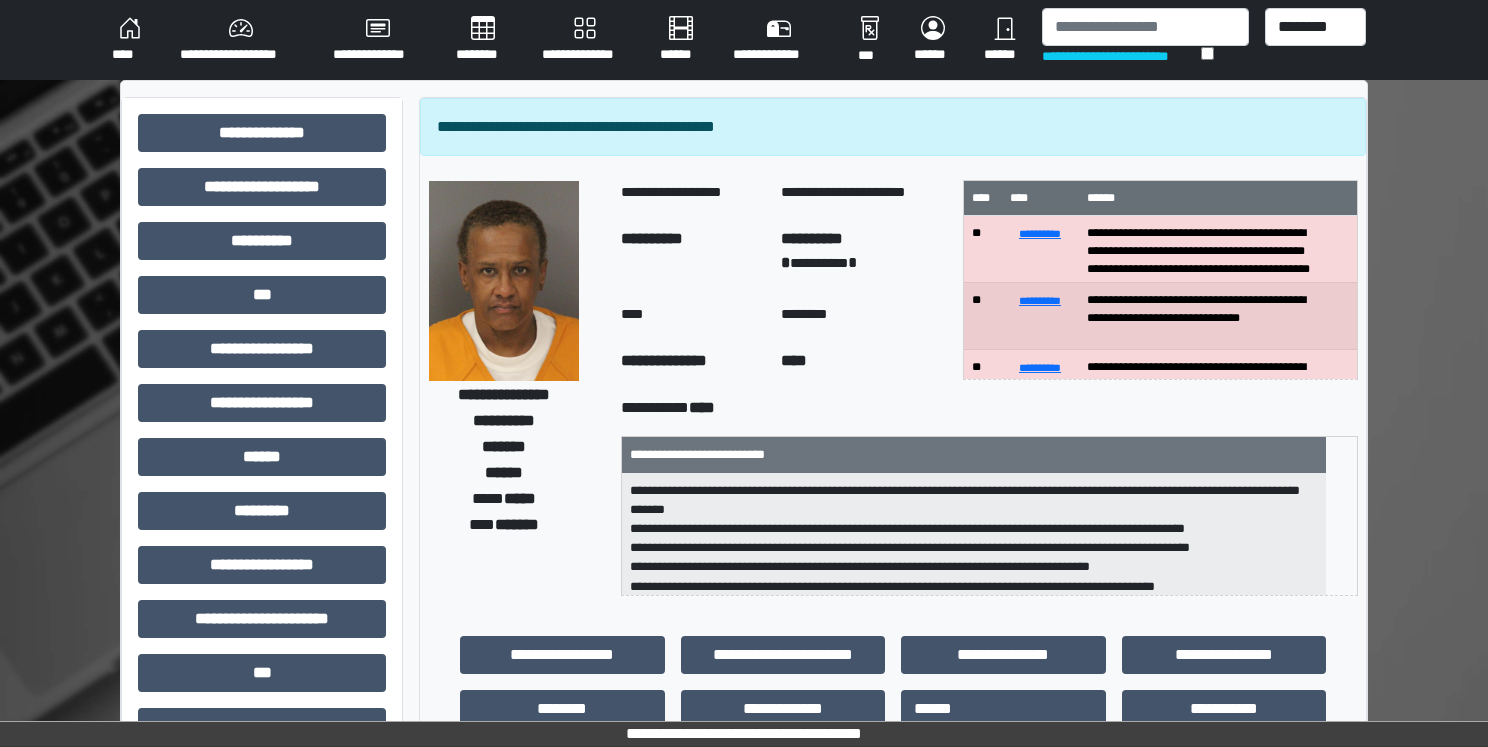 scroll, scrollTop: 2, scrollLeft: 0, axis: vertical 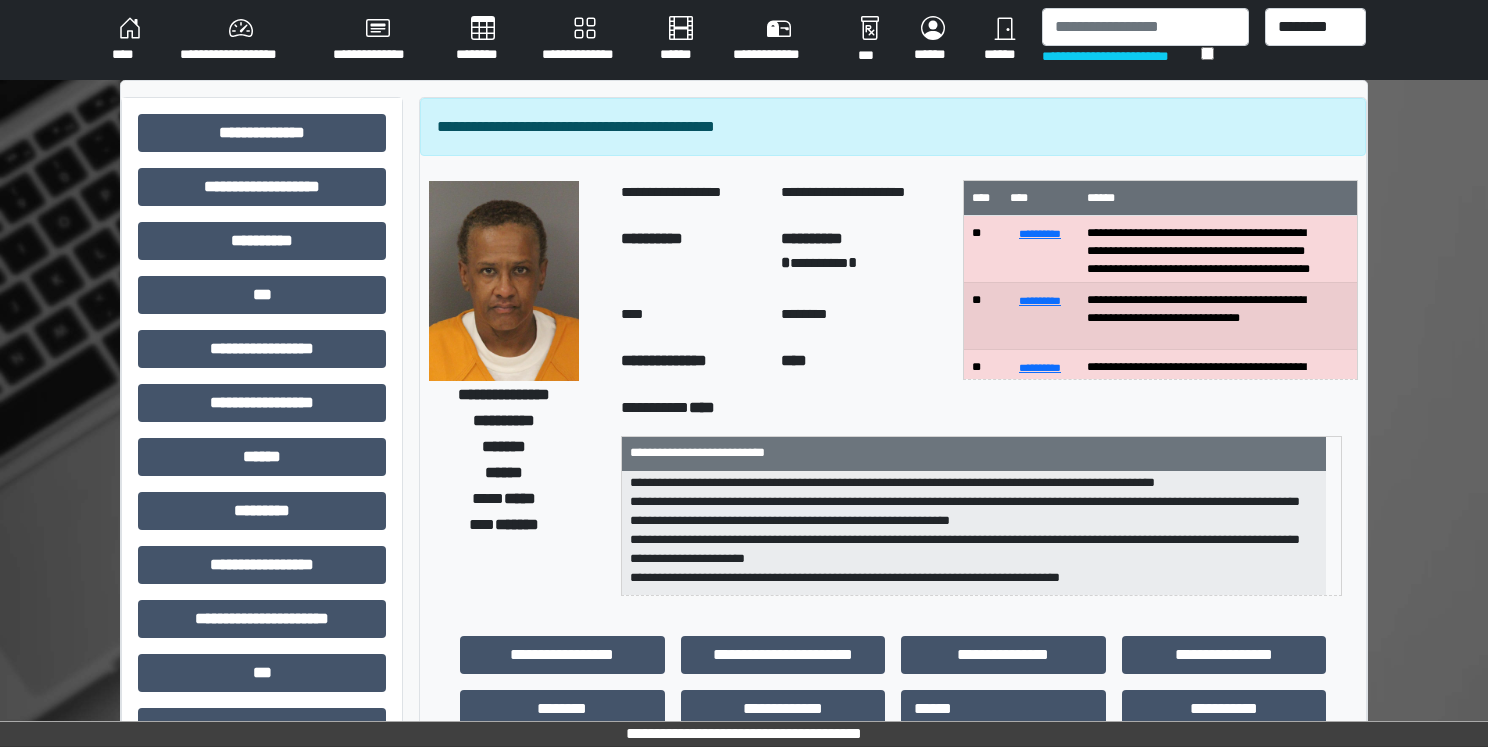 click on "**********" at bounding box center [783, 655] 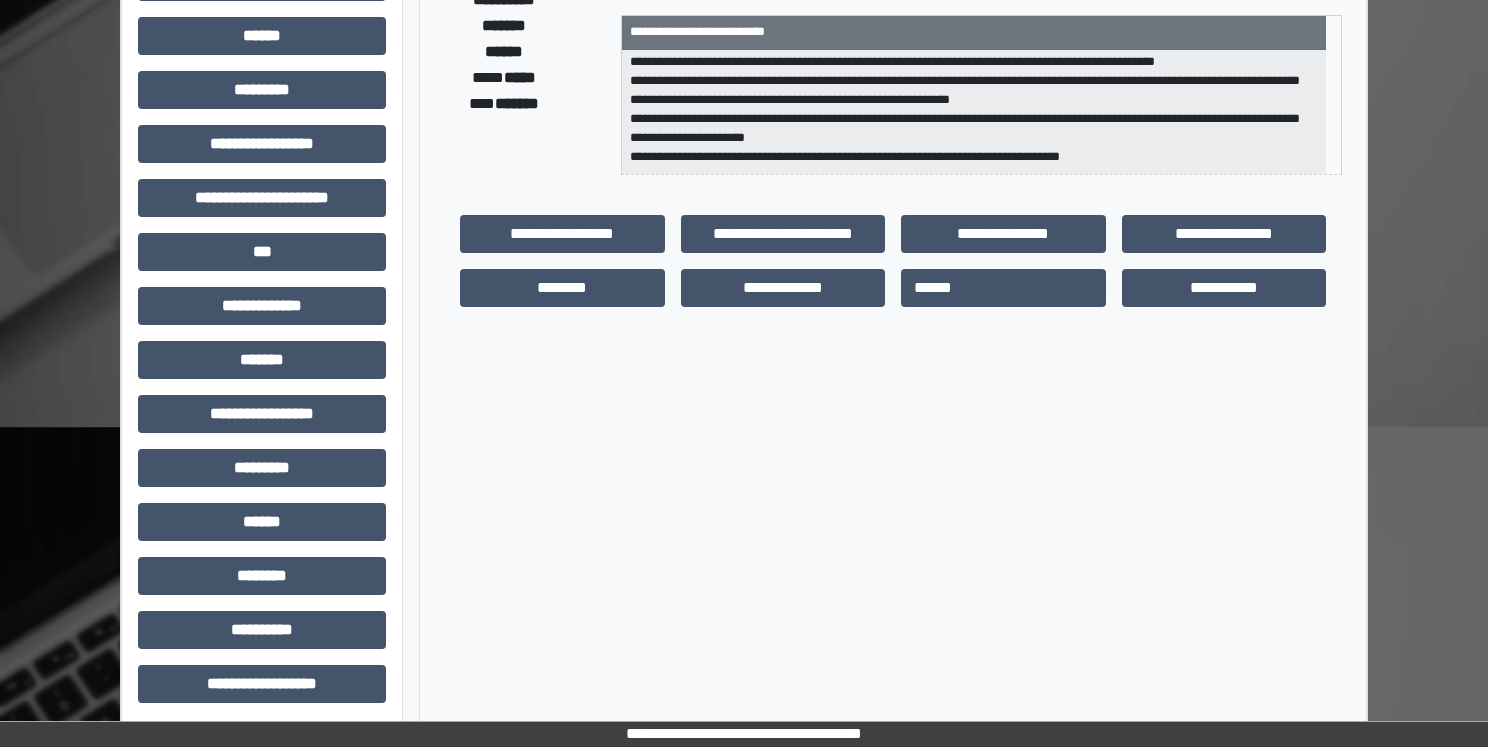 scroll, scrollTop: 427, scrollLeft: 0, axis: vertical 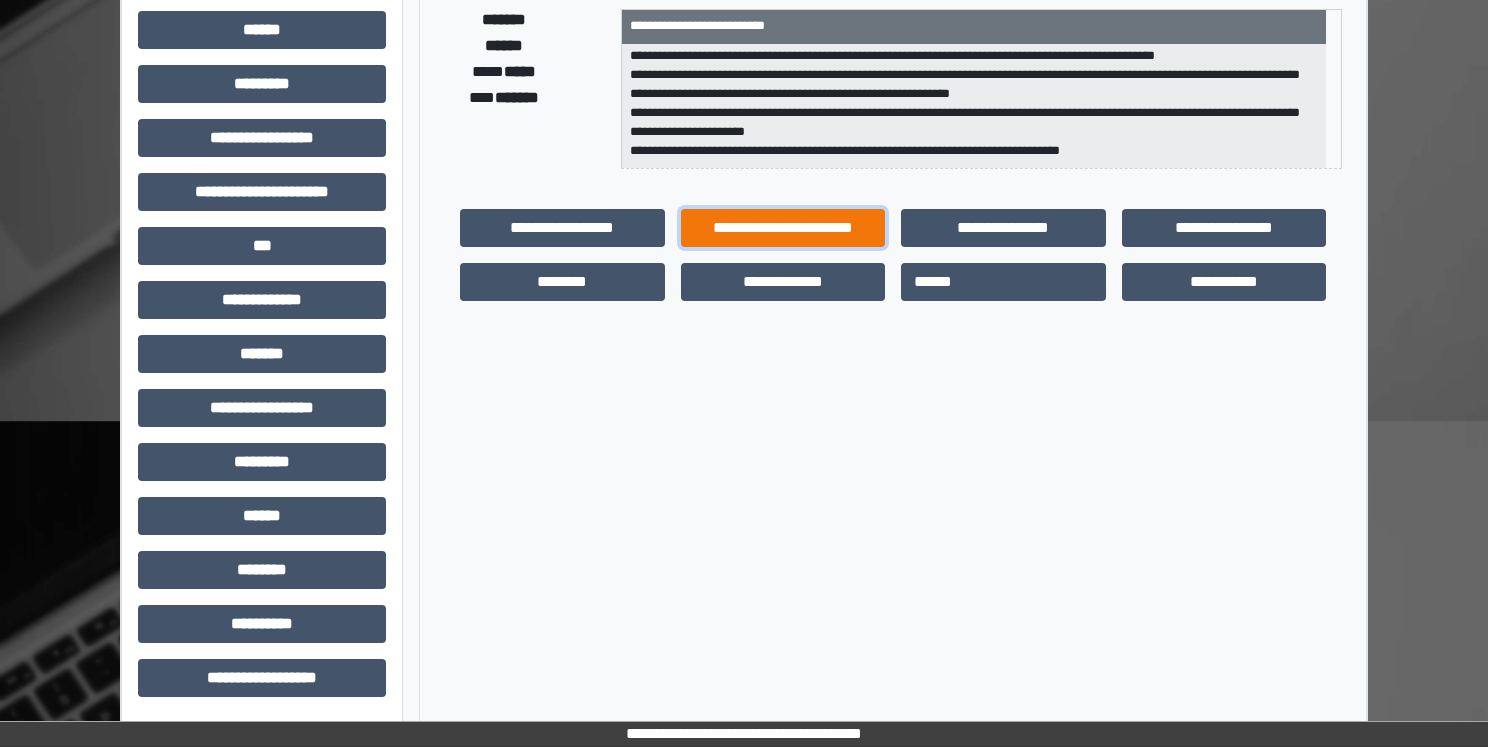 click on "**********" at bounding box center [783, 228] 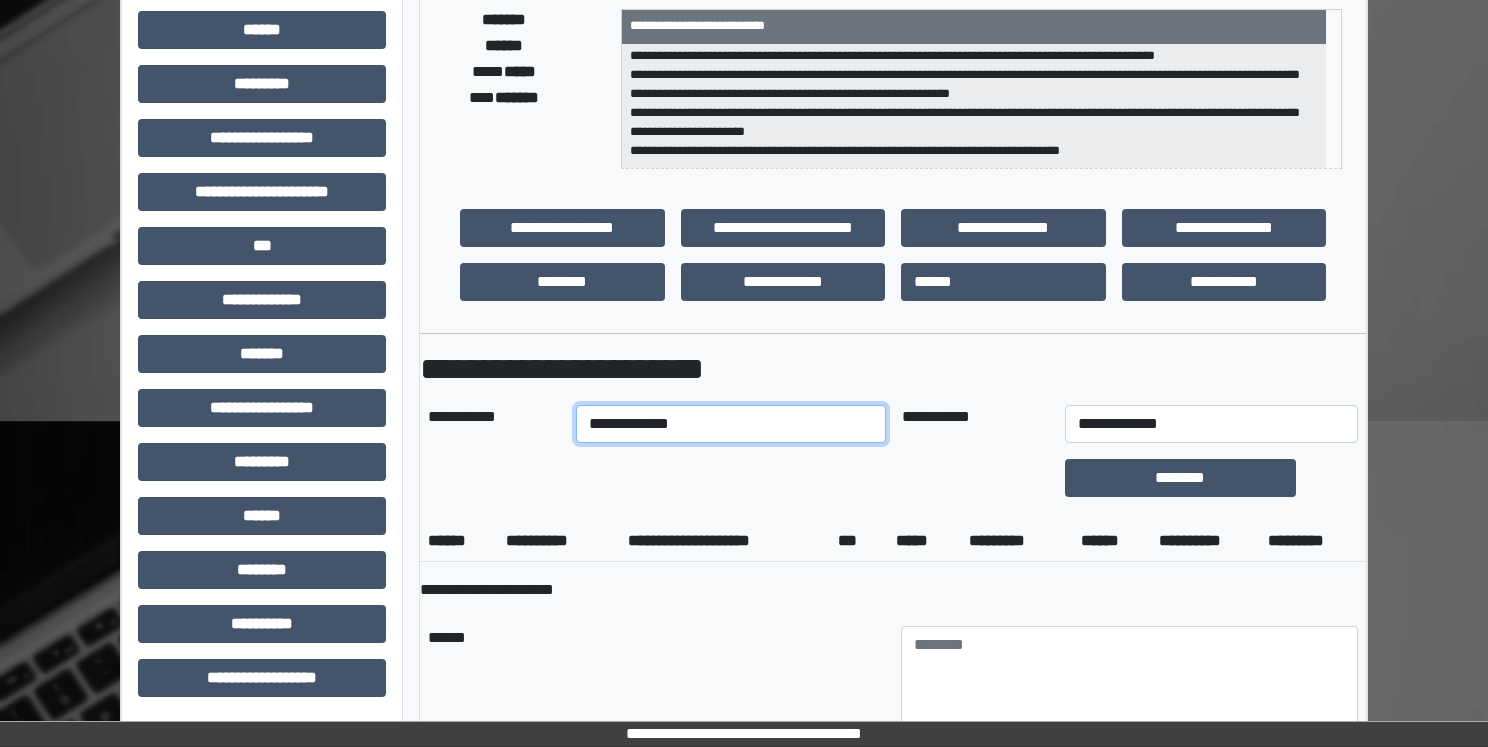 click on "**********" at bounding box center (730, 424) 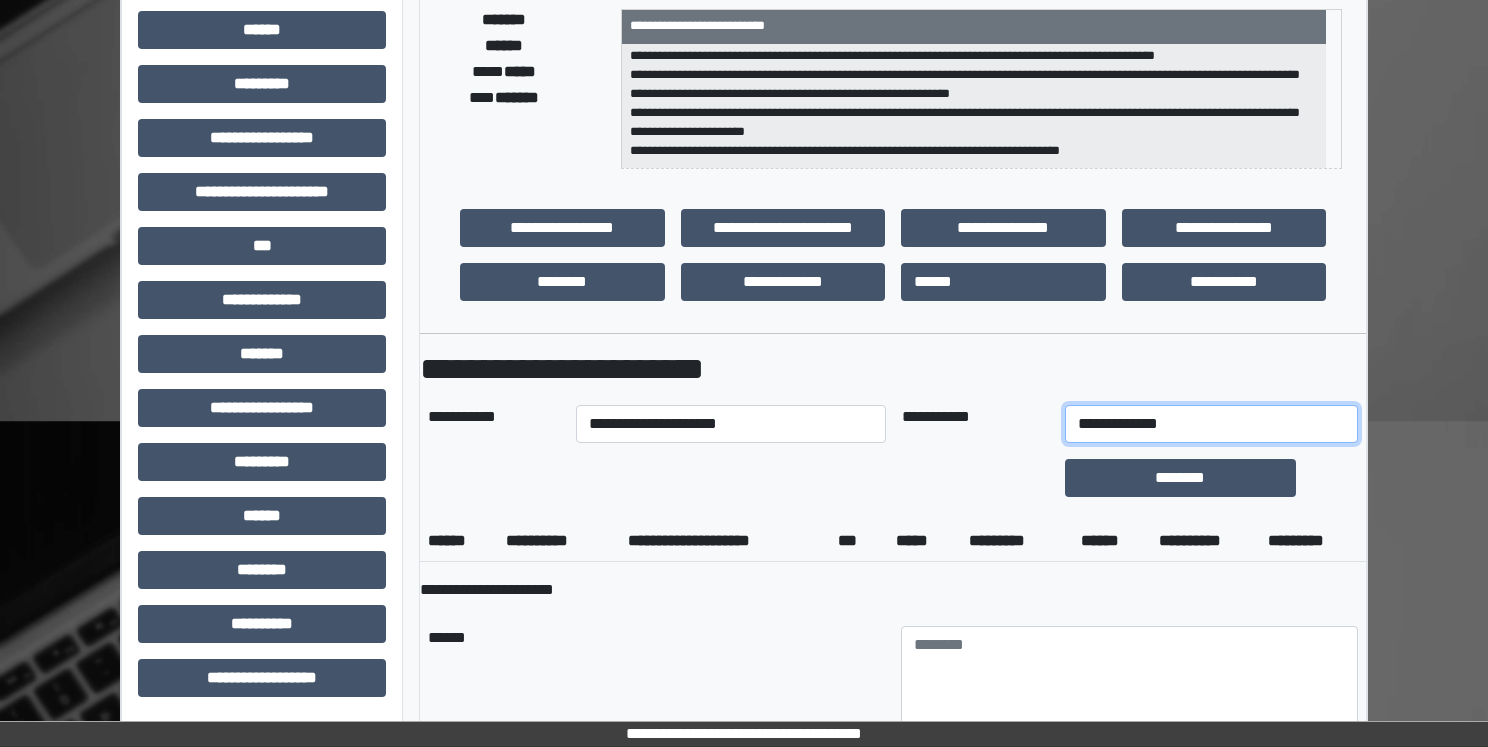click on "**********" at bounding box center (1211, 424) 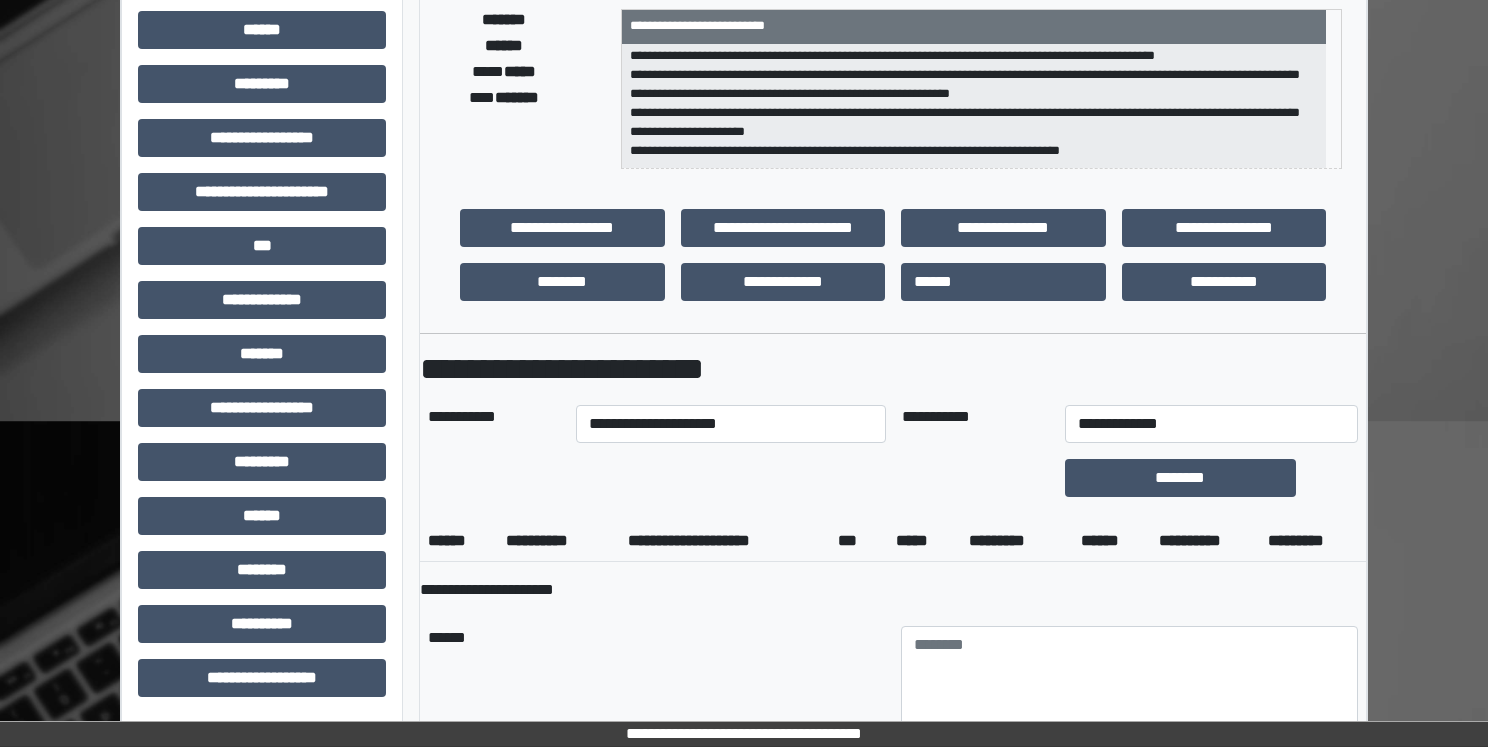 click on "**********" at bounding box center (893, 2142) 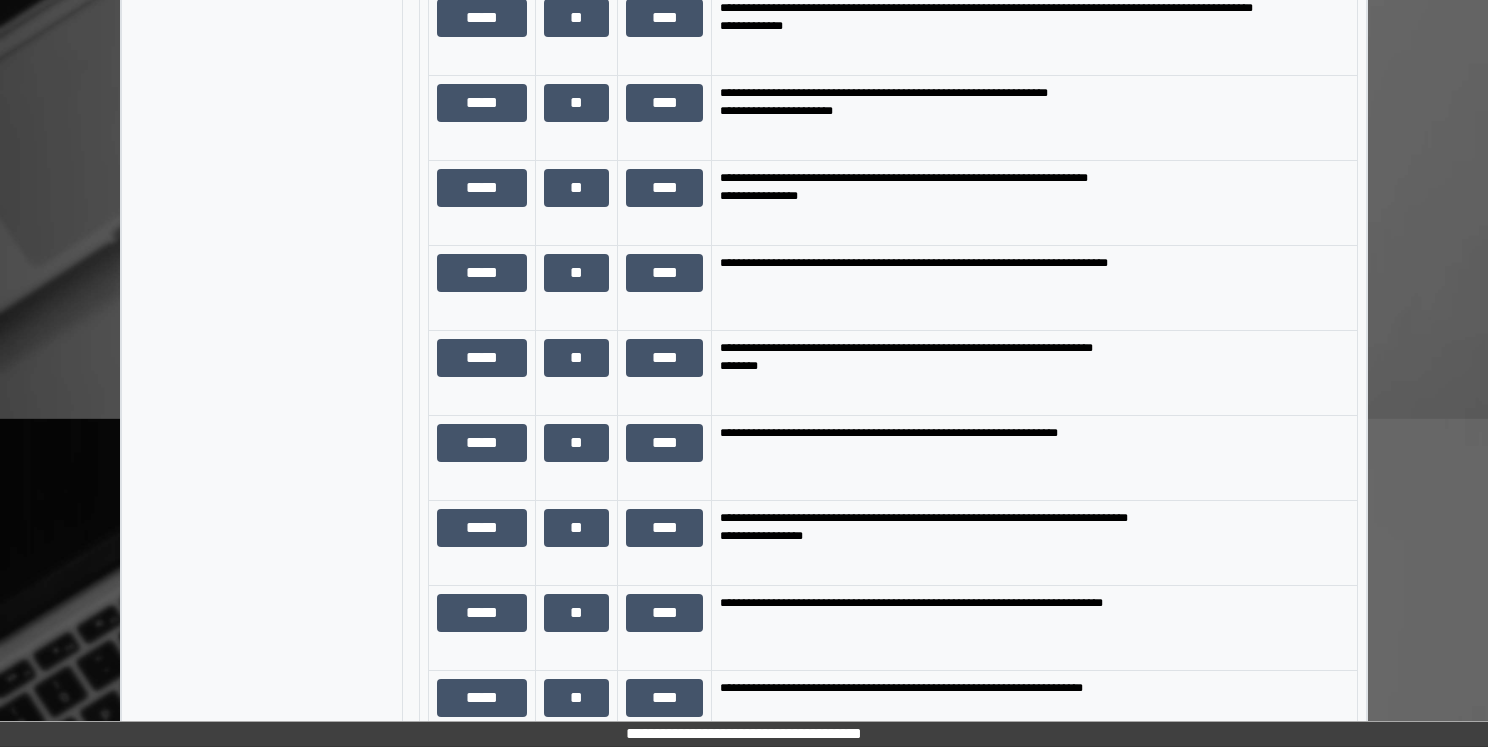 scroll, scrollTop: 1427, scrollLeft: 0, axis: vertical 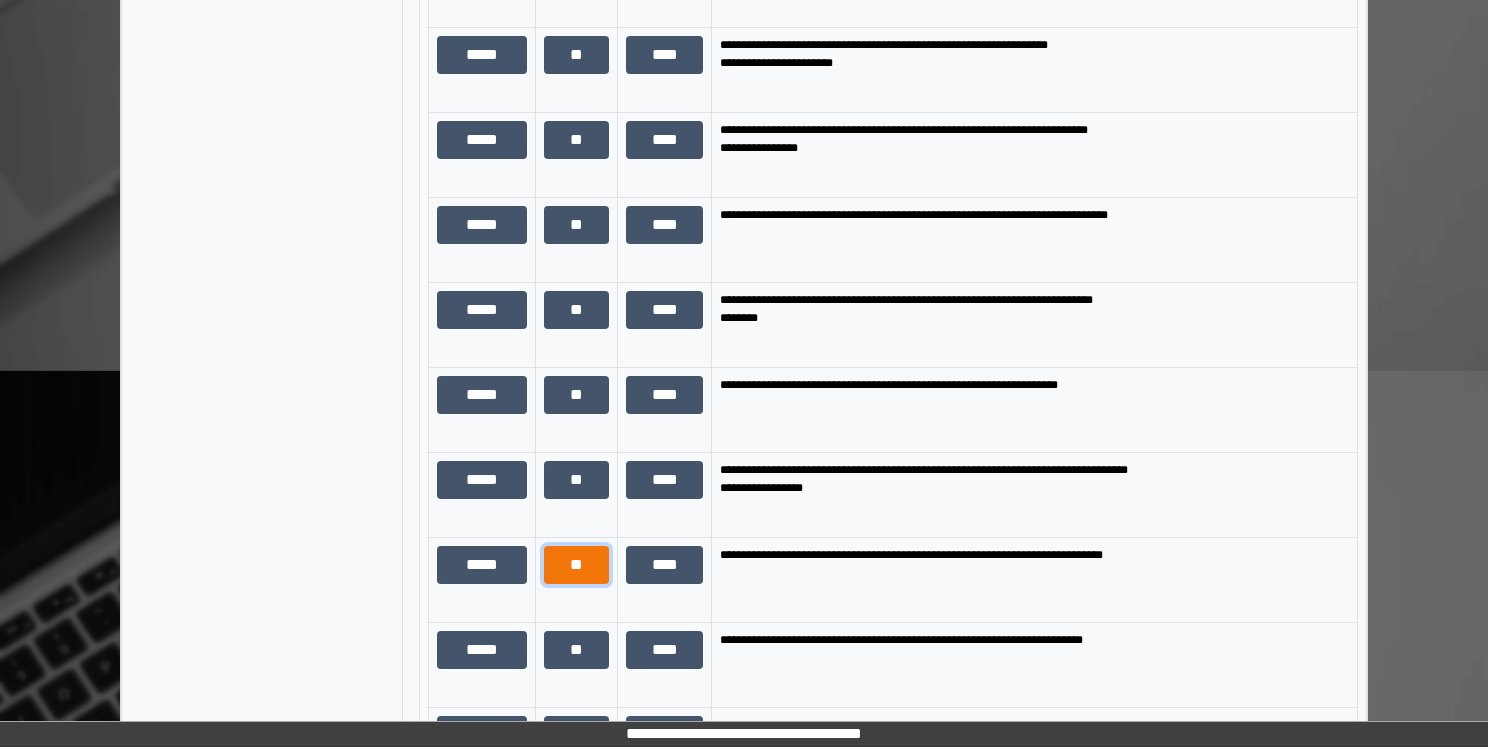 click on "**" at bounding box center [576, 565] 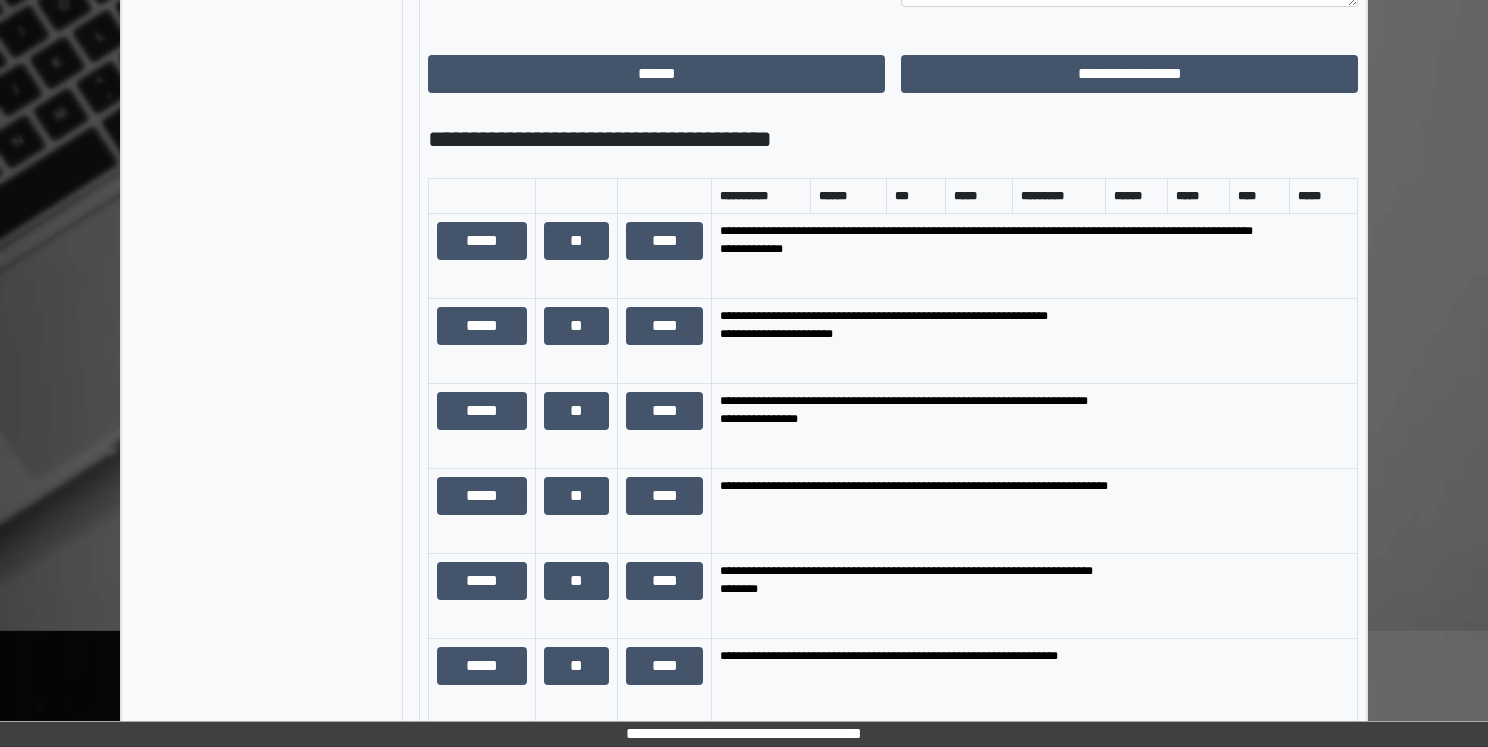 scroll, scrollTop: 1127, scrollLeft: 0, axis: vertical 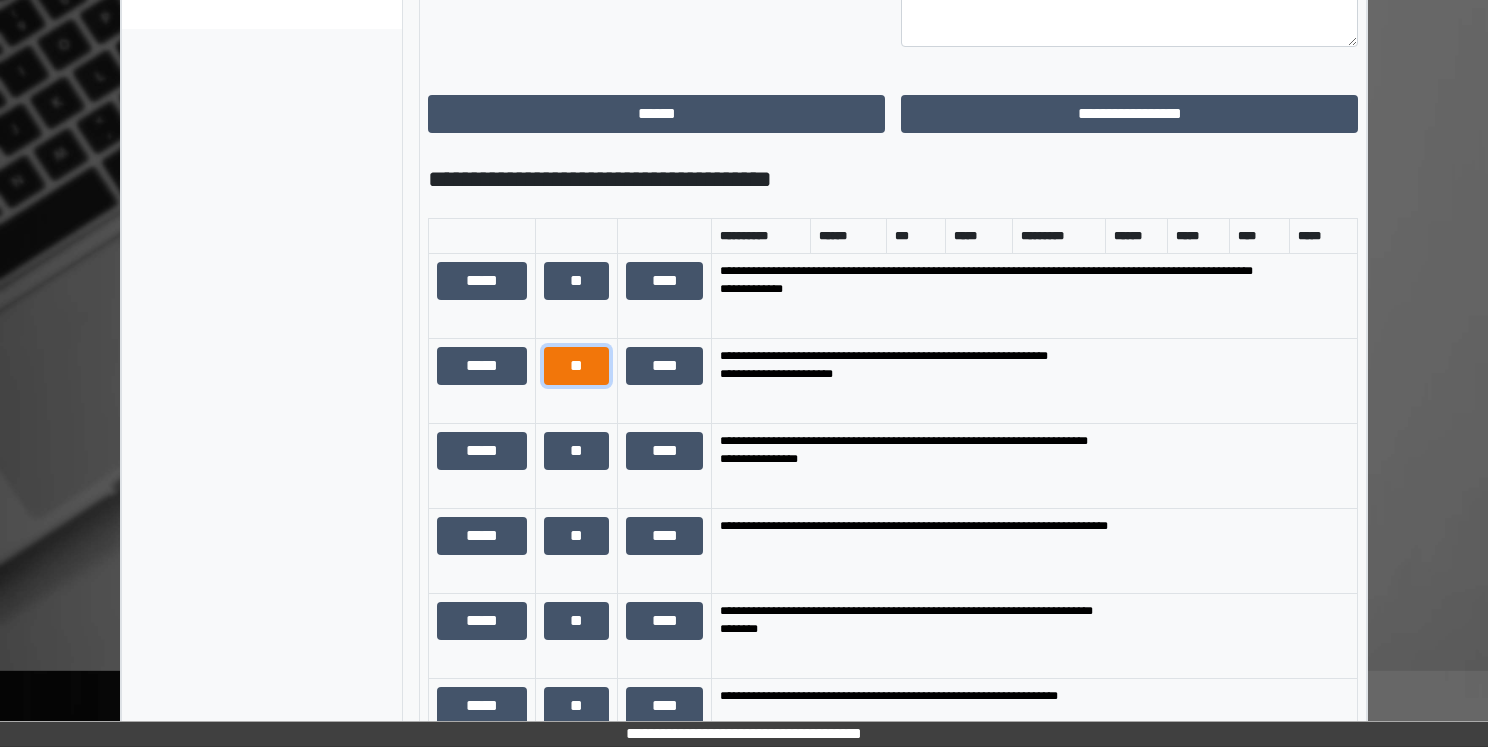 click on "**" at bounding box center (576, 366) 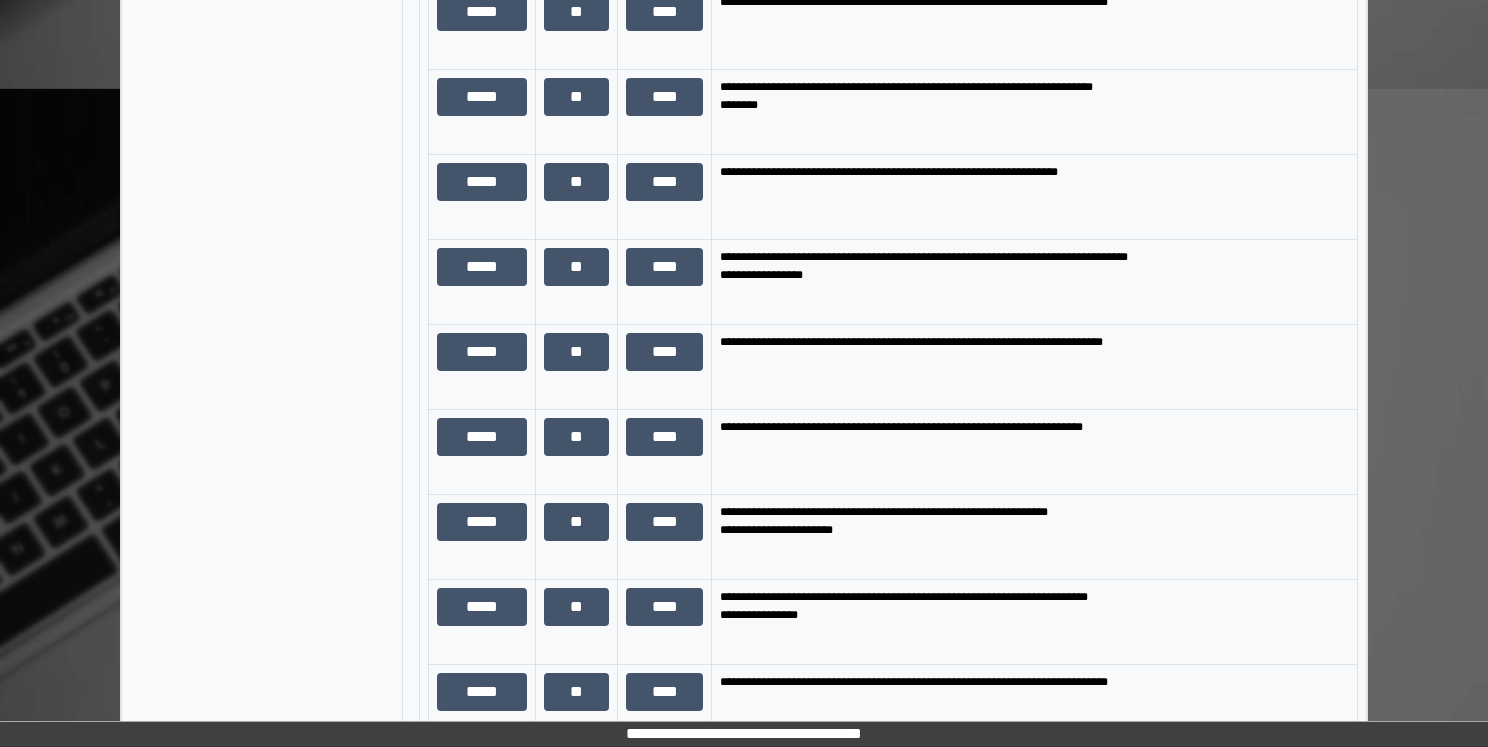 scroll, scrollTop: 1727, scrollLeft: 0, axis: vertical 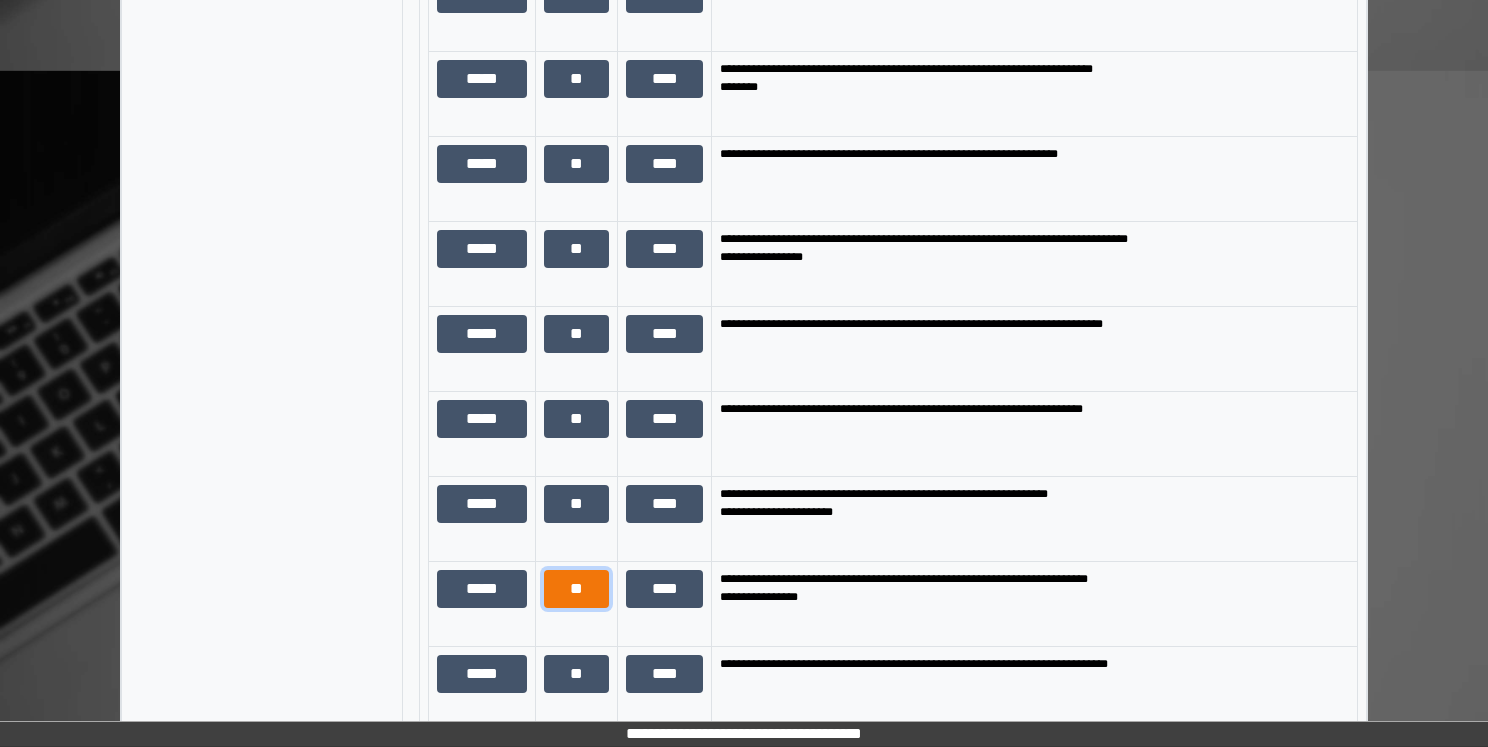 click on "**" at bounding box center [576, 589] 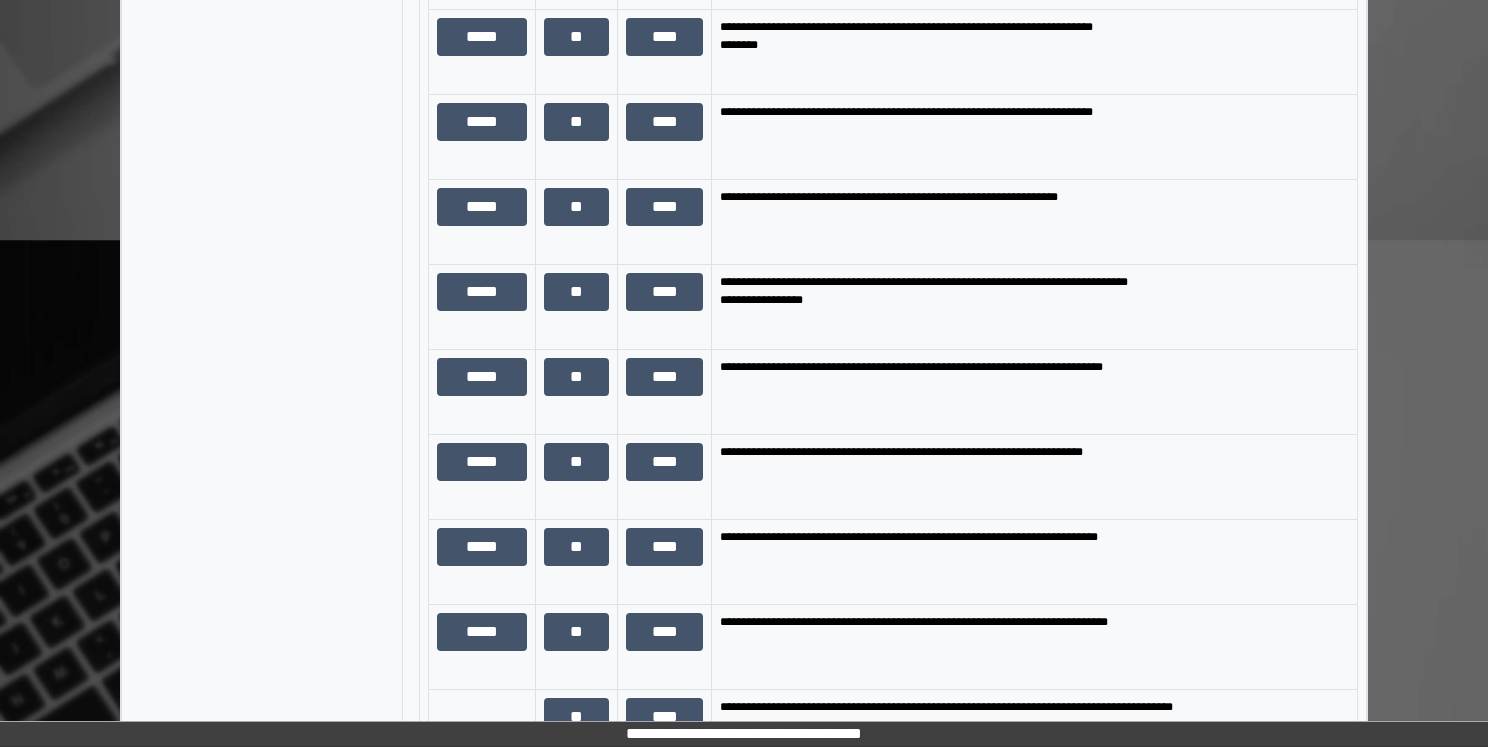 scroll, scrollTop: 2627, scrollLeft: 0, axis: vertical 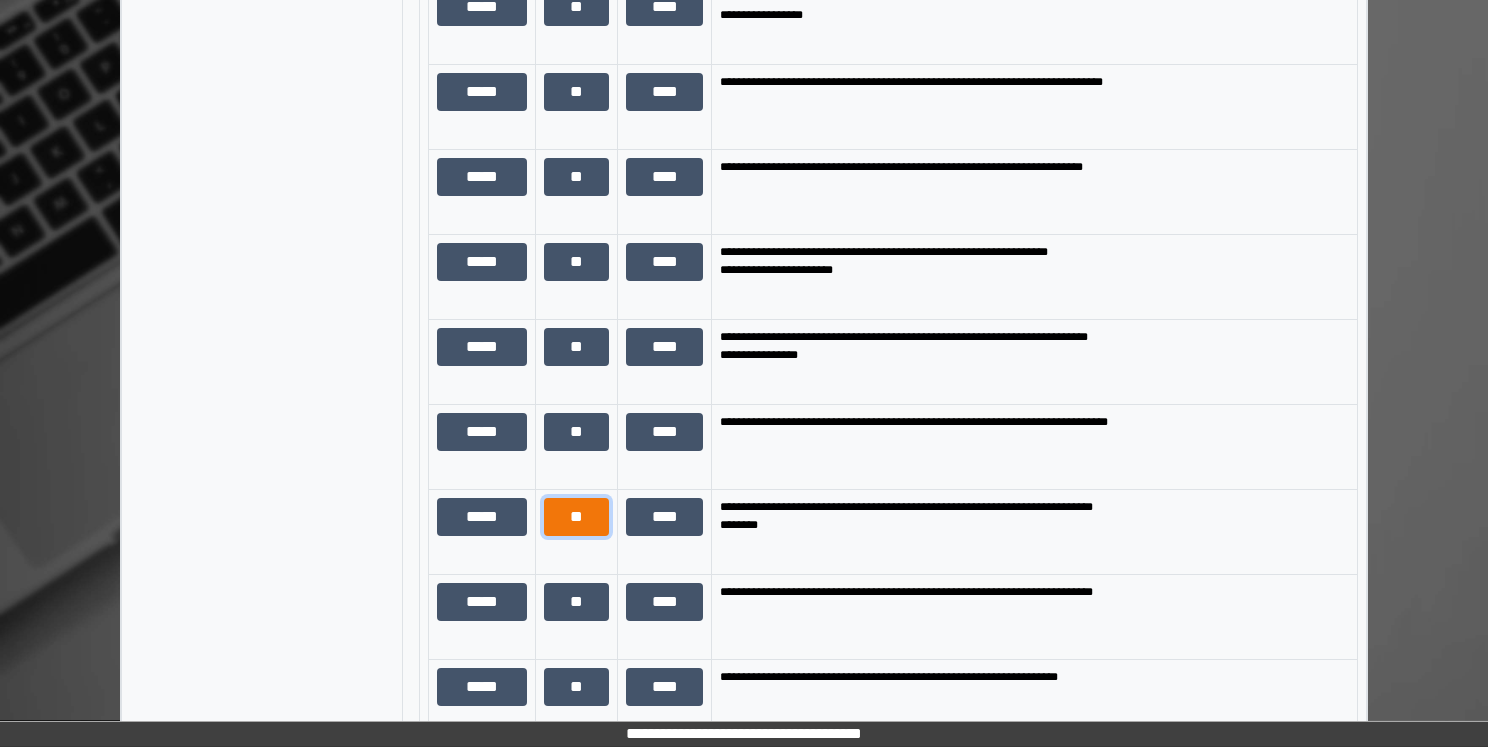 click on "**" at bounding box center (576, 517) 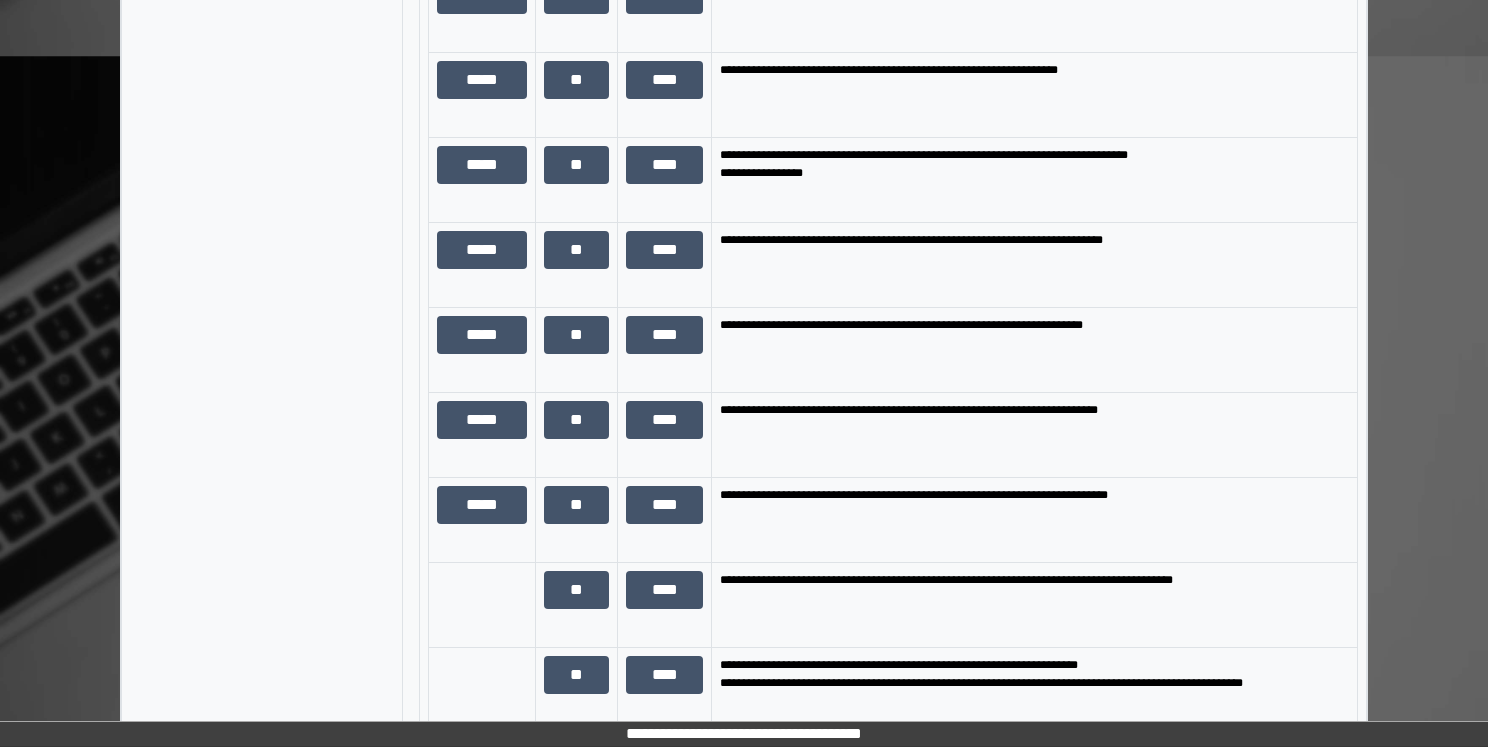 scroll, scrollTop: 2727, scrollLeft: 0, axis: vertical 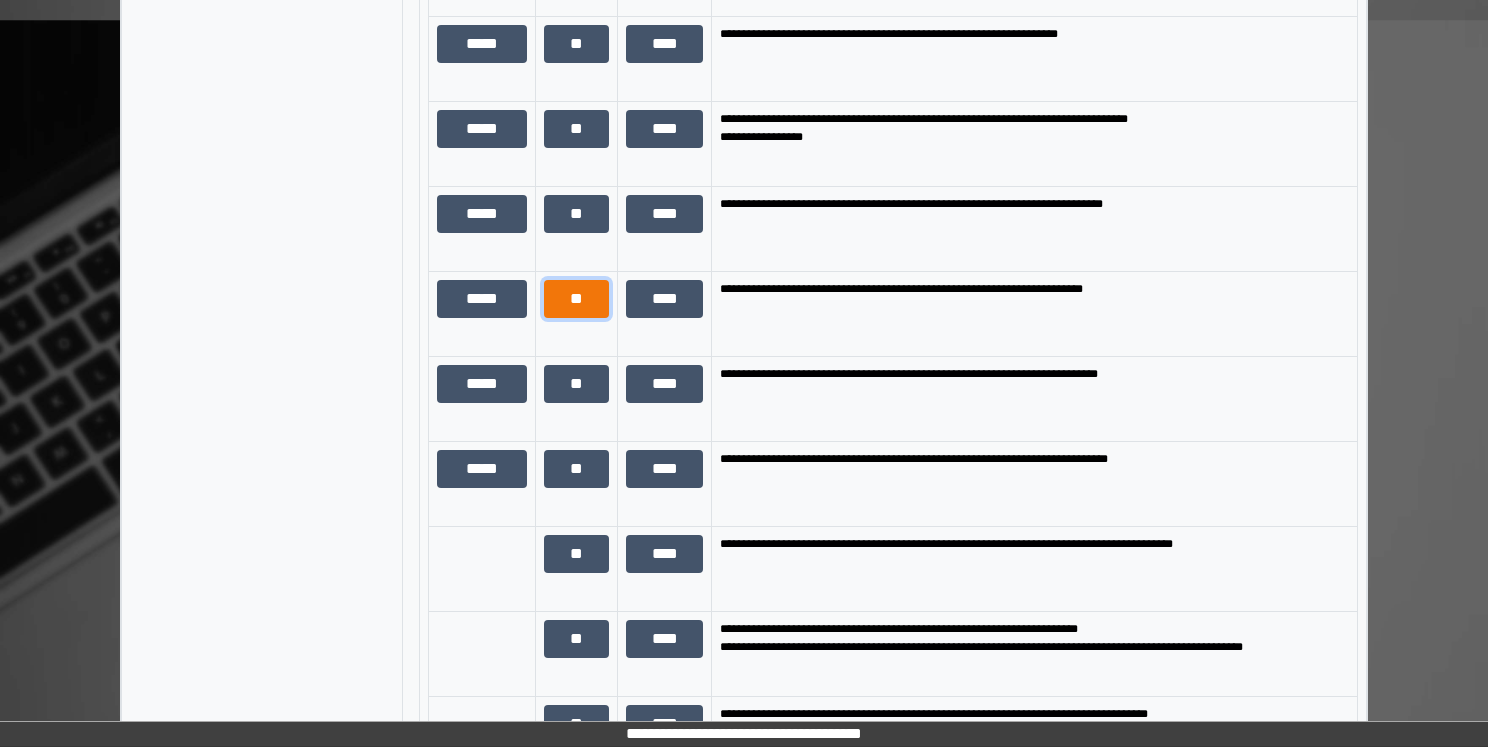 click on "**" at bounding box center (576, 299) 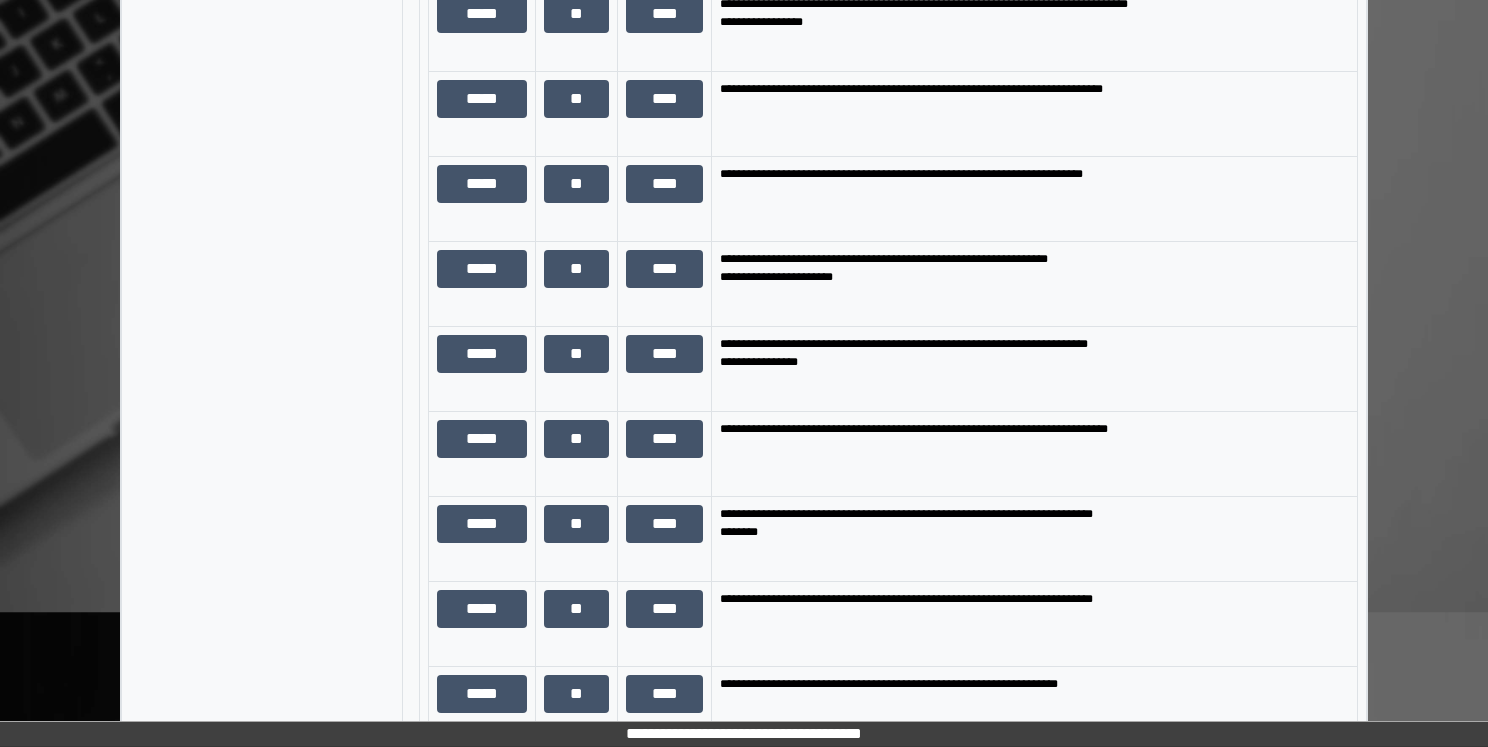 scroll, scrollTop: 2127, scrollLeft: 0, axis: vertical 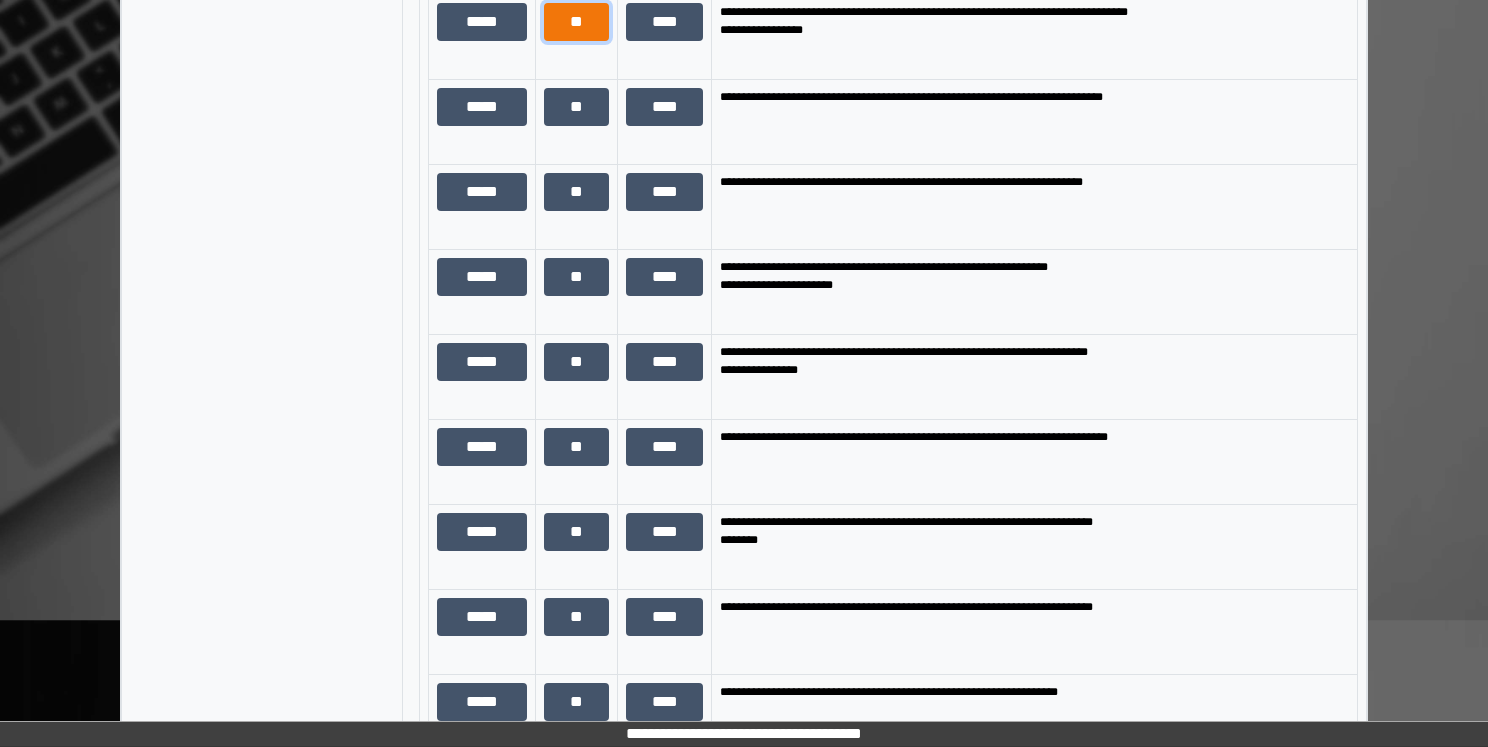click on "**" at bounding box center [576, 22] 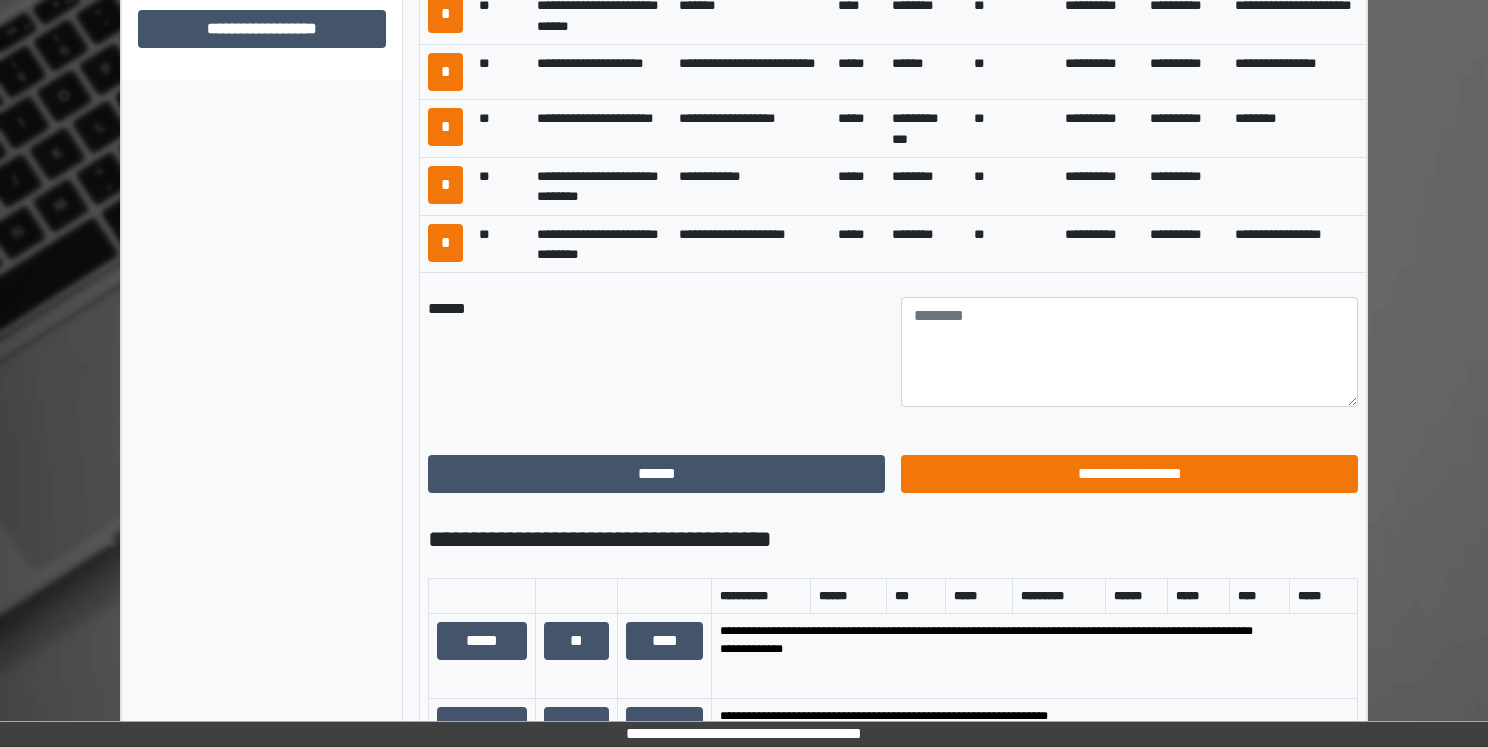 scroll, scrollTop: 1027, scrollLeft: 0, axis: vertical 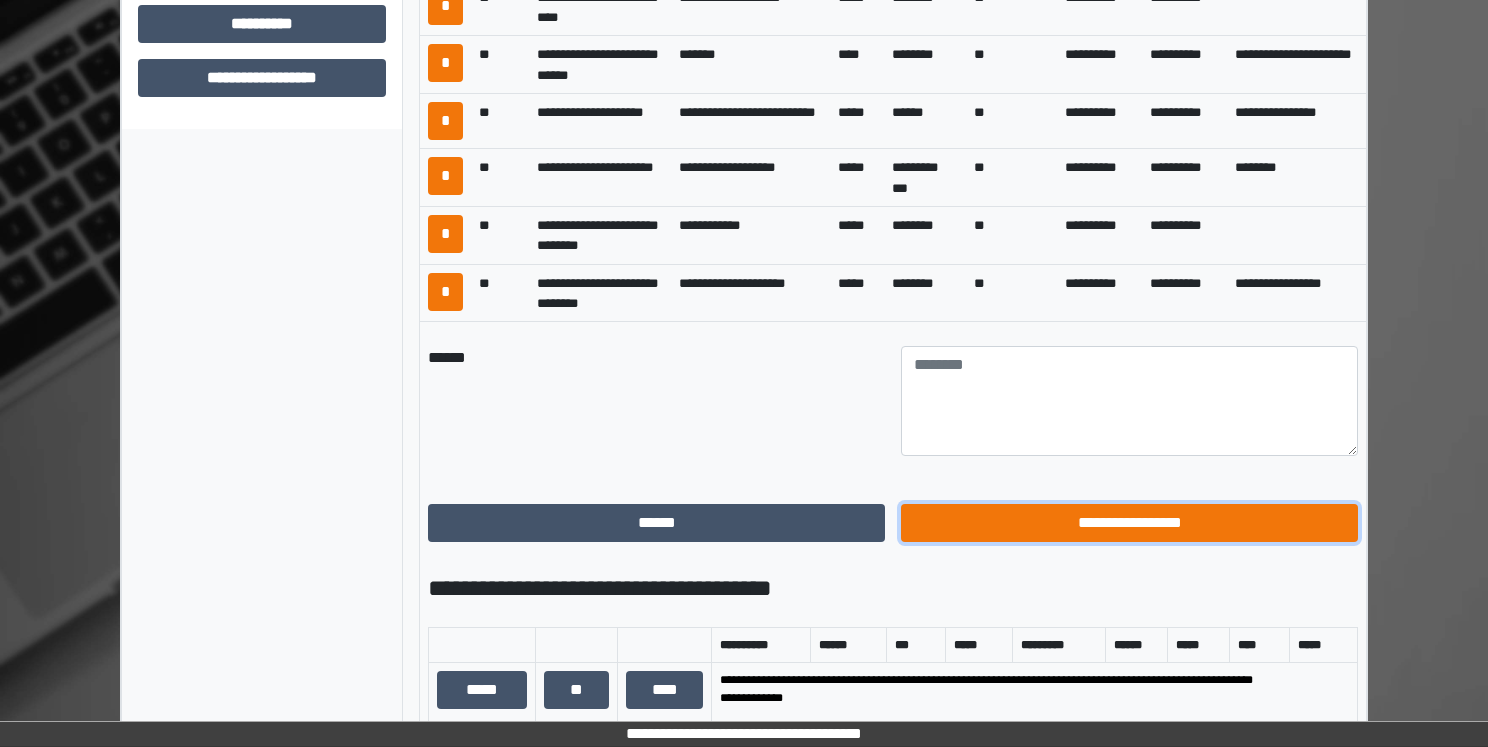 click on "**********" at bounding box center [1129, 523] 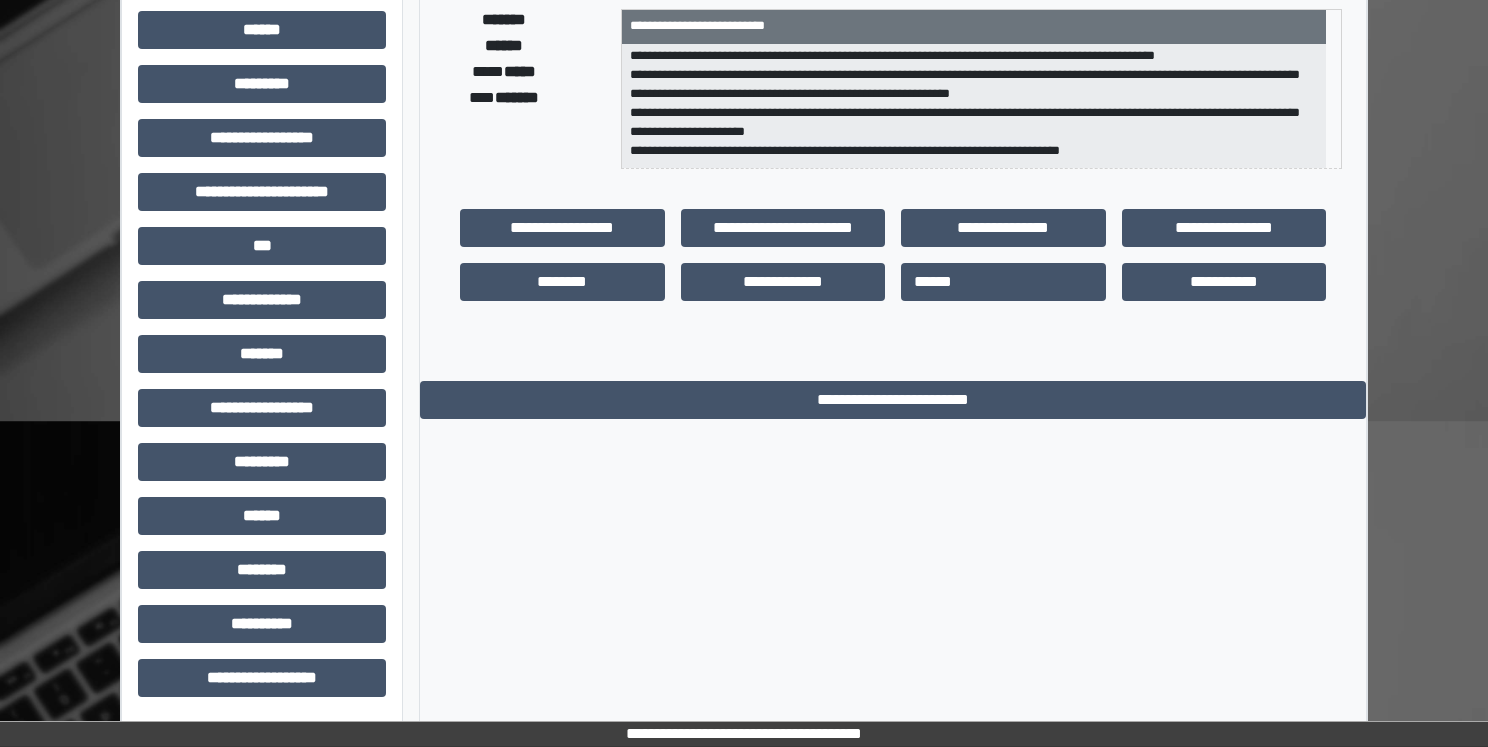 scroll, scrollTop: 0, scrollLeft: 0, axis: both 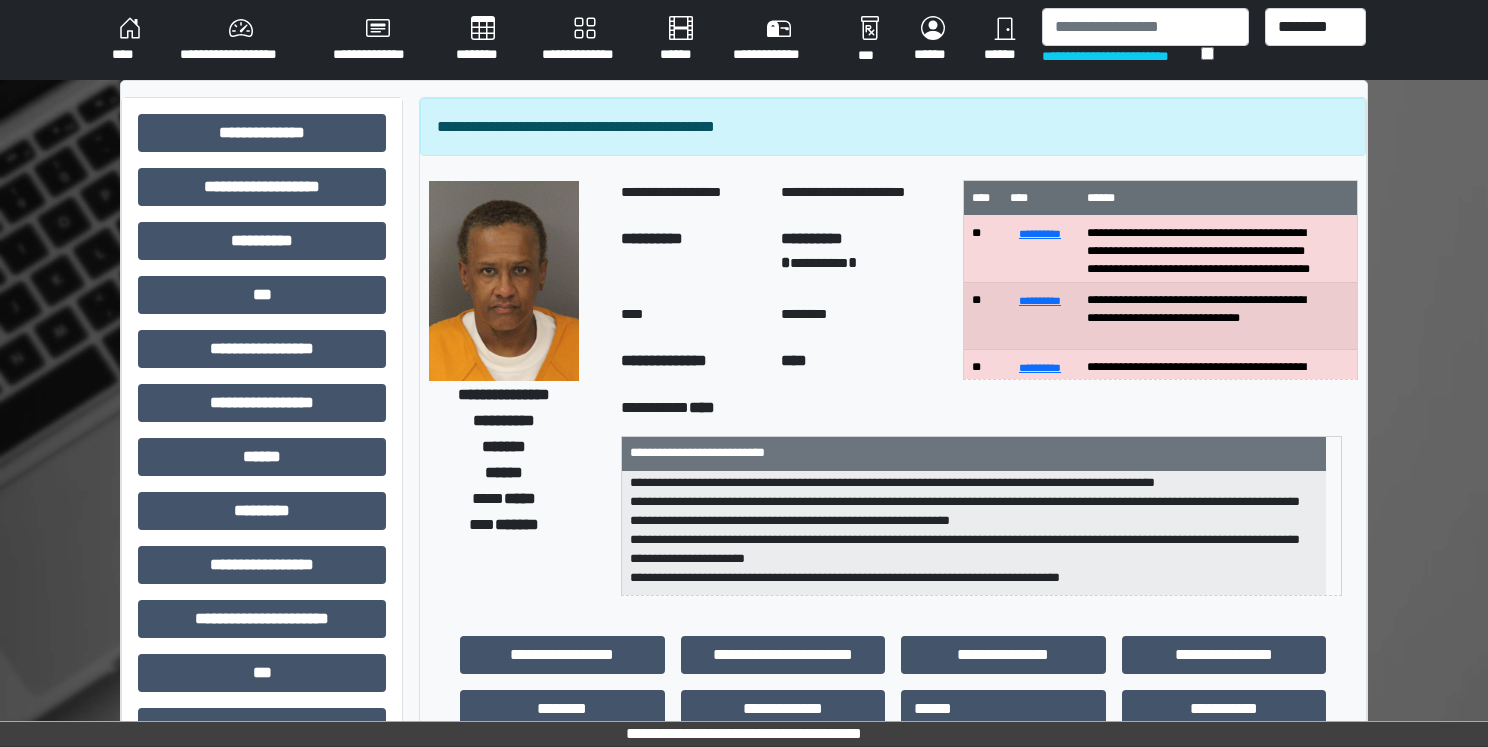 click on "****" at bounding box center [130, 40] 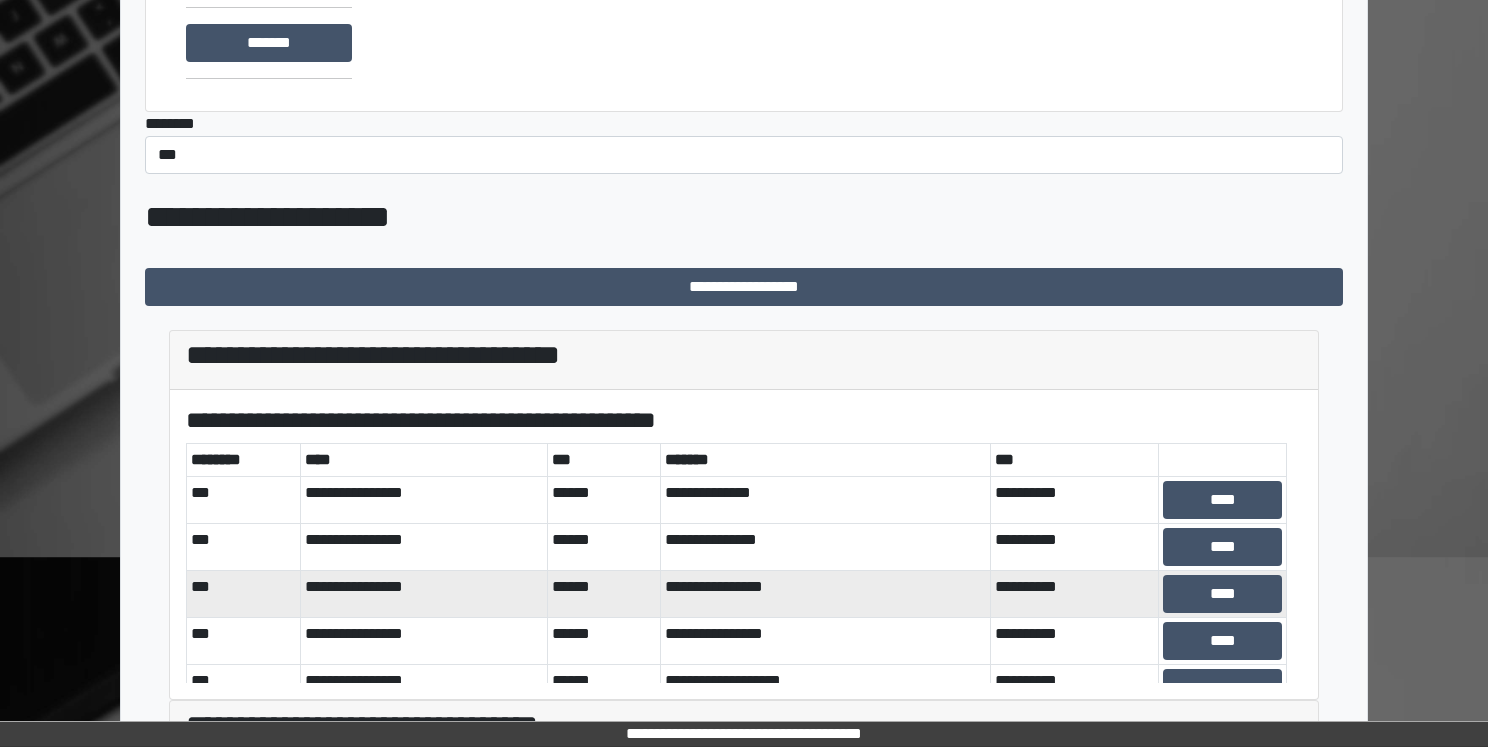 scroll, scrollTop: 500, scrollLeft: 0, axis: vertical 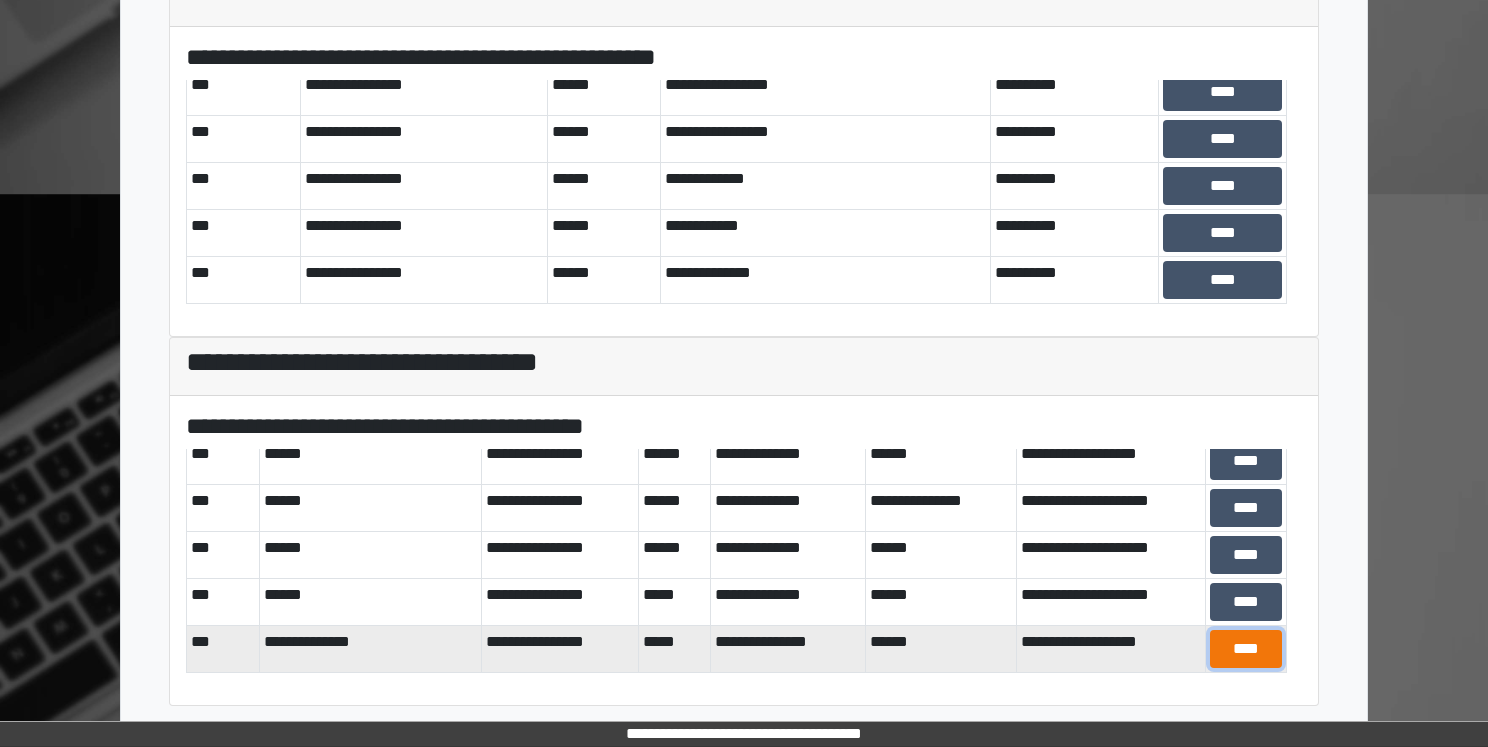 click on "****" at bounding box center [1246, 649] 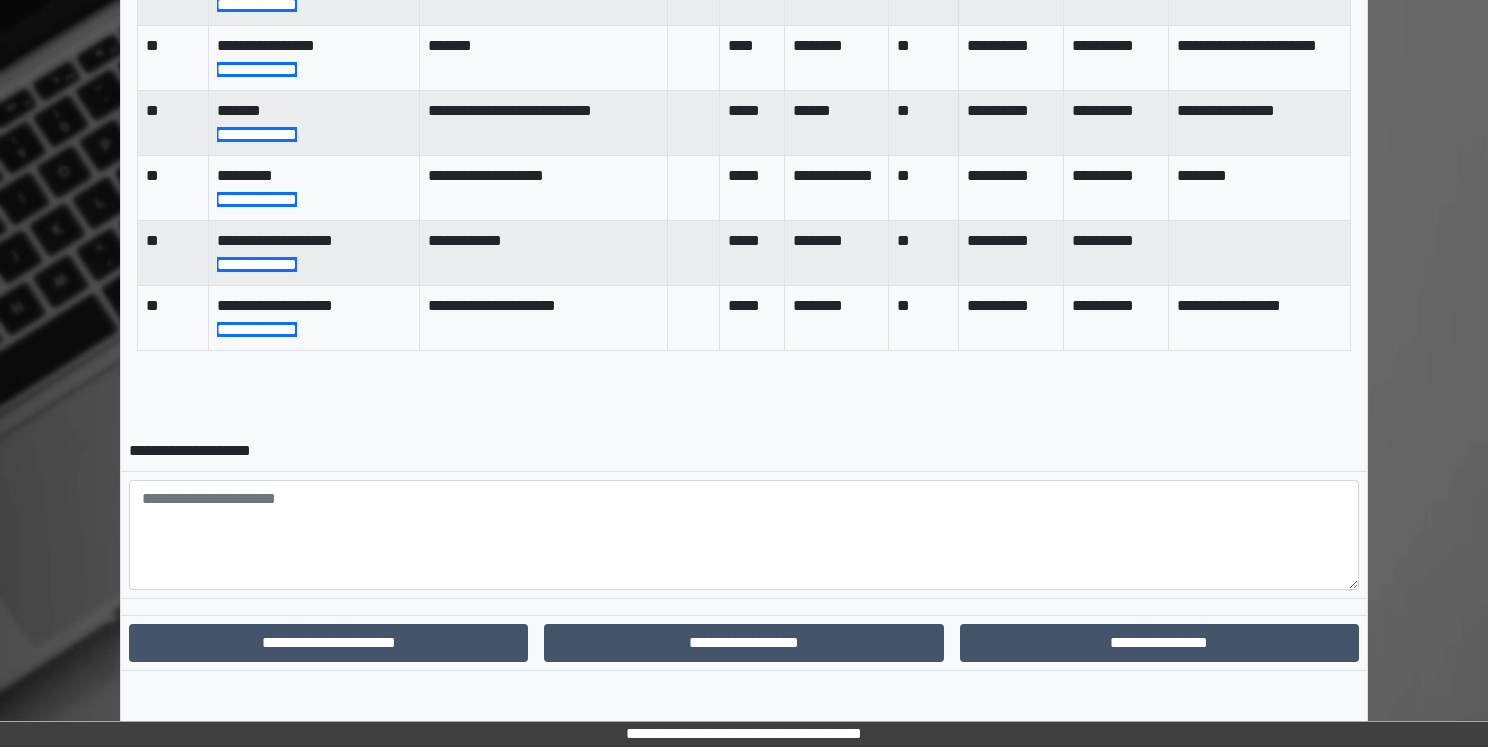 scroll, scrollTop: 1005, scrollLeft: 0, axis: vertical 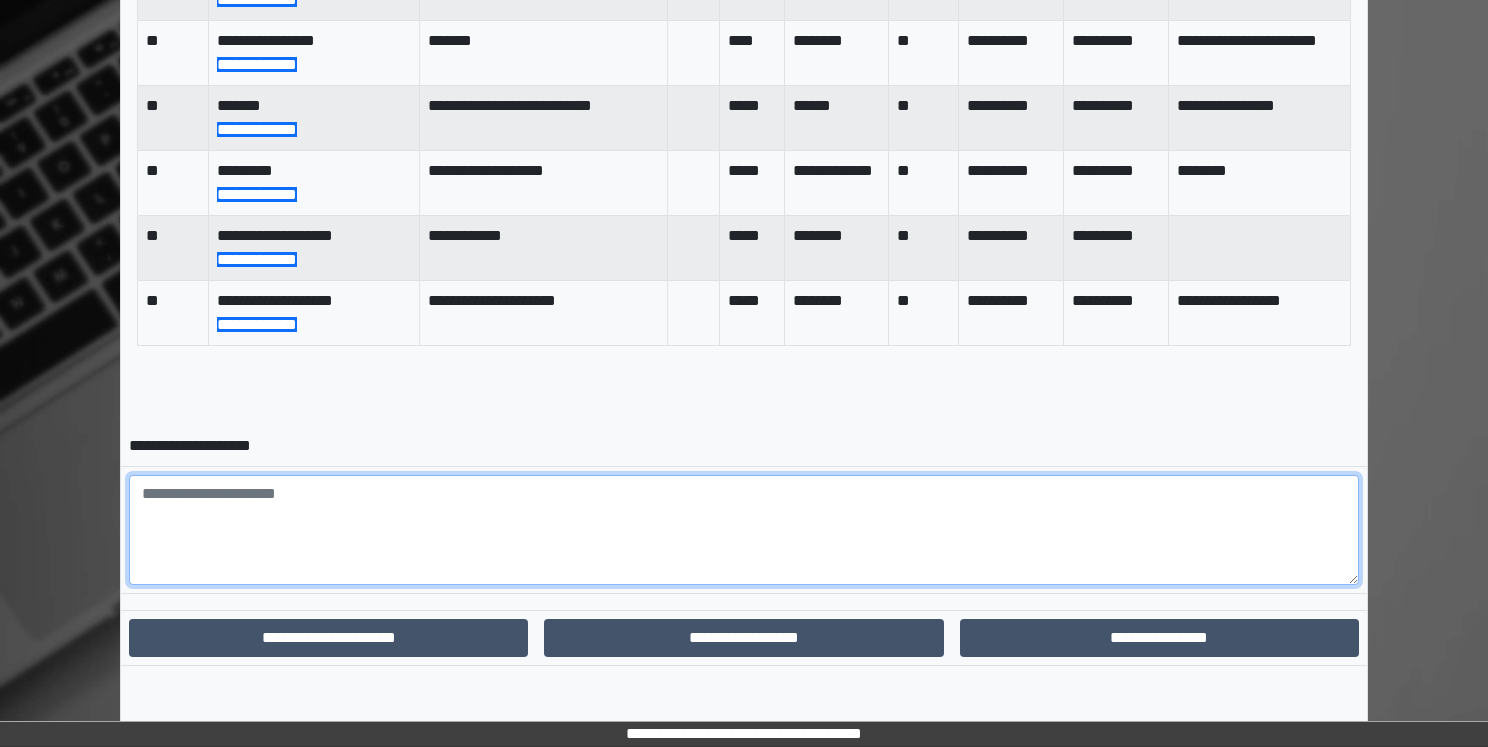 click at bounding box center (744, 530) 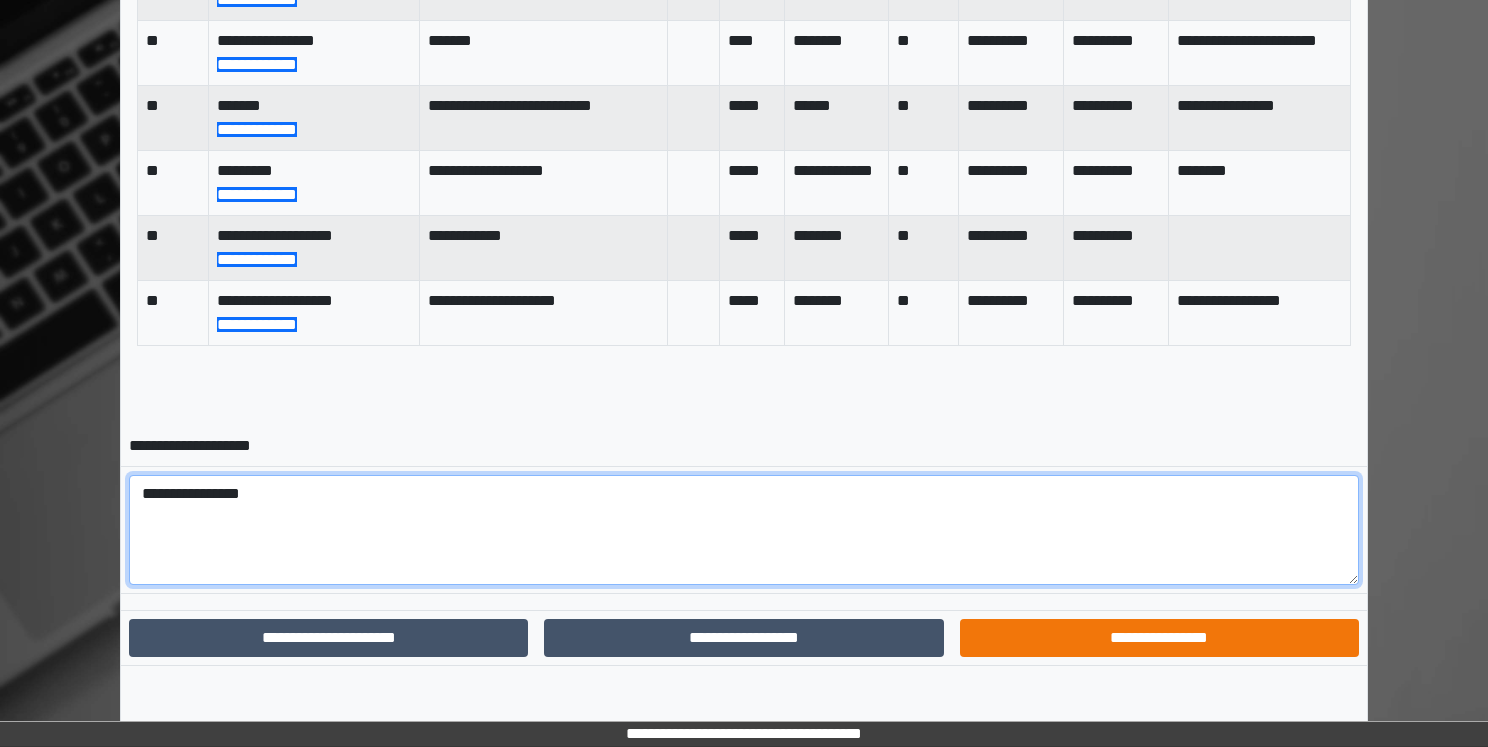 type on "**********" 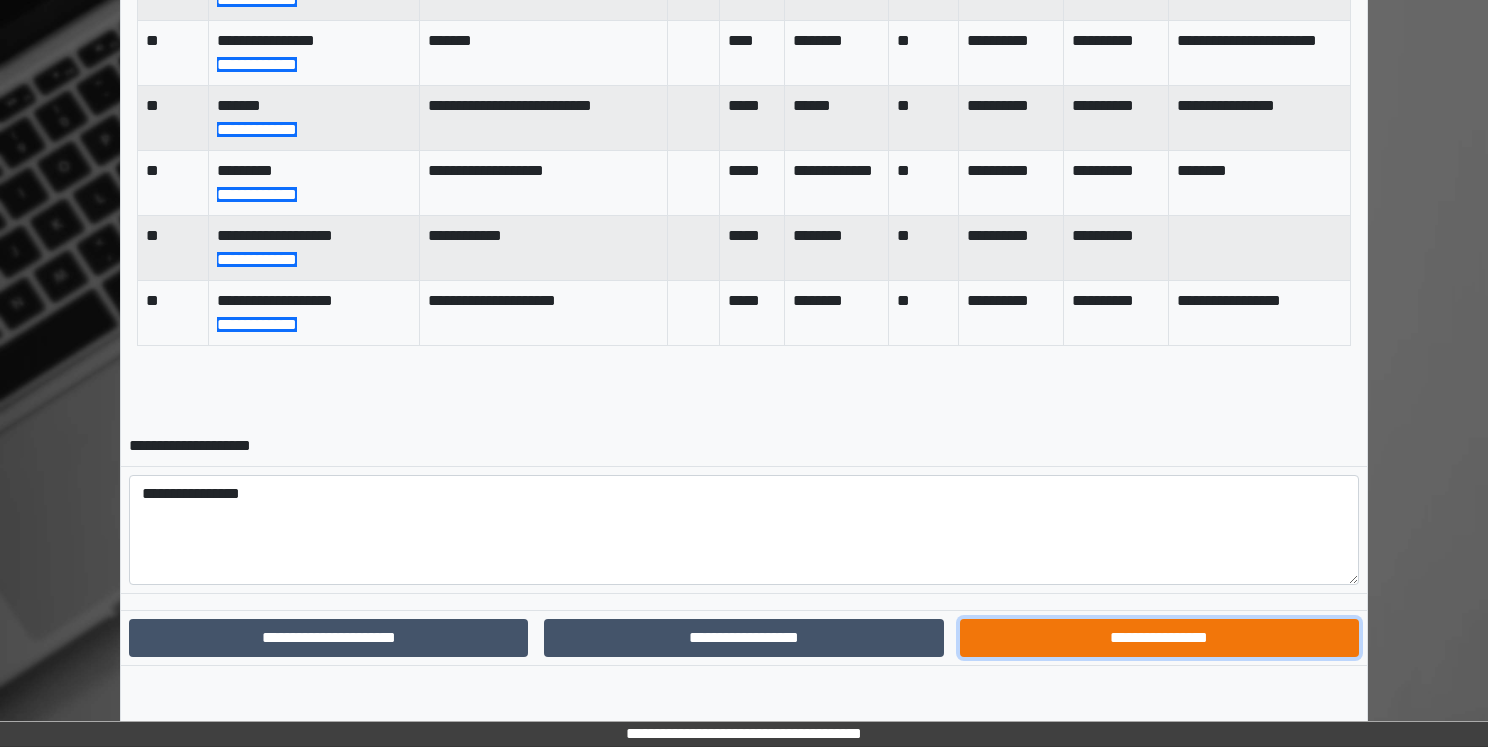 click on "**********" at bounding box center (1159, 638) 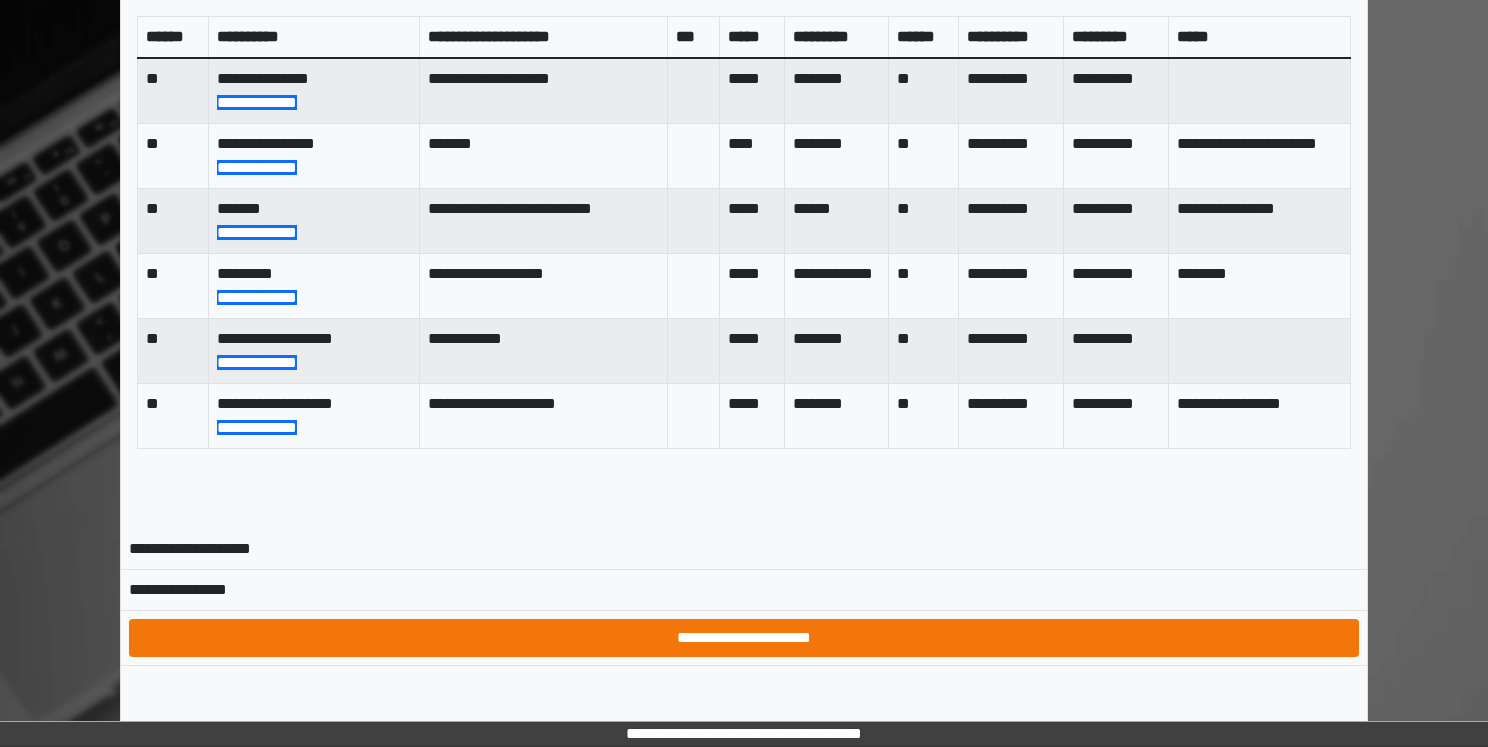 scroll, scrollTop: 926, scrollLeft: 0, axis: vertical 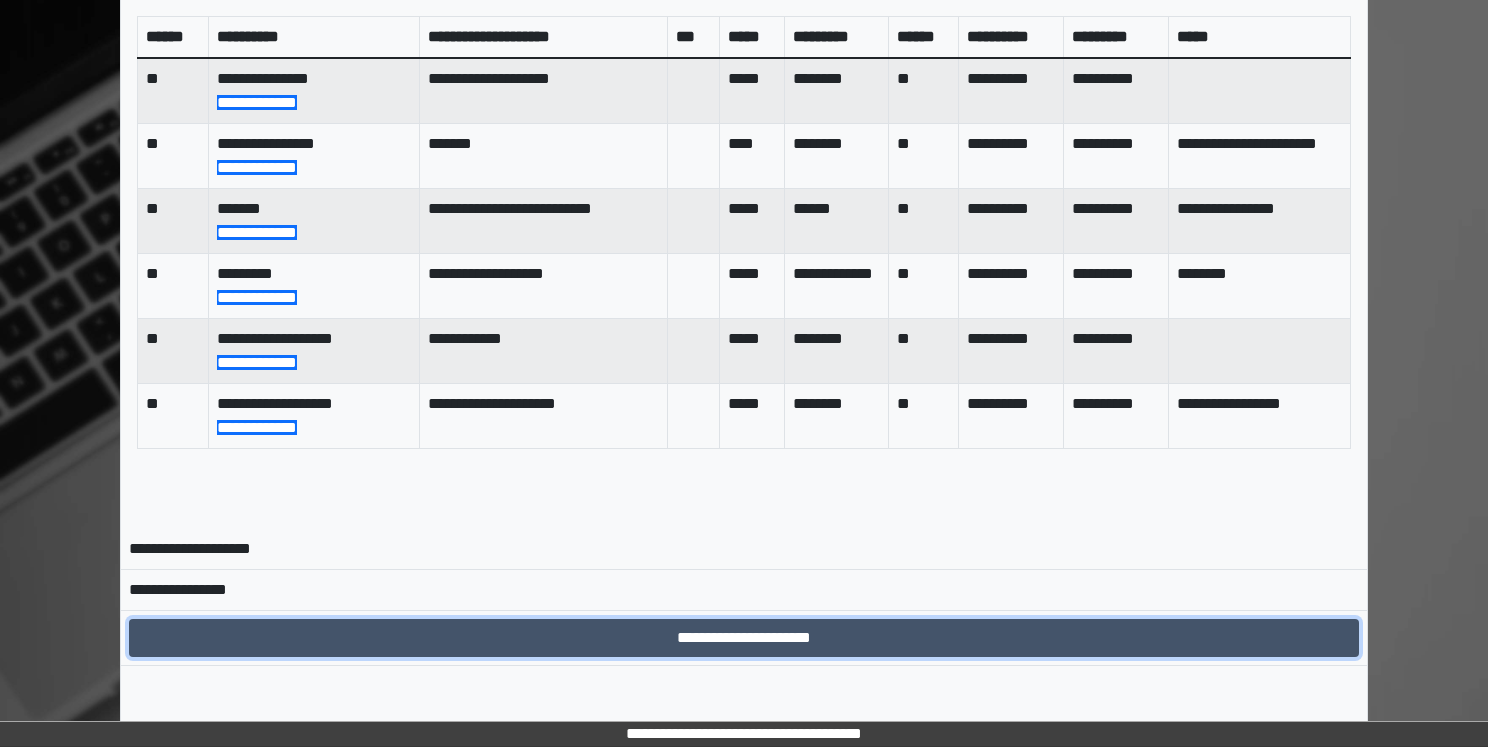click on "**********" at bounding box center (744, 638) 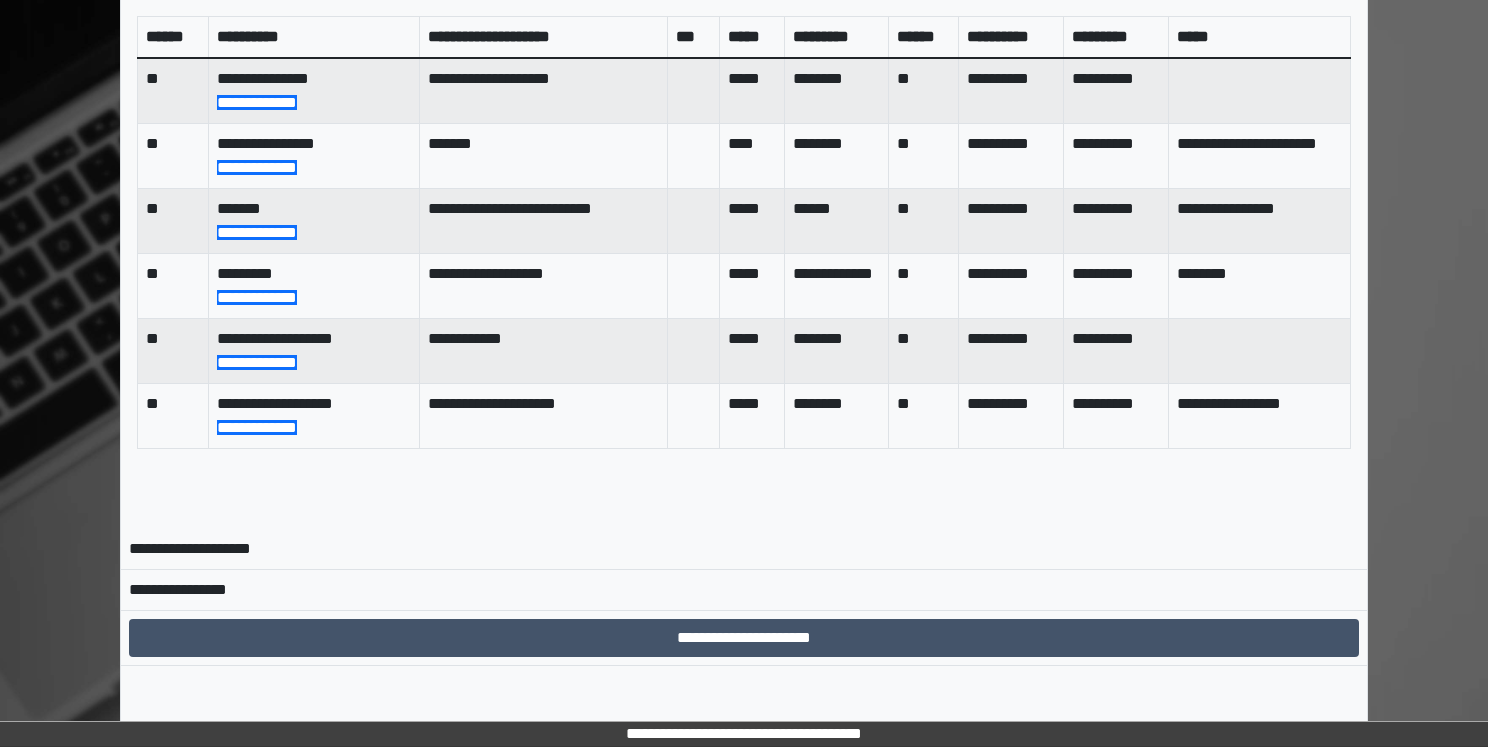 scroll, scrollTop: 0, scrollLeft: 0, axis: both 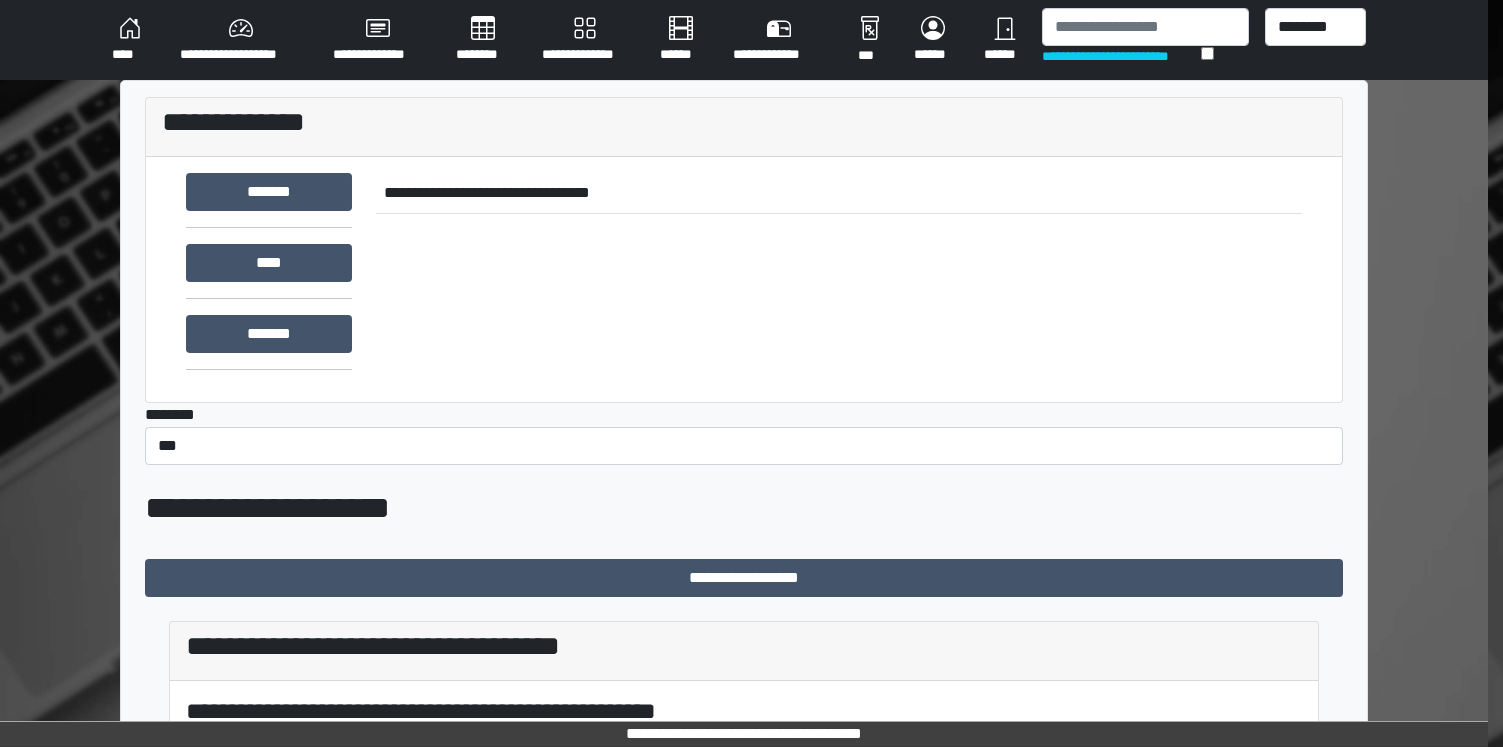 click on "**********" at bounding box center [744, 647] 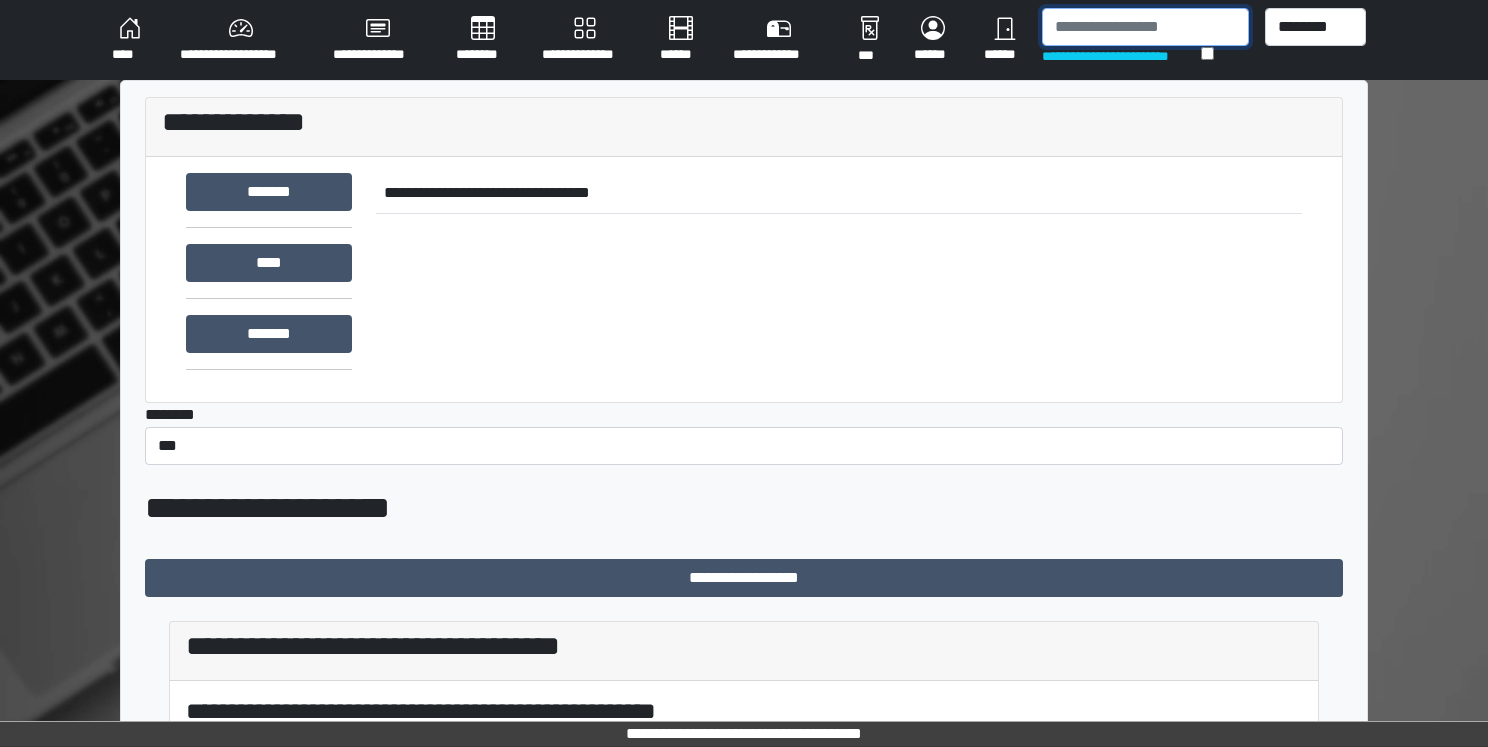 click at bounding box center (1145, 27) 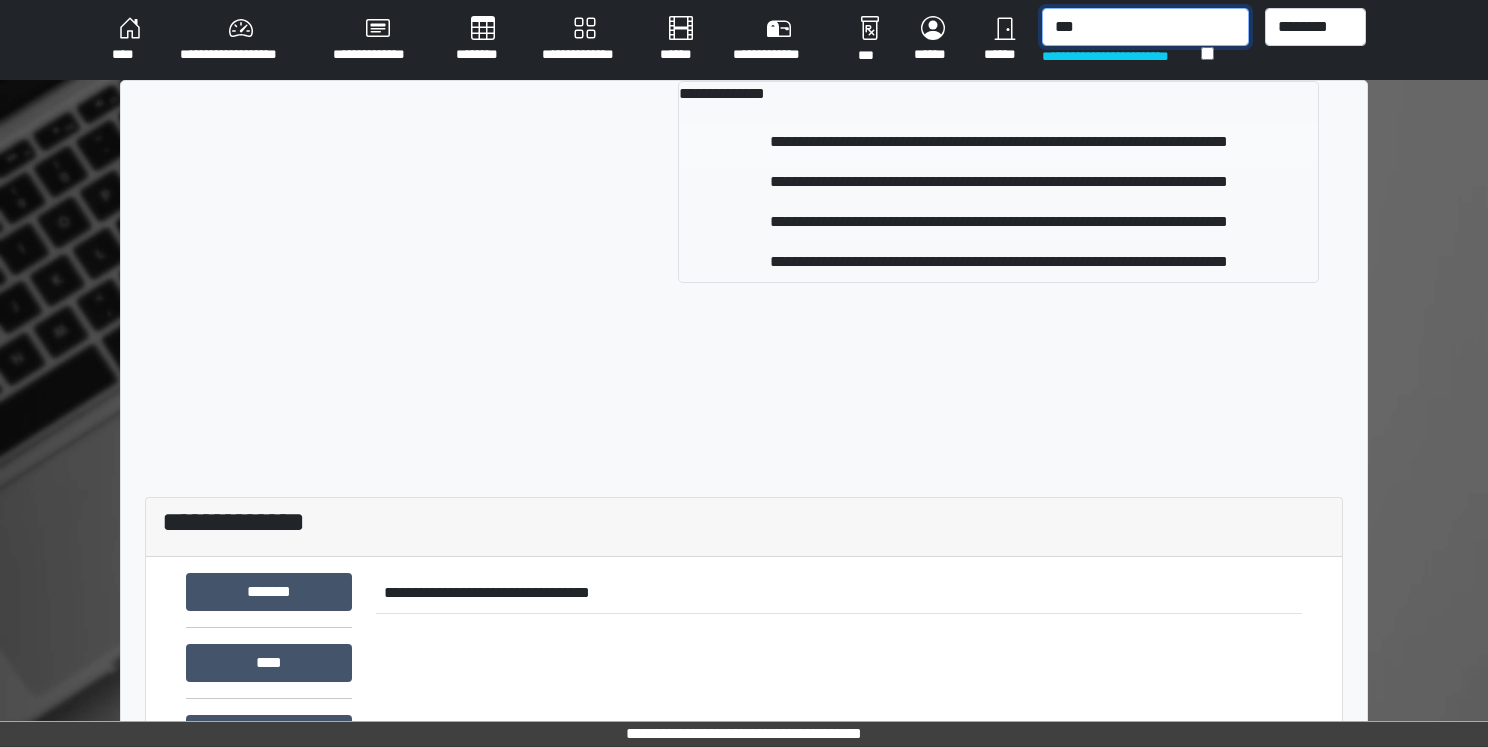 type on "***" 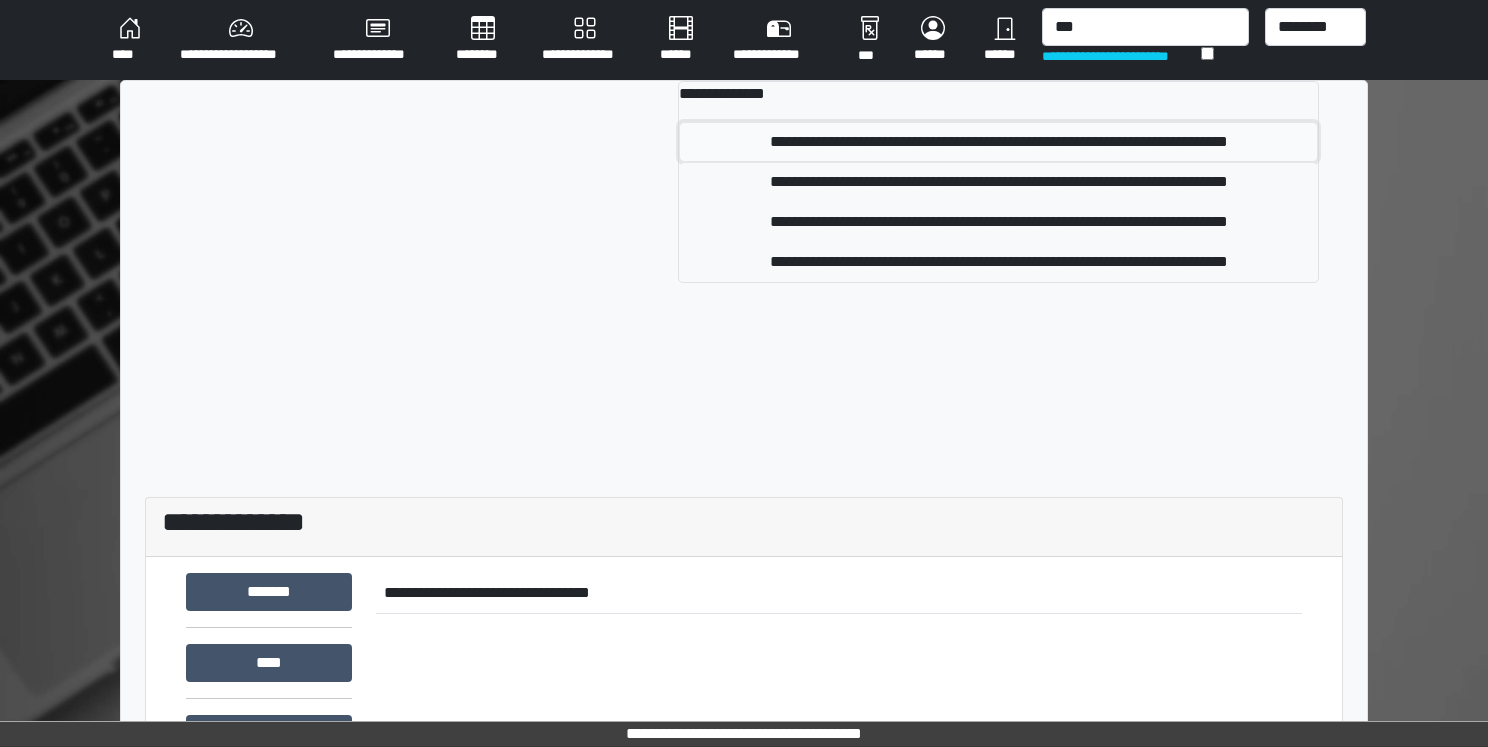 click on "**********" at bounding box center [998, 142] 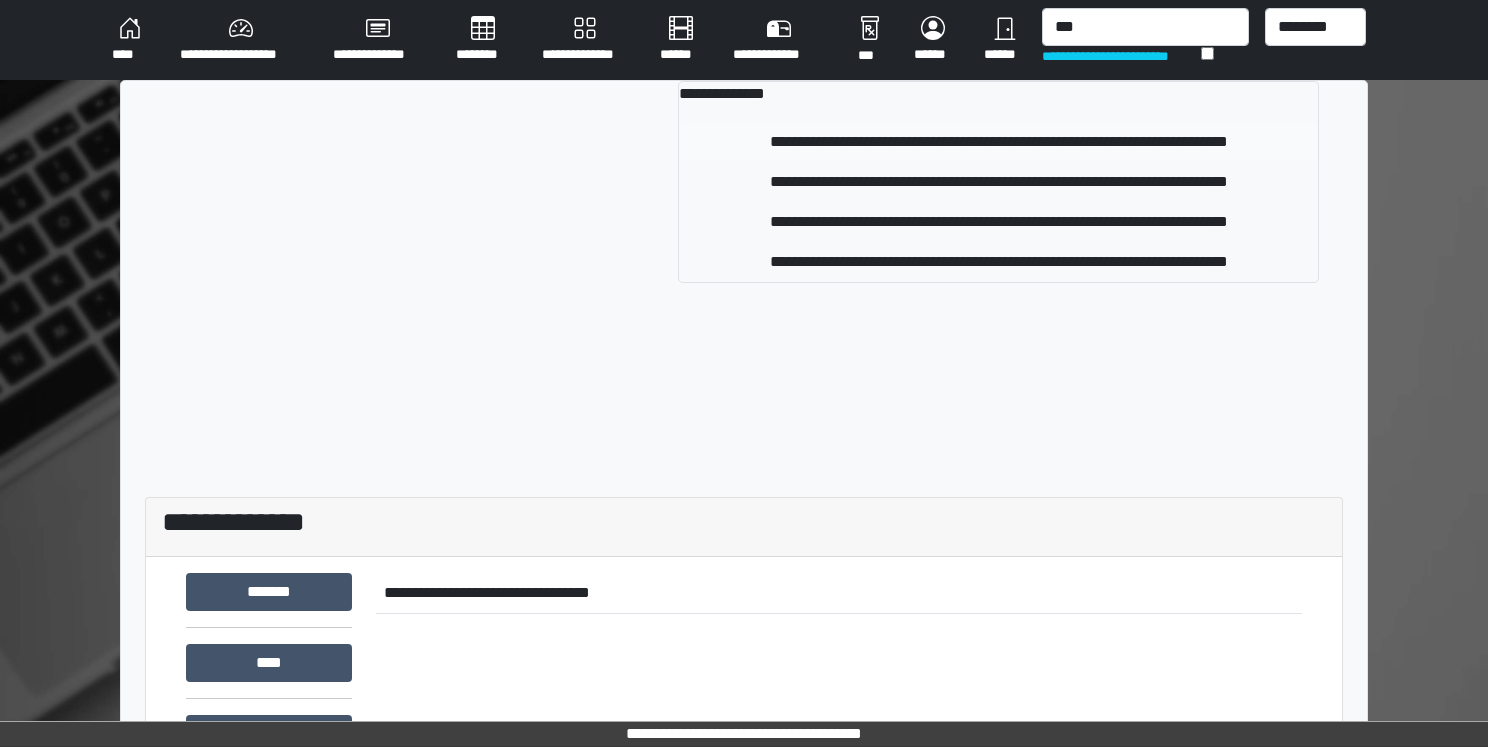 type 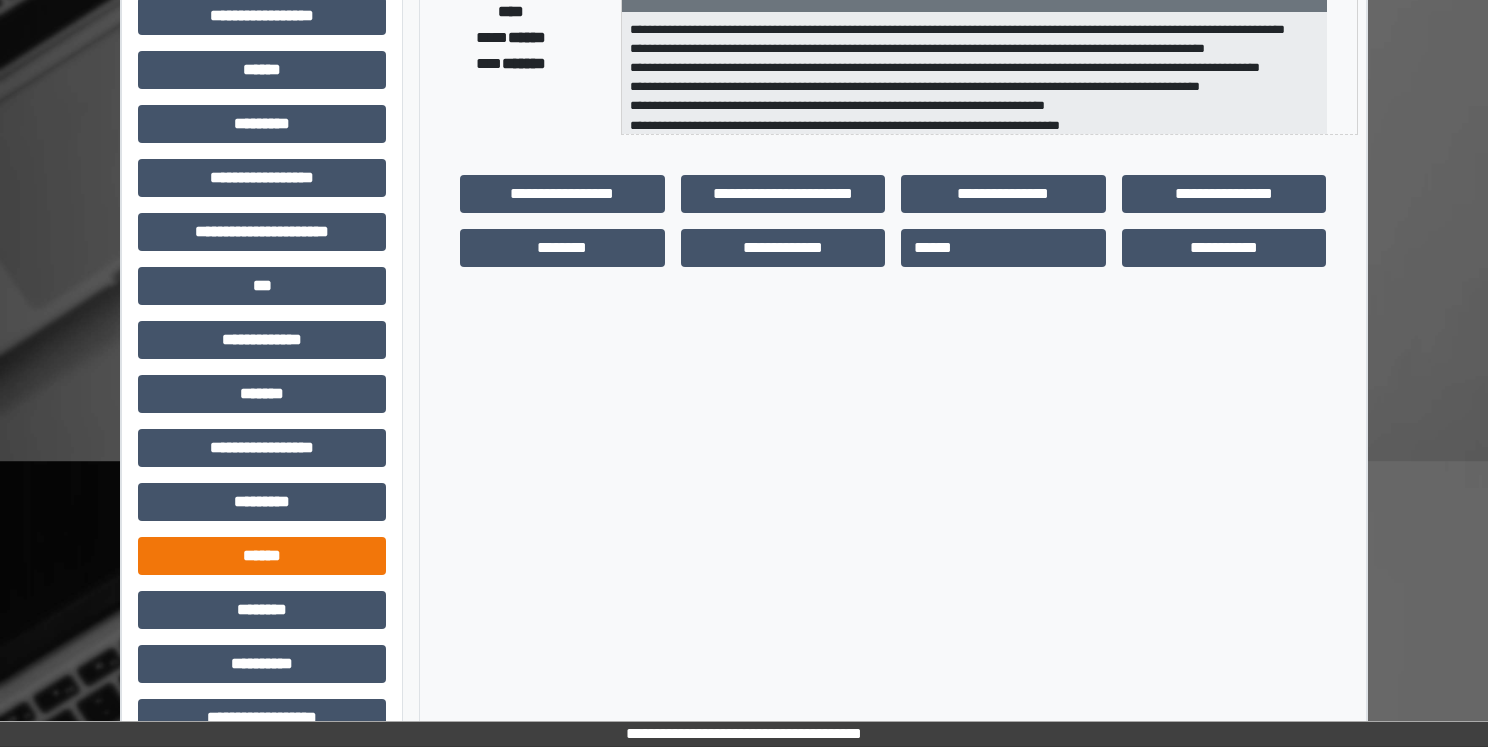 scroll, scrollTop: 400, scrollLeft: 0, axis: vertical 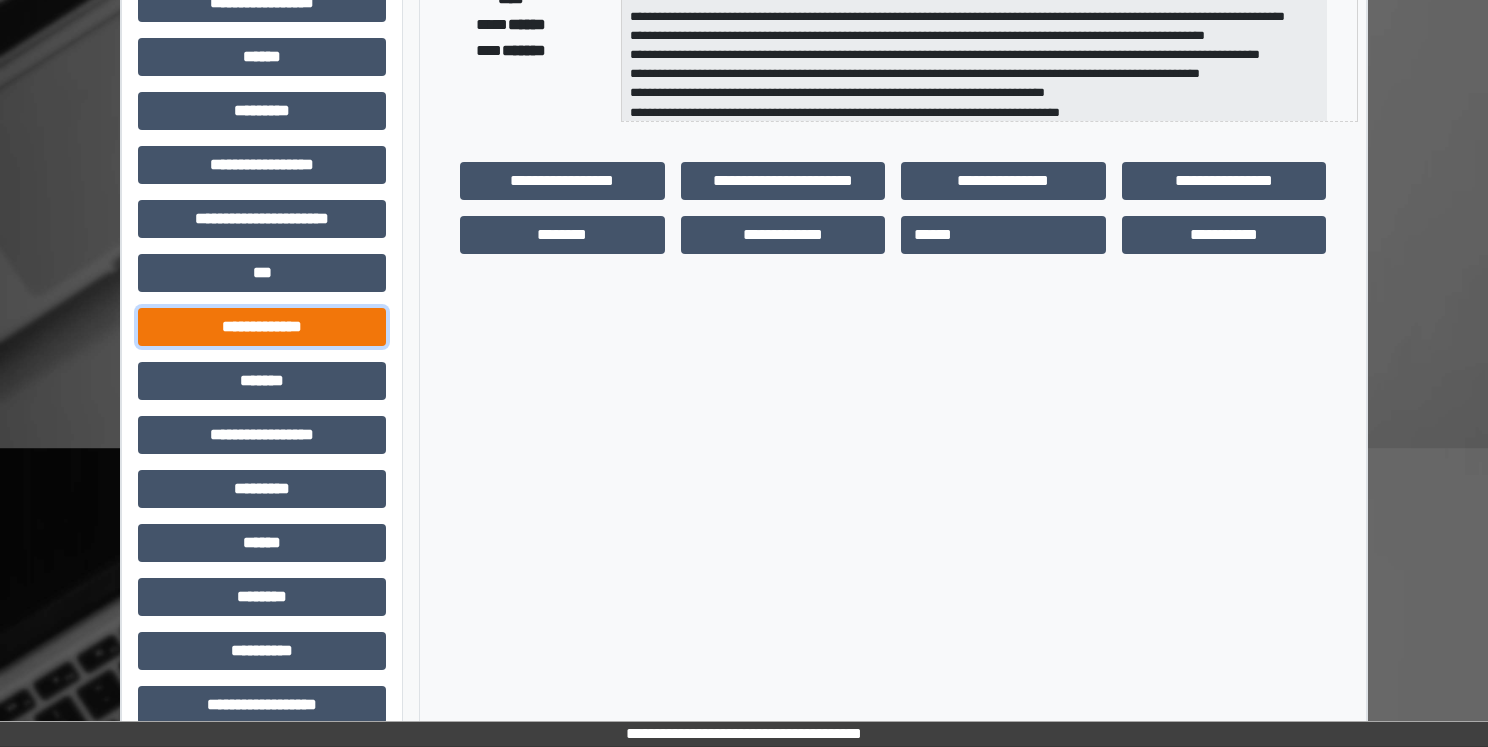 click on "**********" at bounding box center [262, 327] 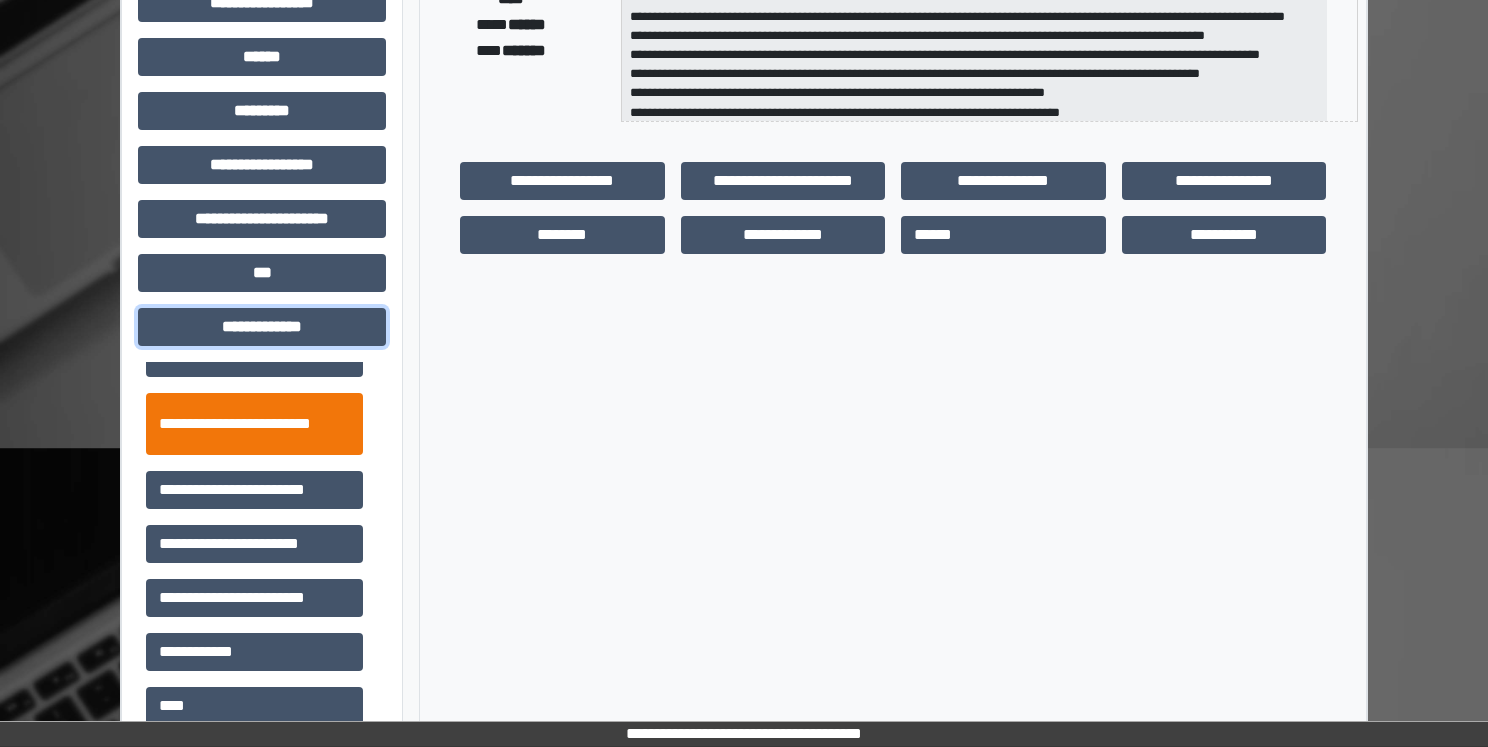 scroll, scrollTop: 500, scrollLeft: 0, axis: vertical 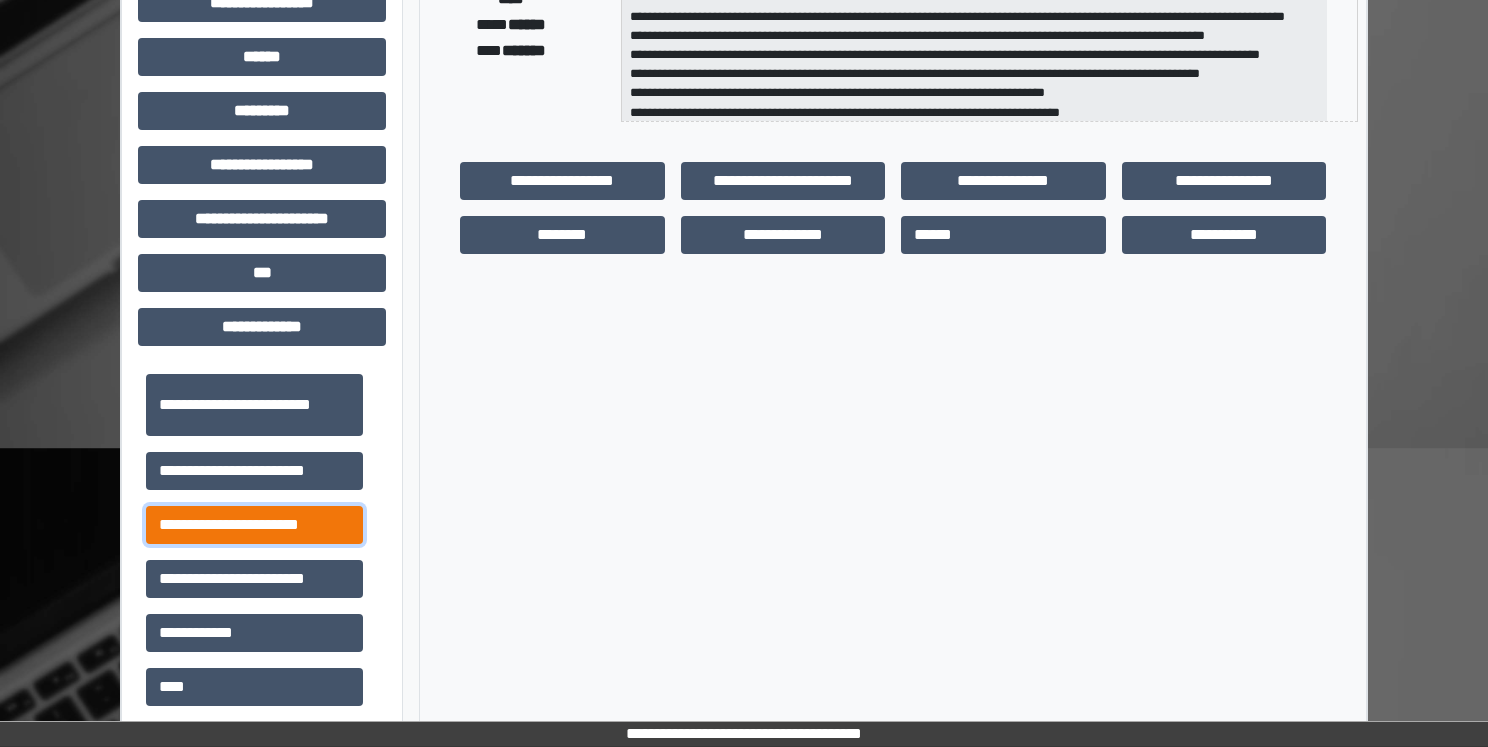 click on "**********" at bounding box center (254, 525) 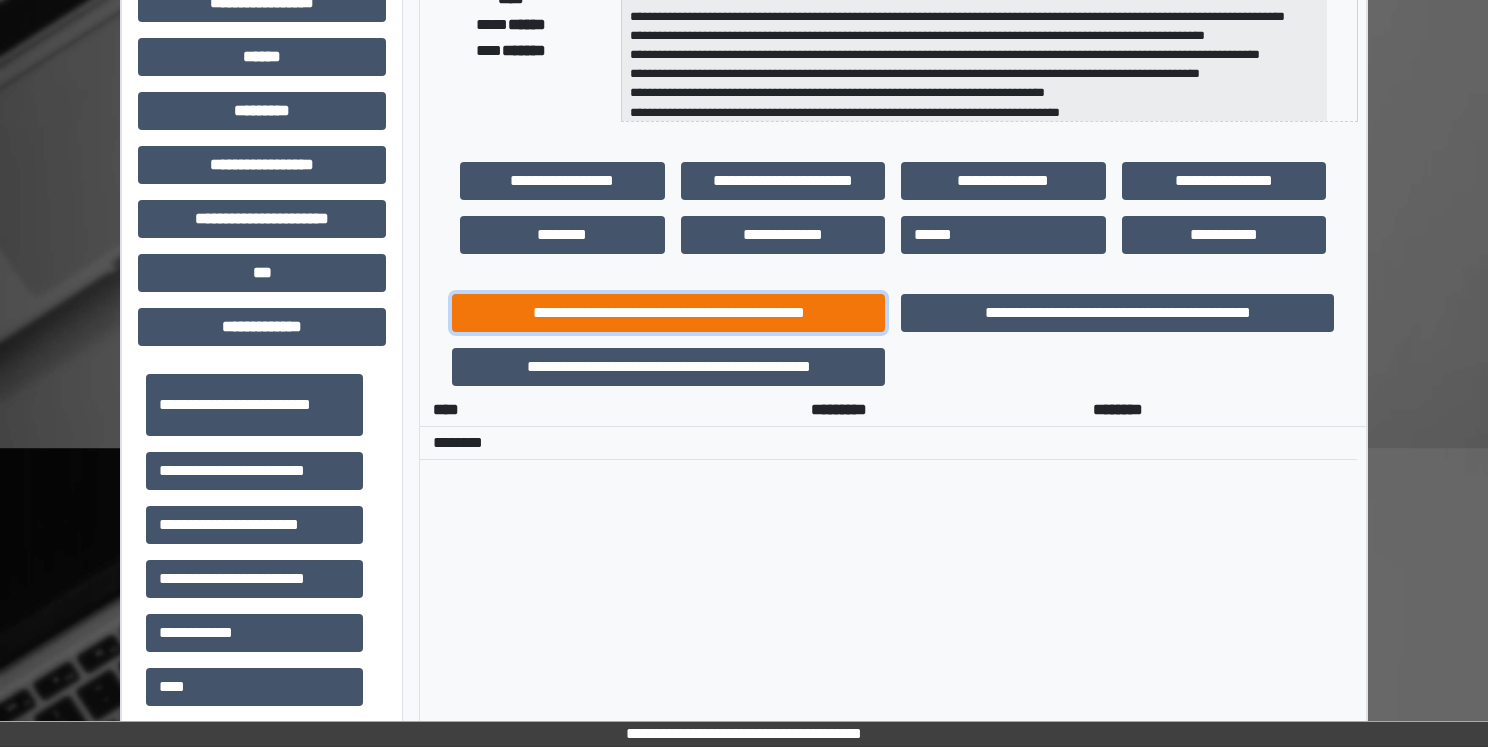 click on "**********" at bounding box center [668, 313] 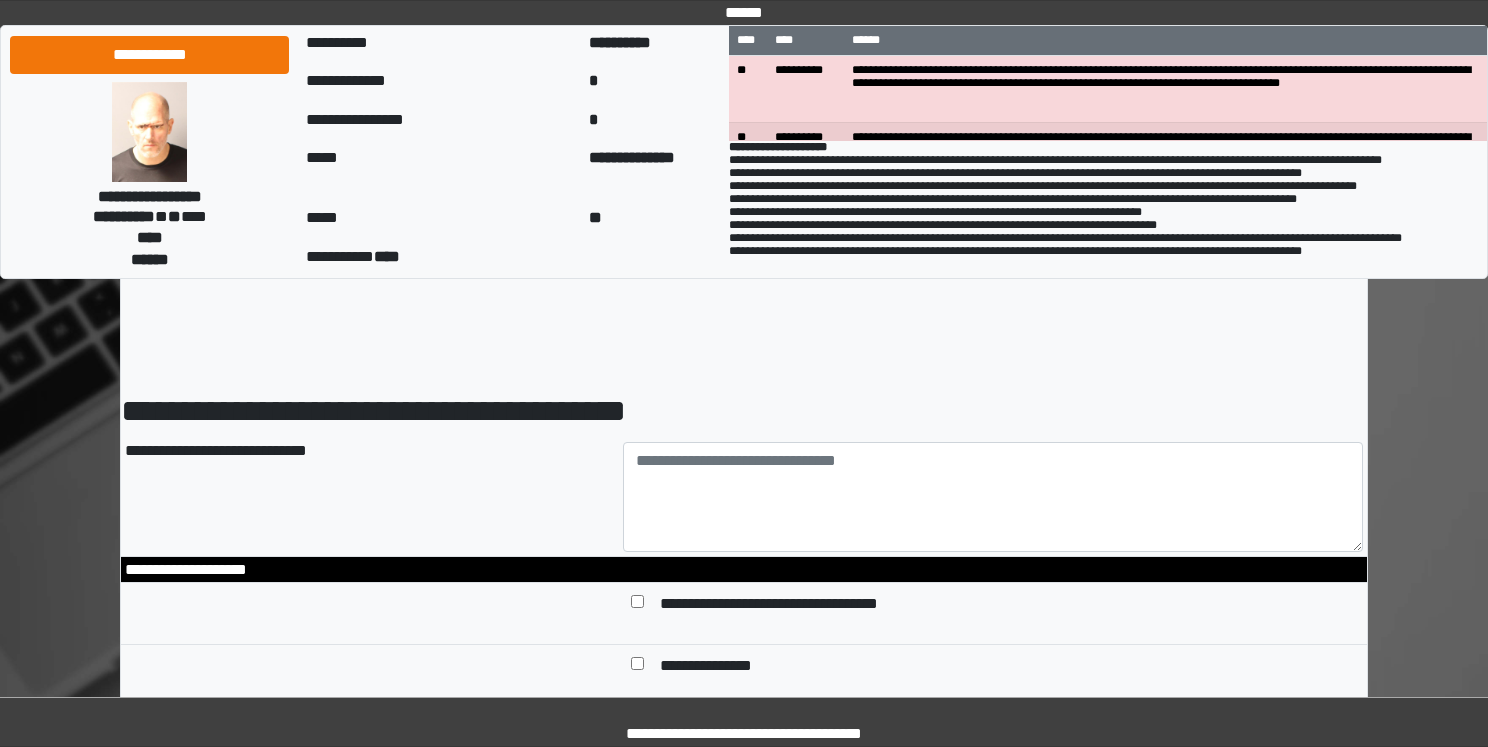 scroll, scrollTop: 0, scrollLeft: 0, axis: both 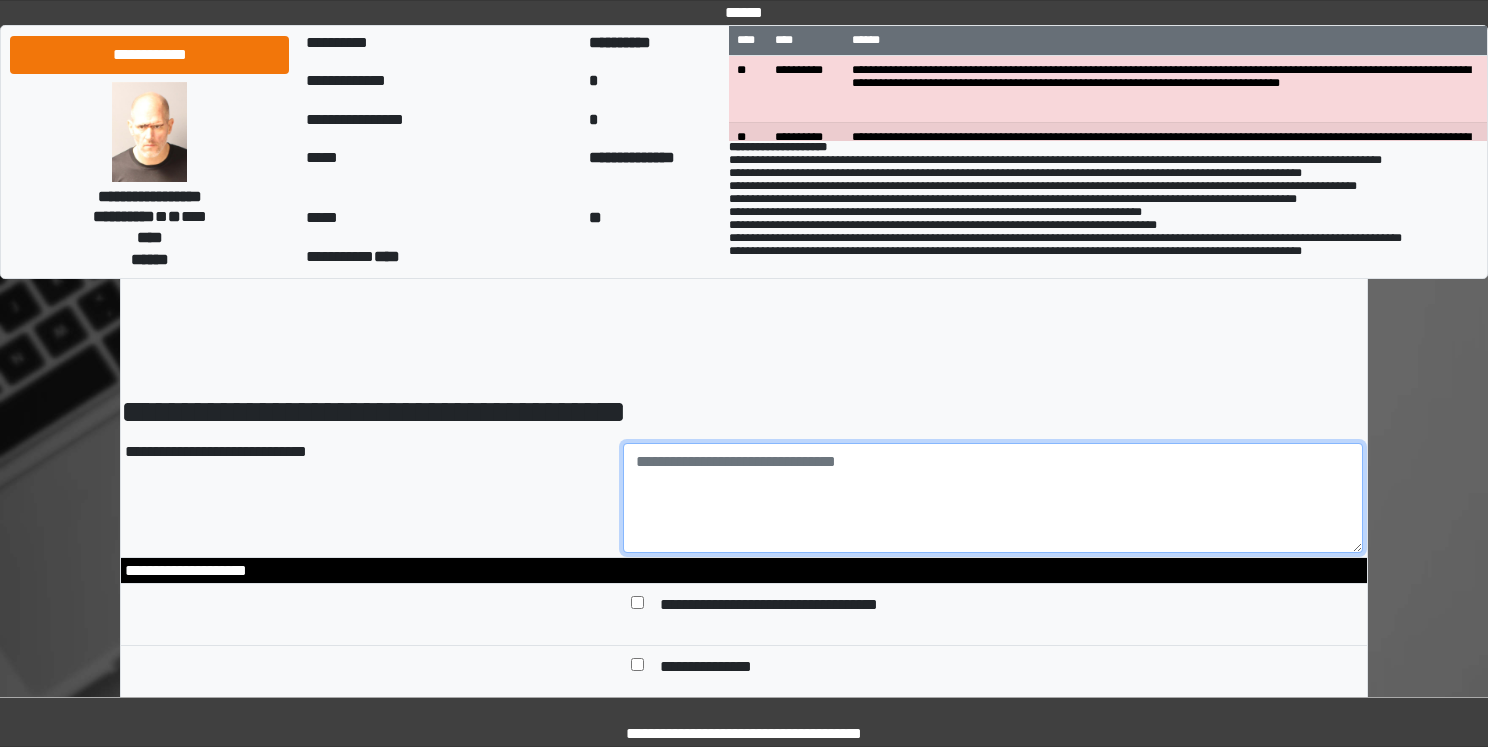 click at bounding box center [993, 498] 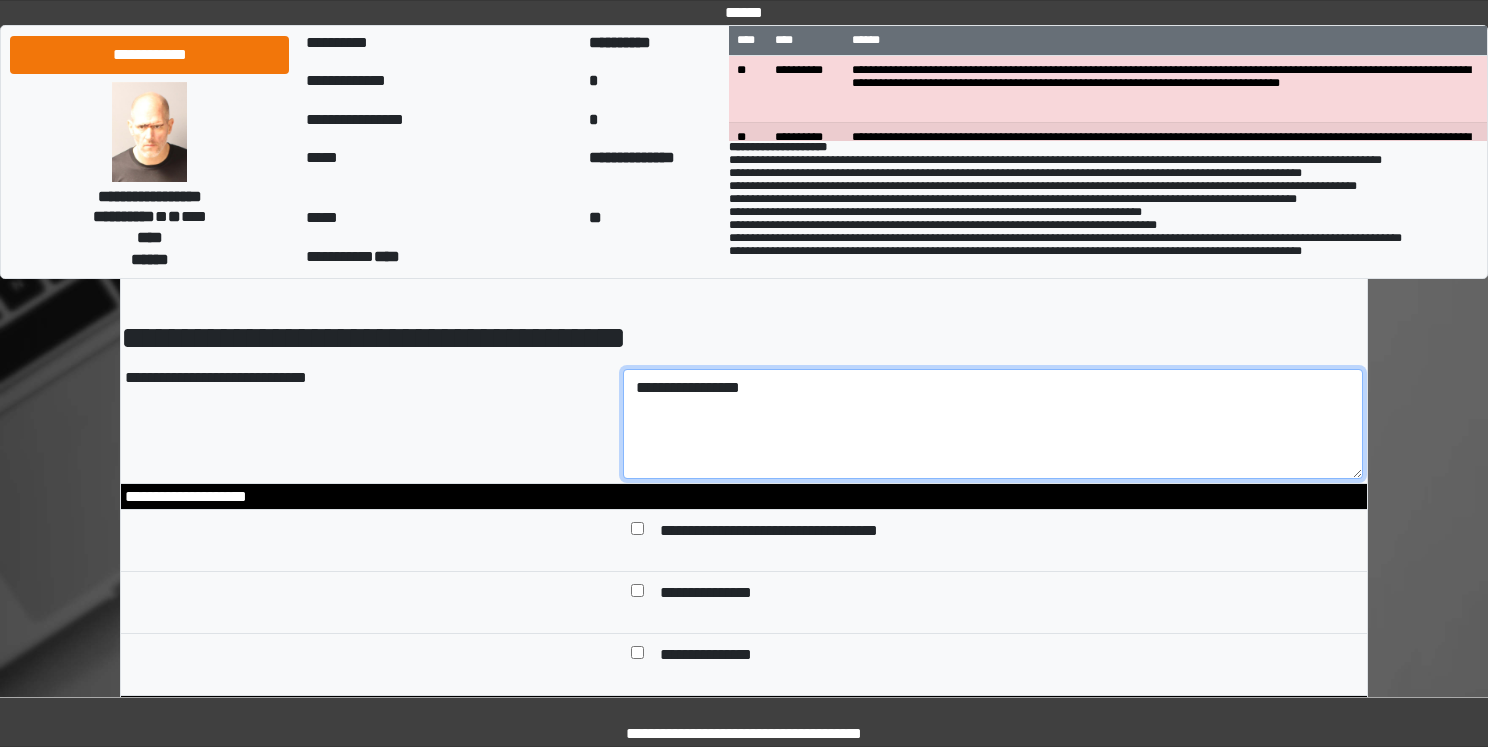 scroll, scrollTop: 200, scrollLeft: 0, axis: vertical 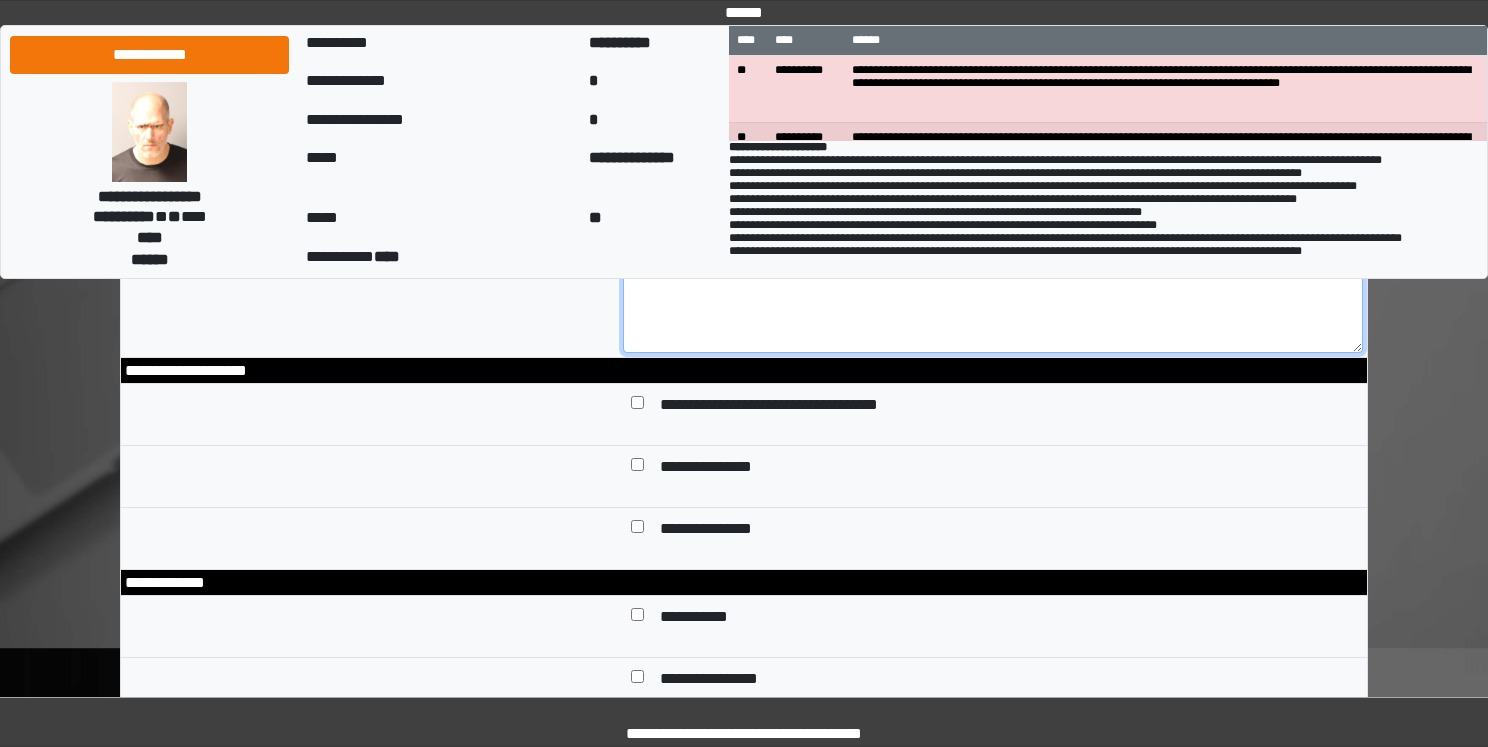 type on "**********" 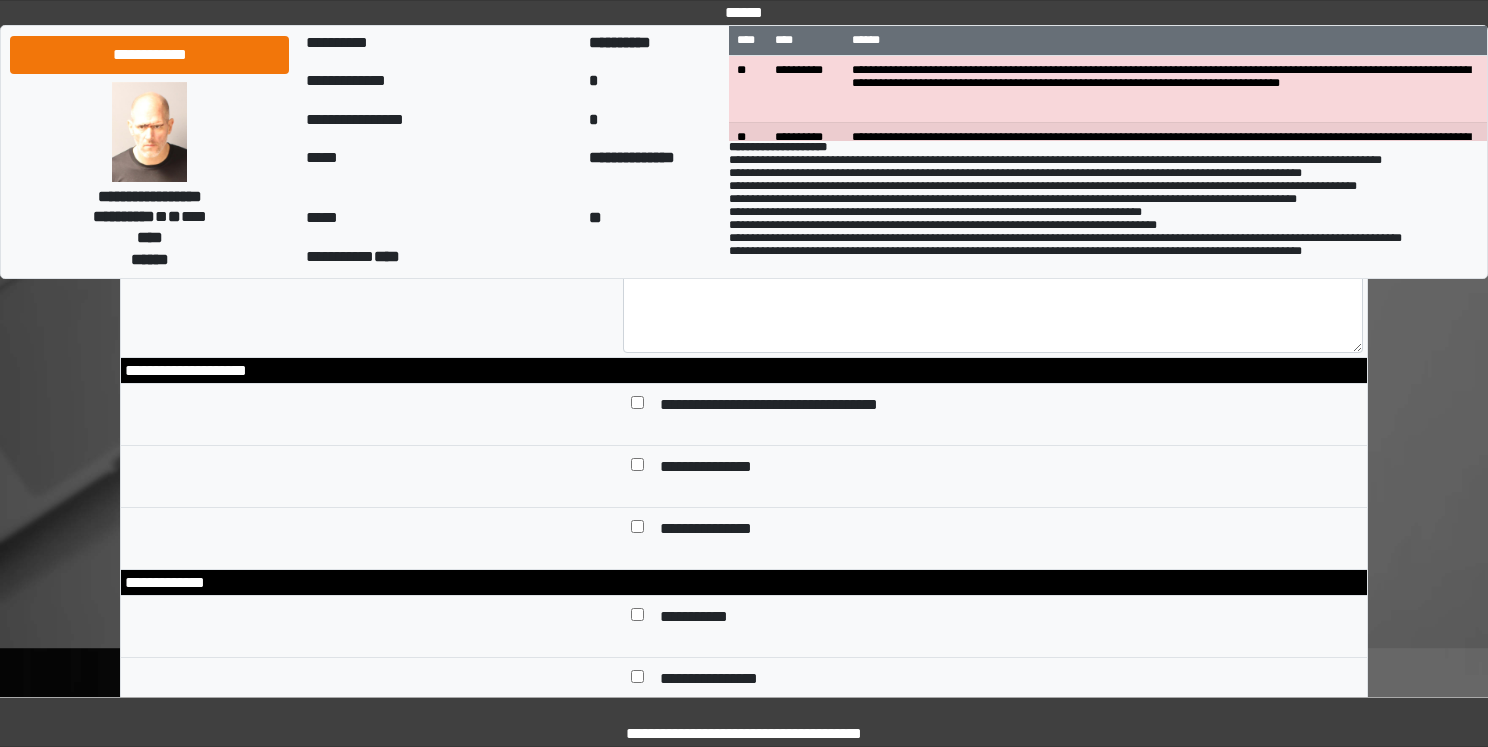 click at bounding box center [637, 468] 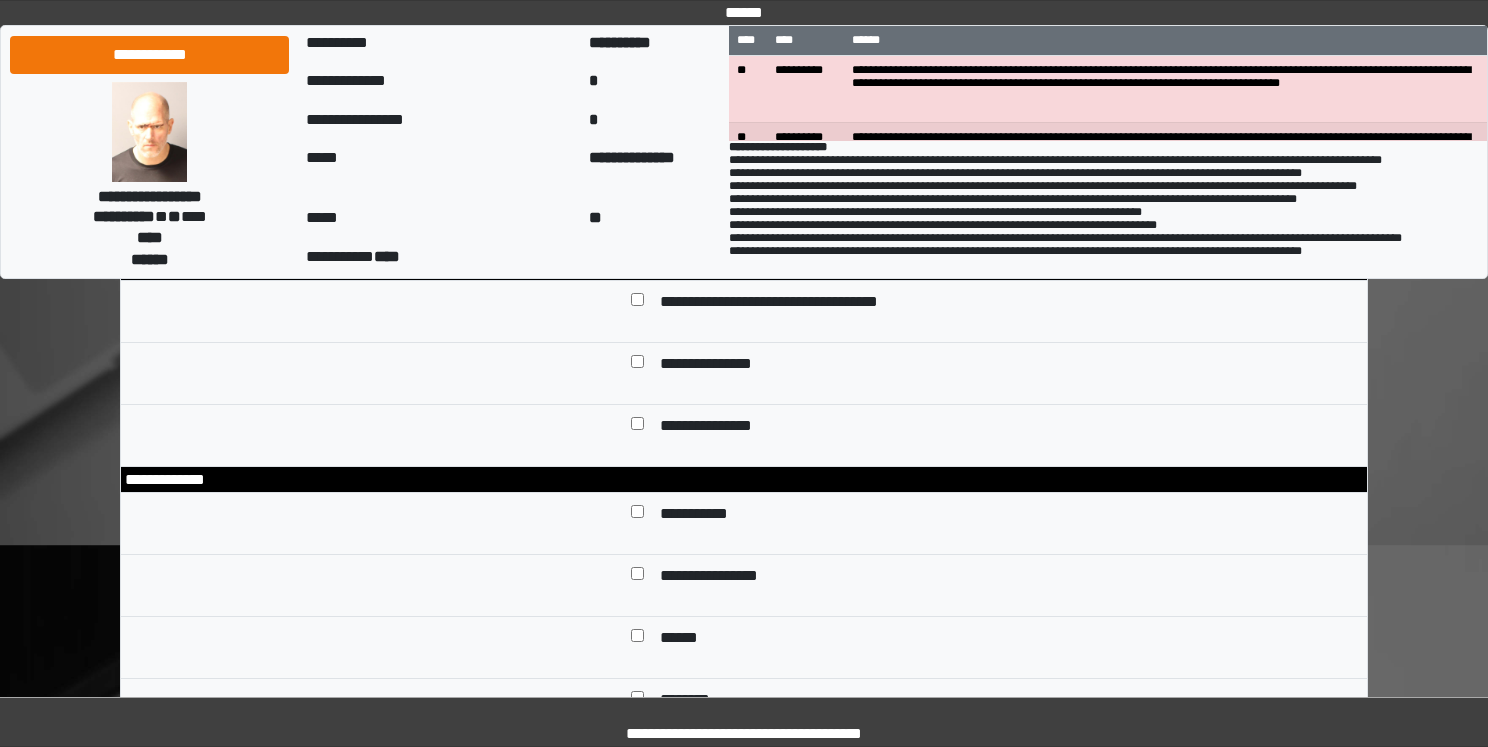 scroll, scrollTop: 400, scrollLeft: 0, axis: vertical 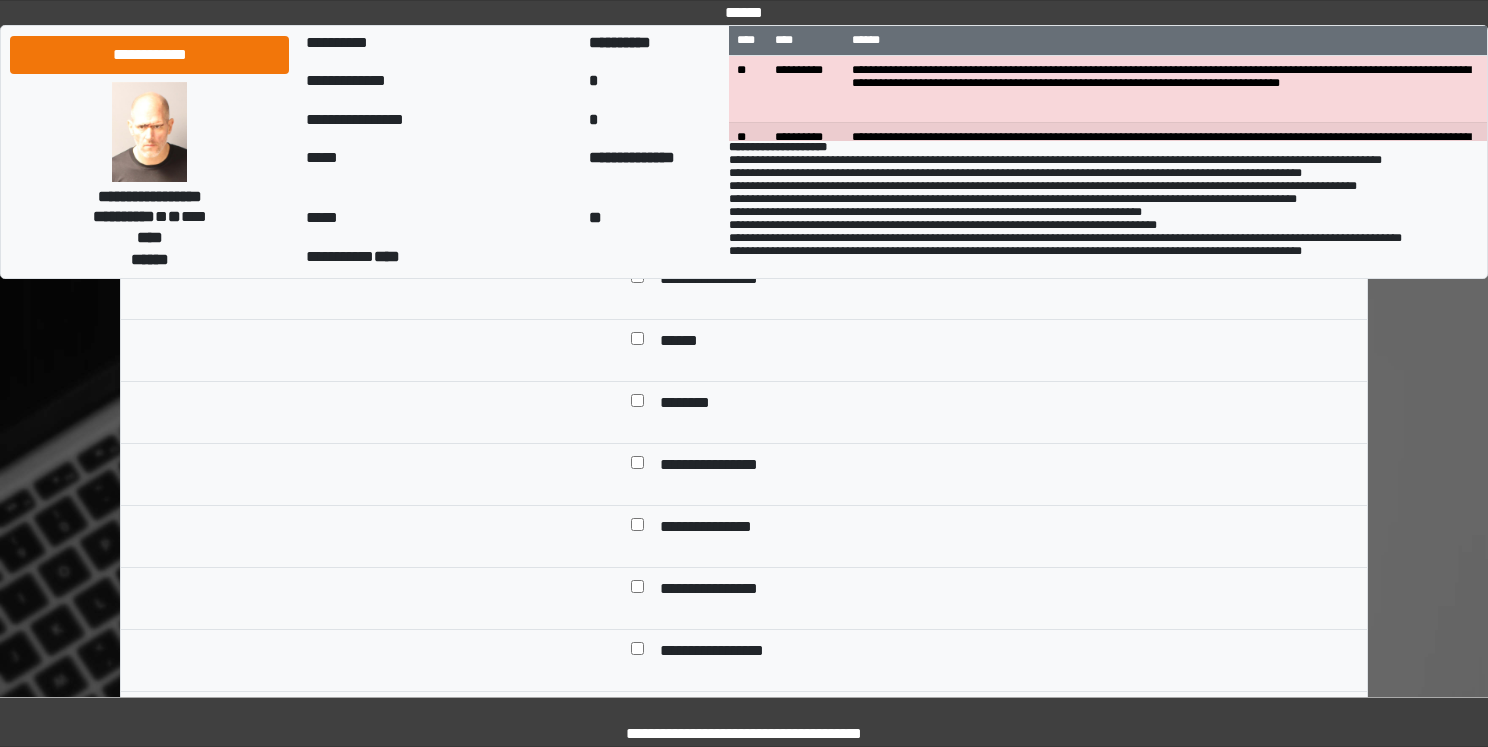 click at bounding box center (637, 528) 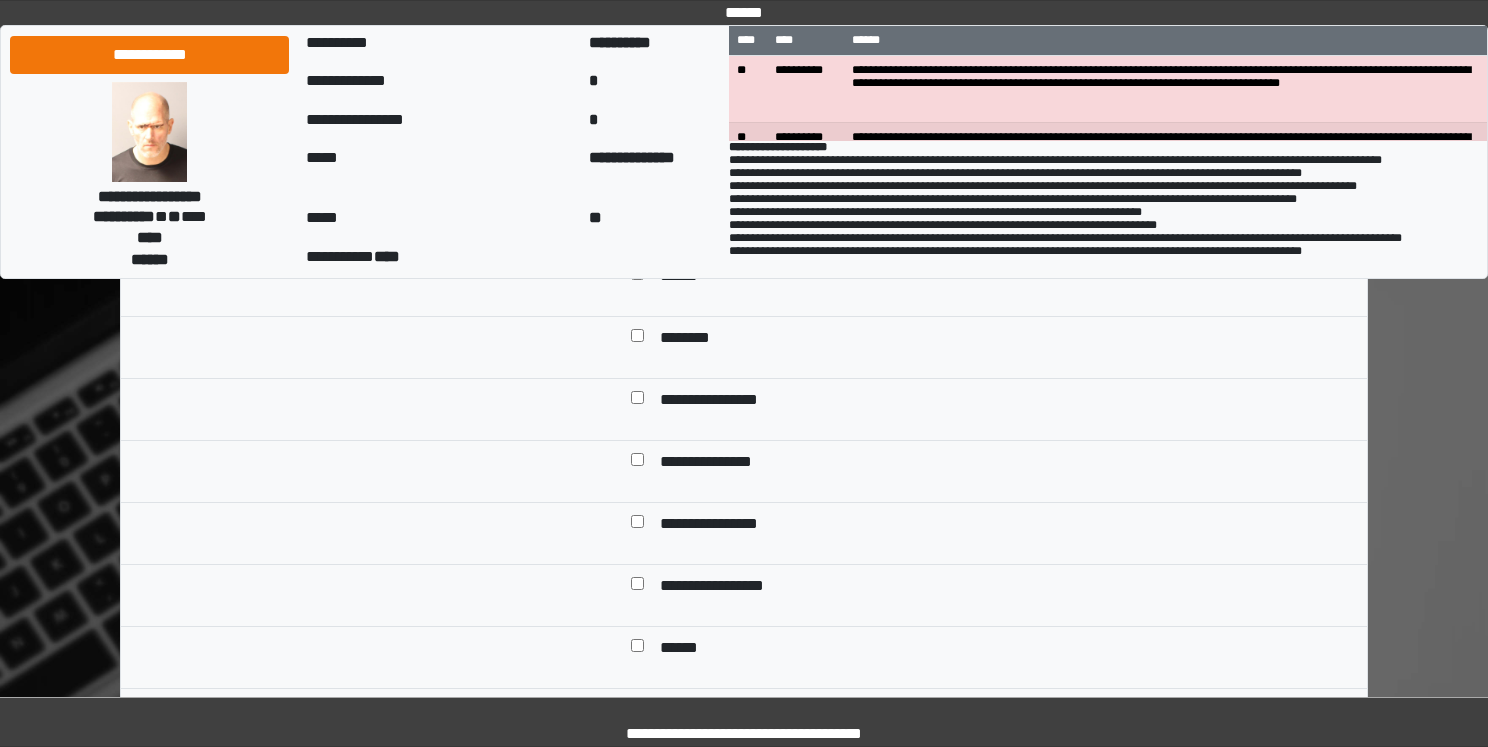 scroll, scrollTop: 700, scrollLeft: 0, axis: vertical 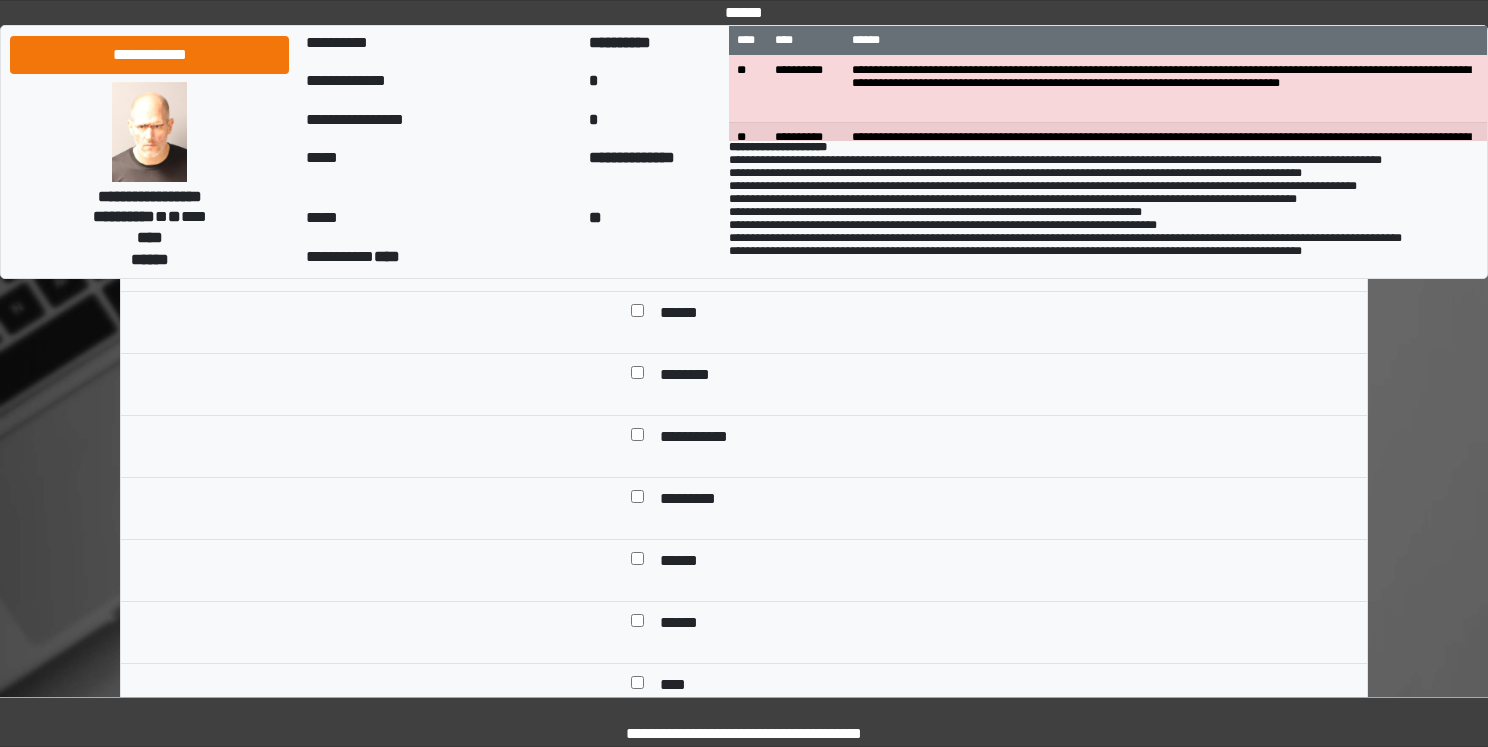 click at bounding box center [637, 500] 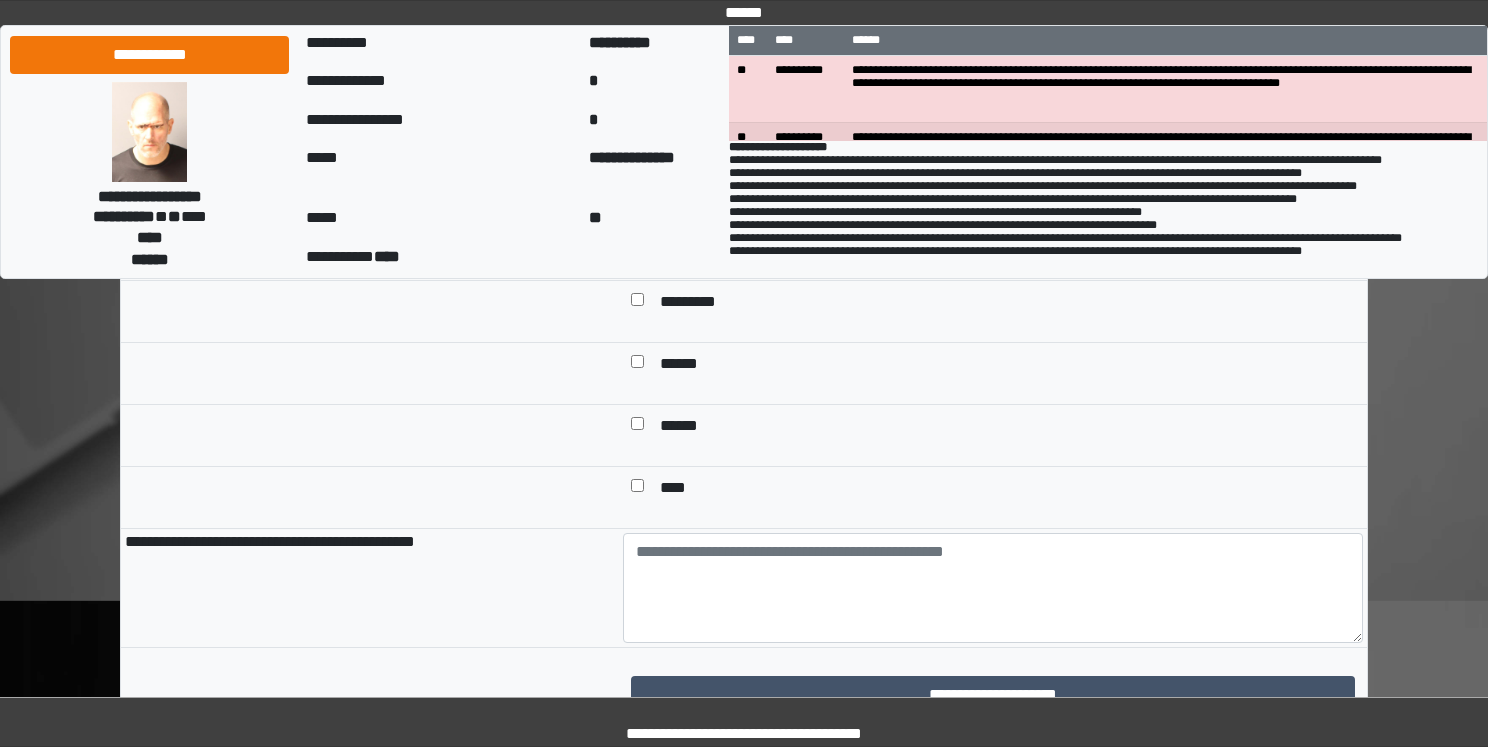 scroll, scrollTop: 1200, scrollLeft: 0, axis: vertical 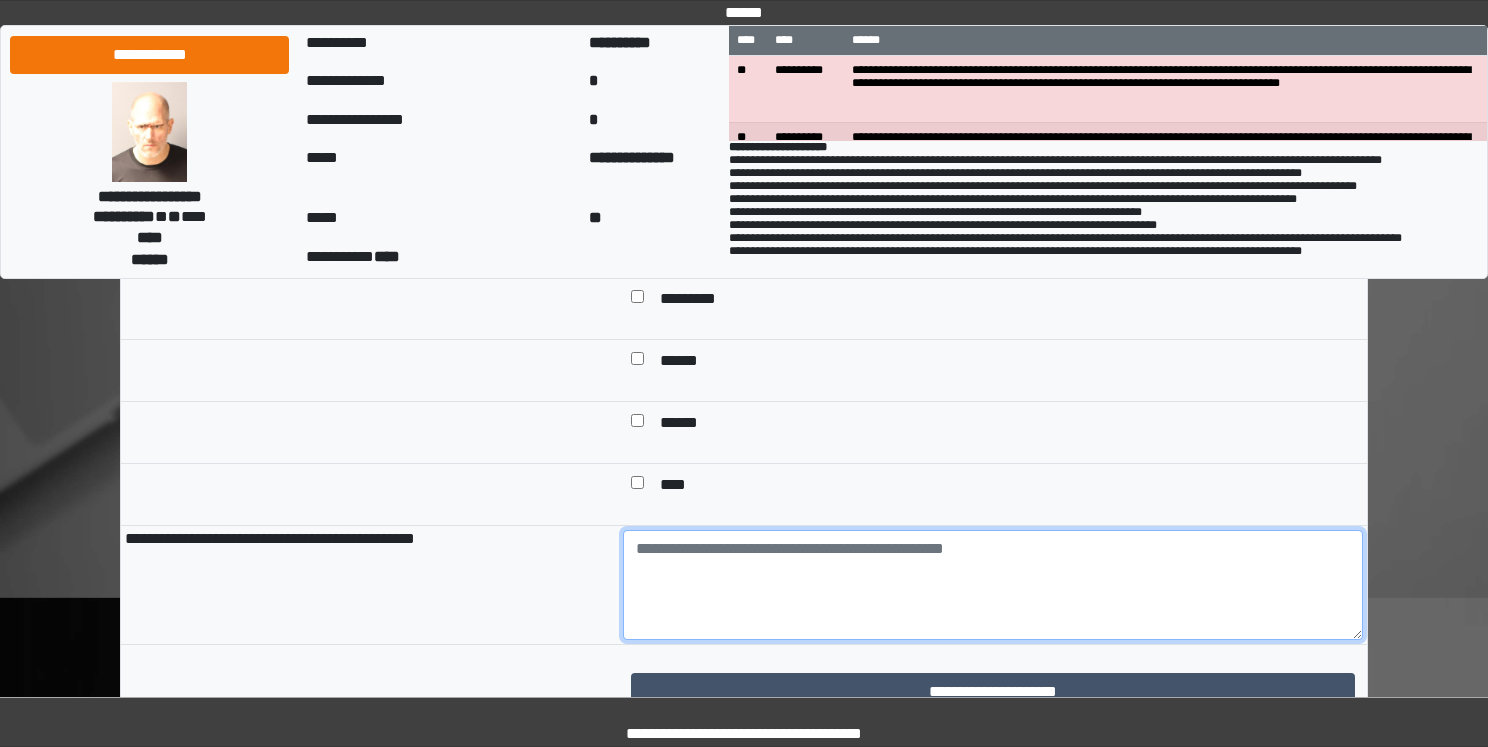 click at bounding box center (993, 585) 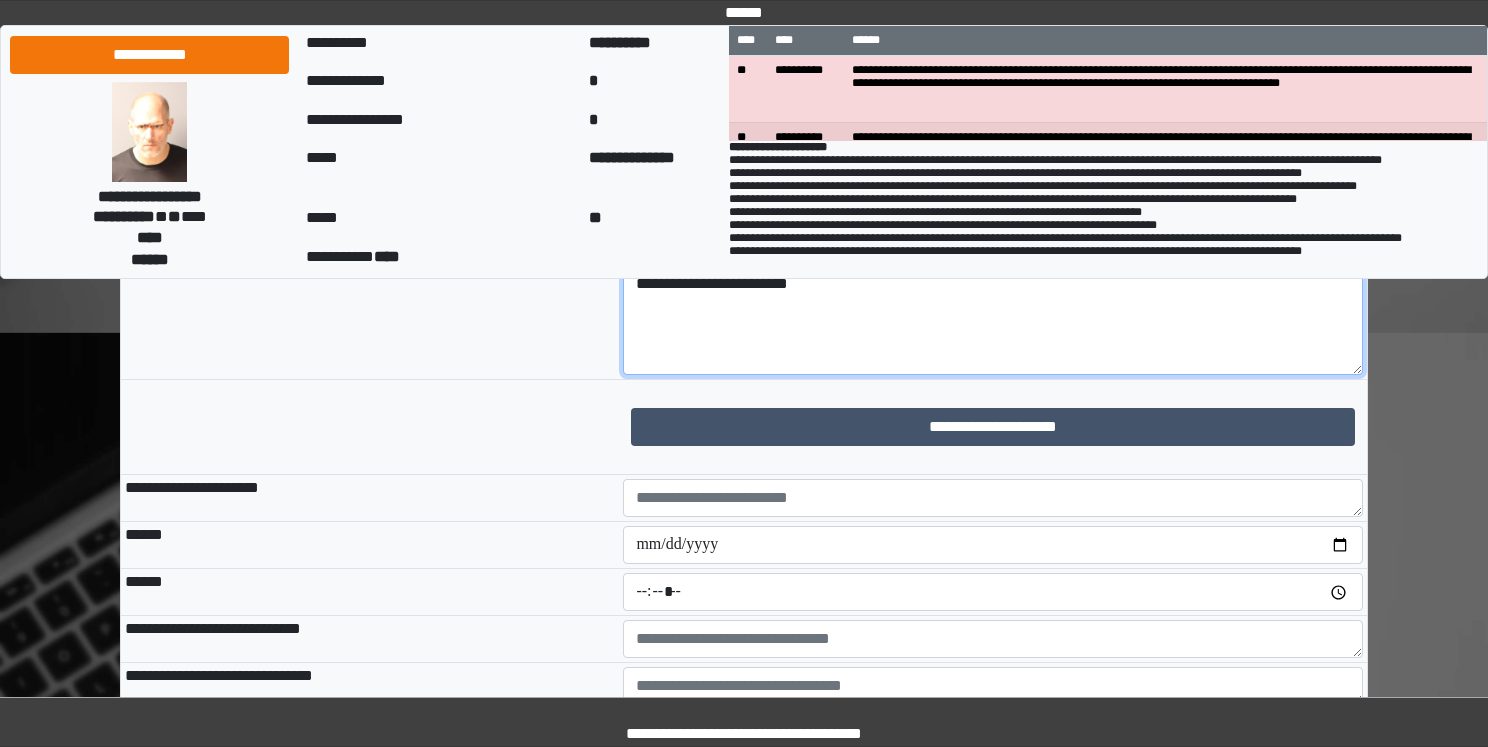 scroll, scrollTop: 1500, scrollLeft: 0, axis: vertical 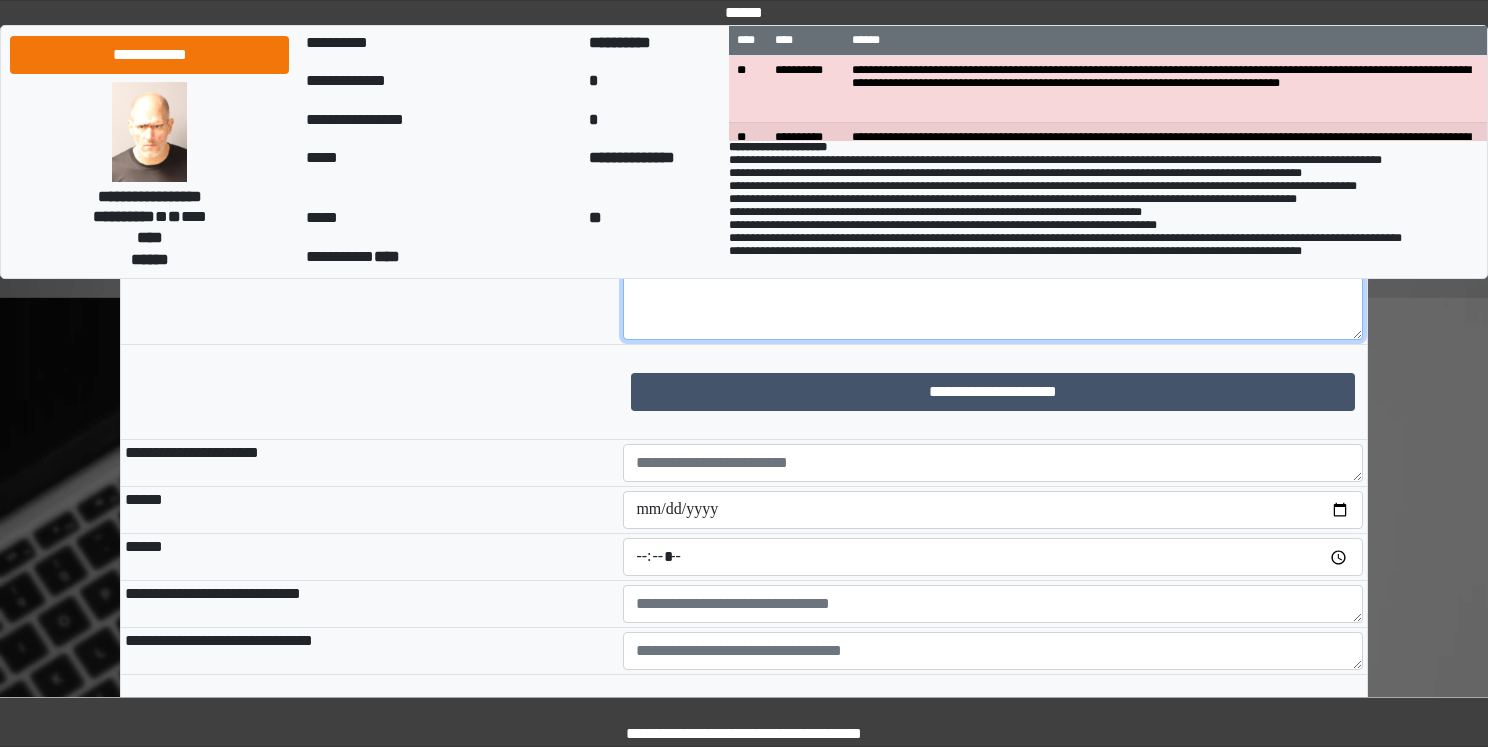 type on "**********" 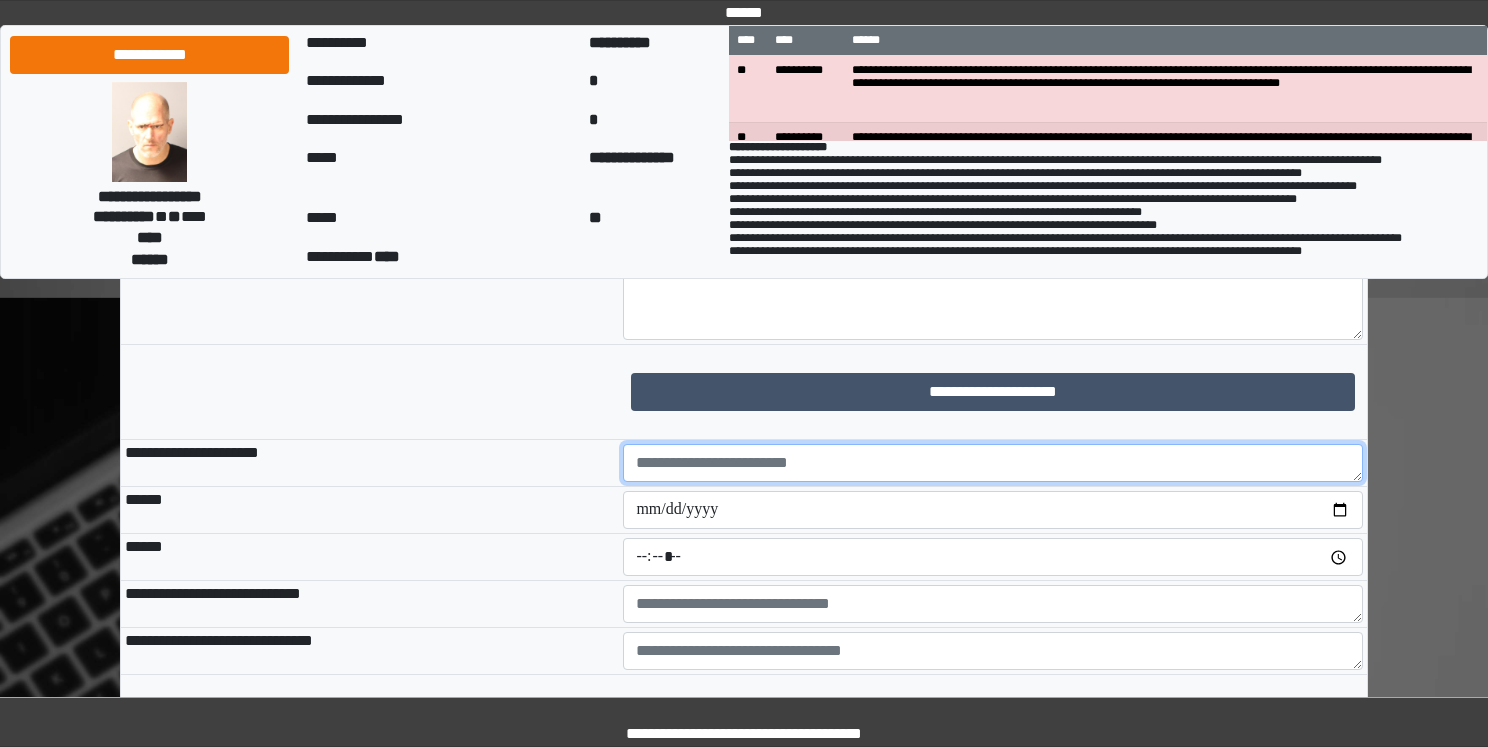 click at bounding box center (993, 463) 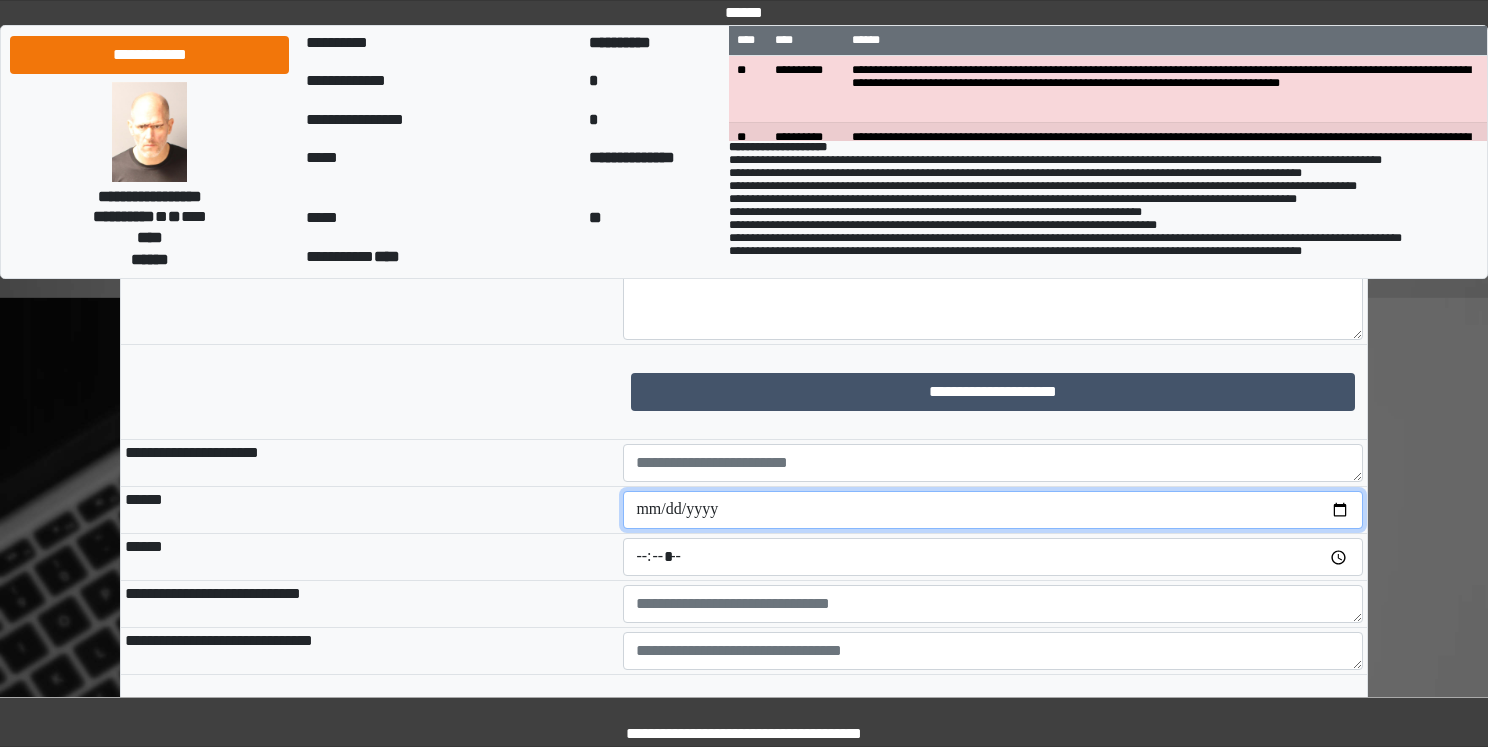 click at bounding box center (993, 510) 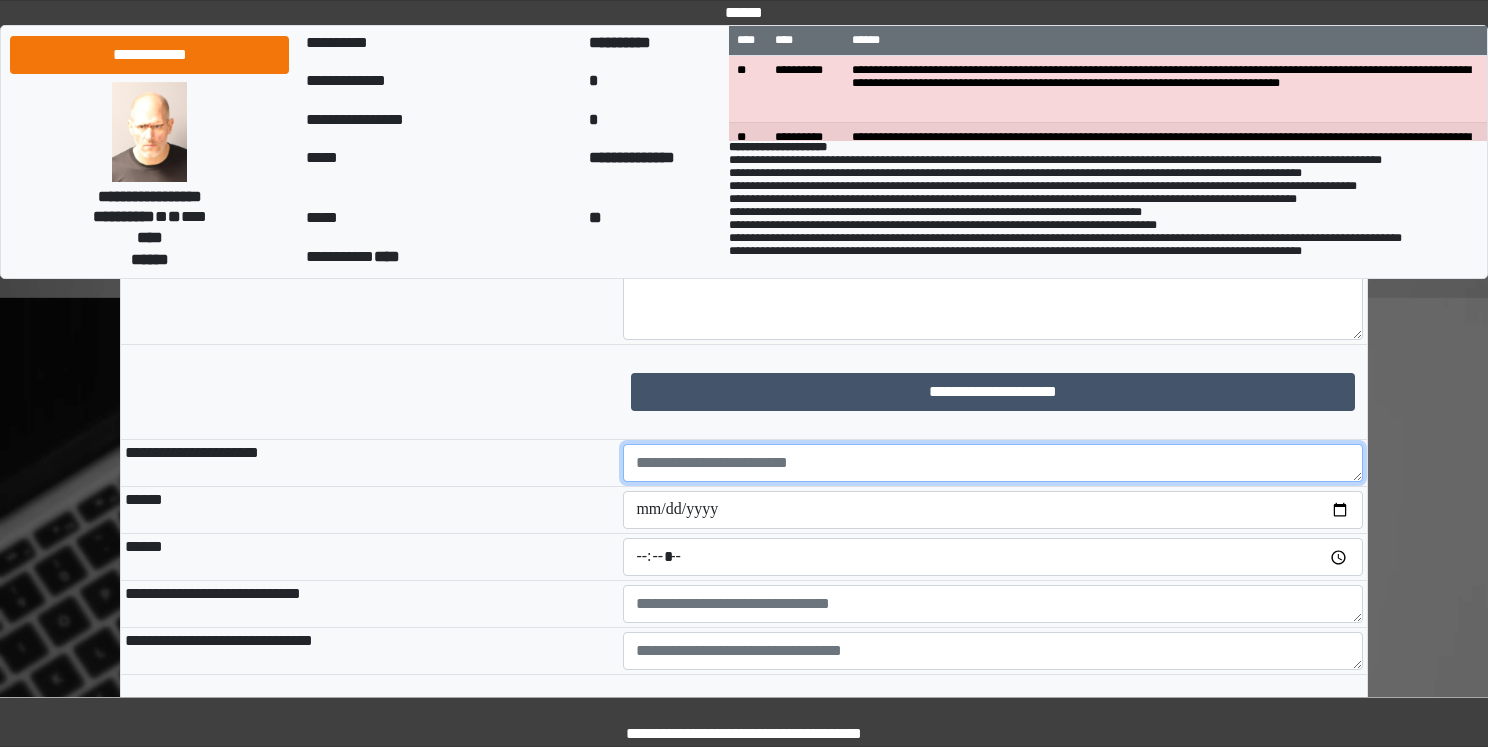 click at bounding box center (993, 463) 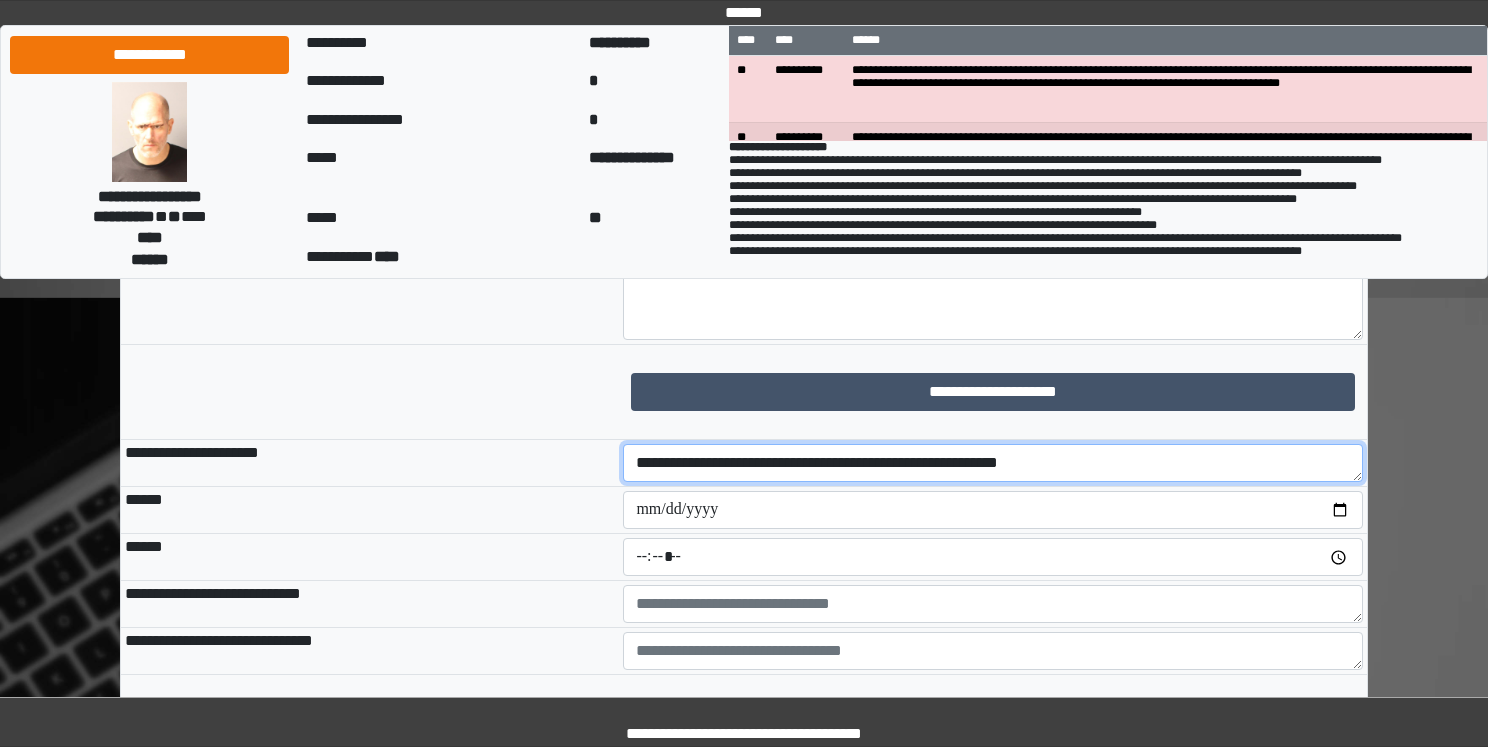 type on "**********" 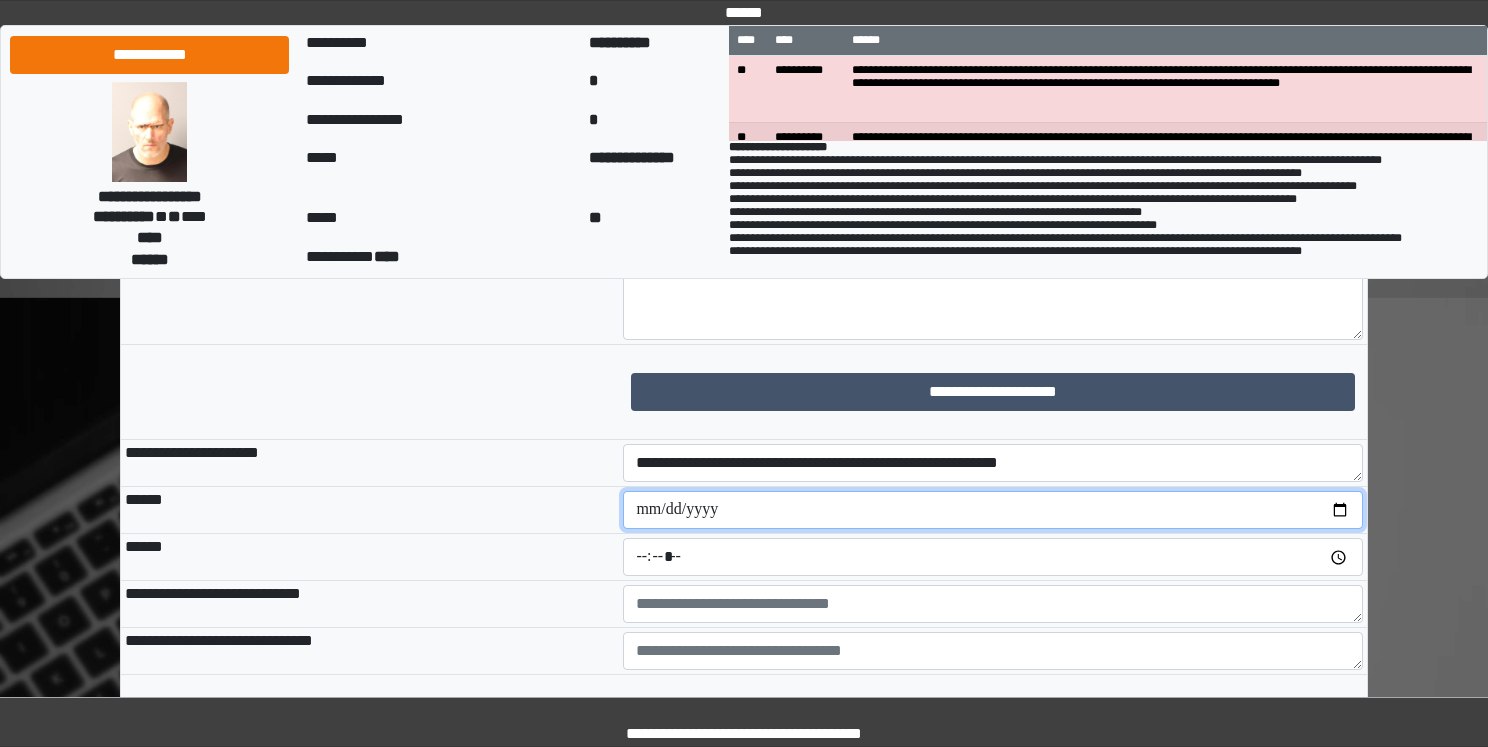 click at bounding box center (993, 510) 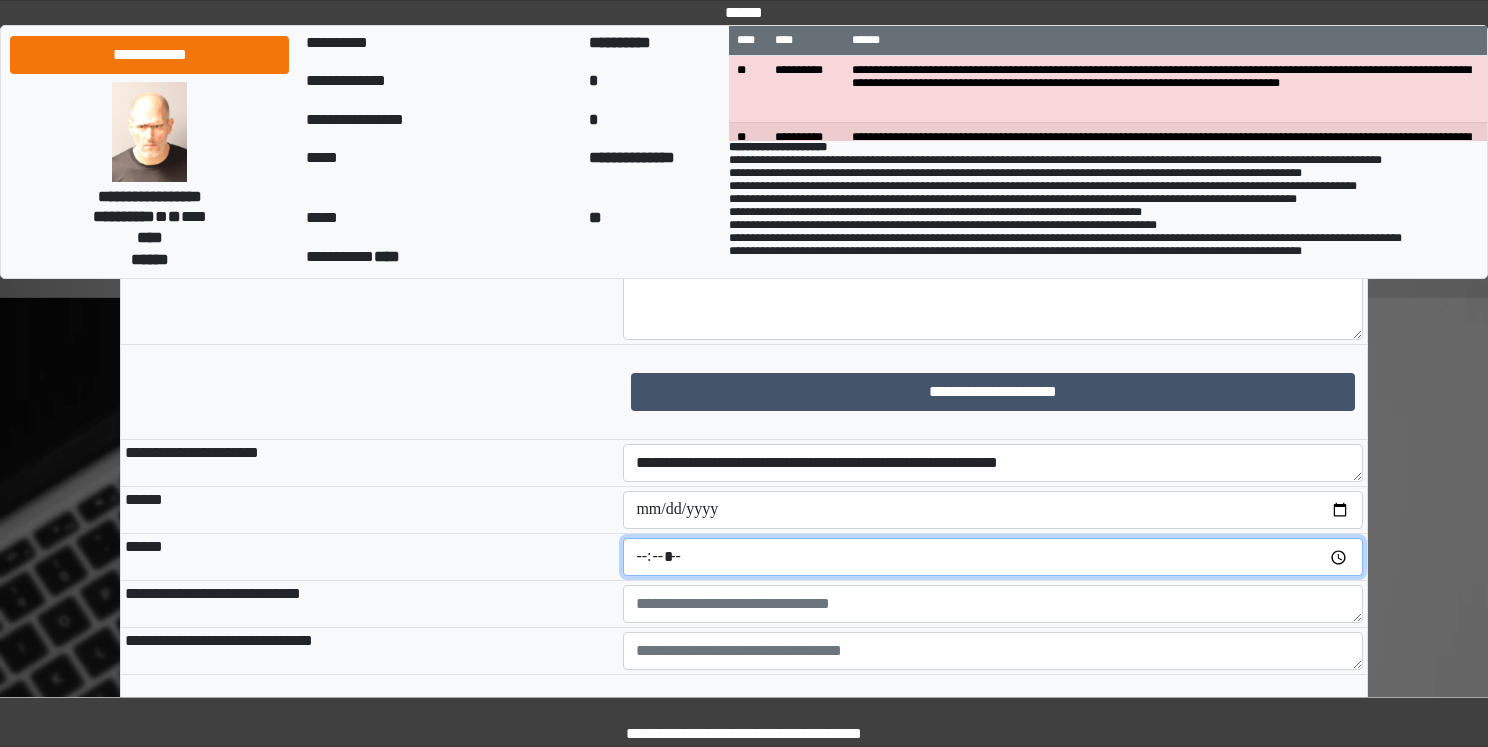 click at bounding box center (993, 557) 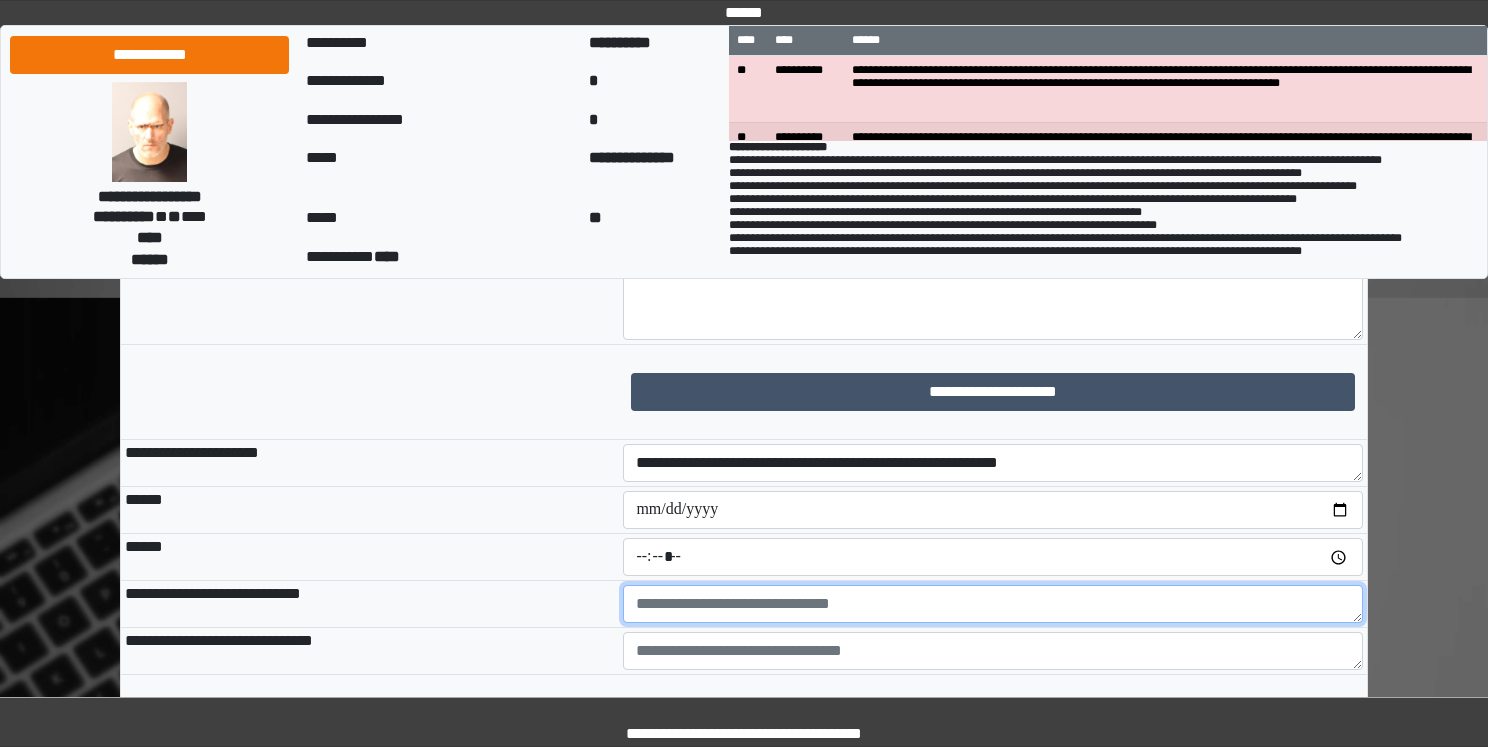type on "*****" 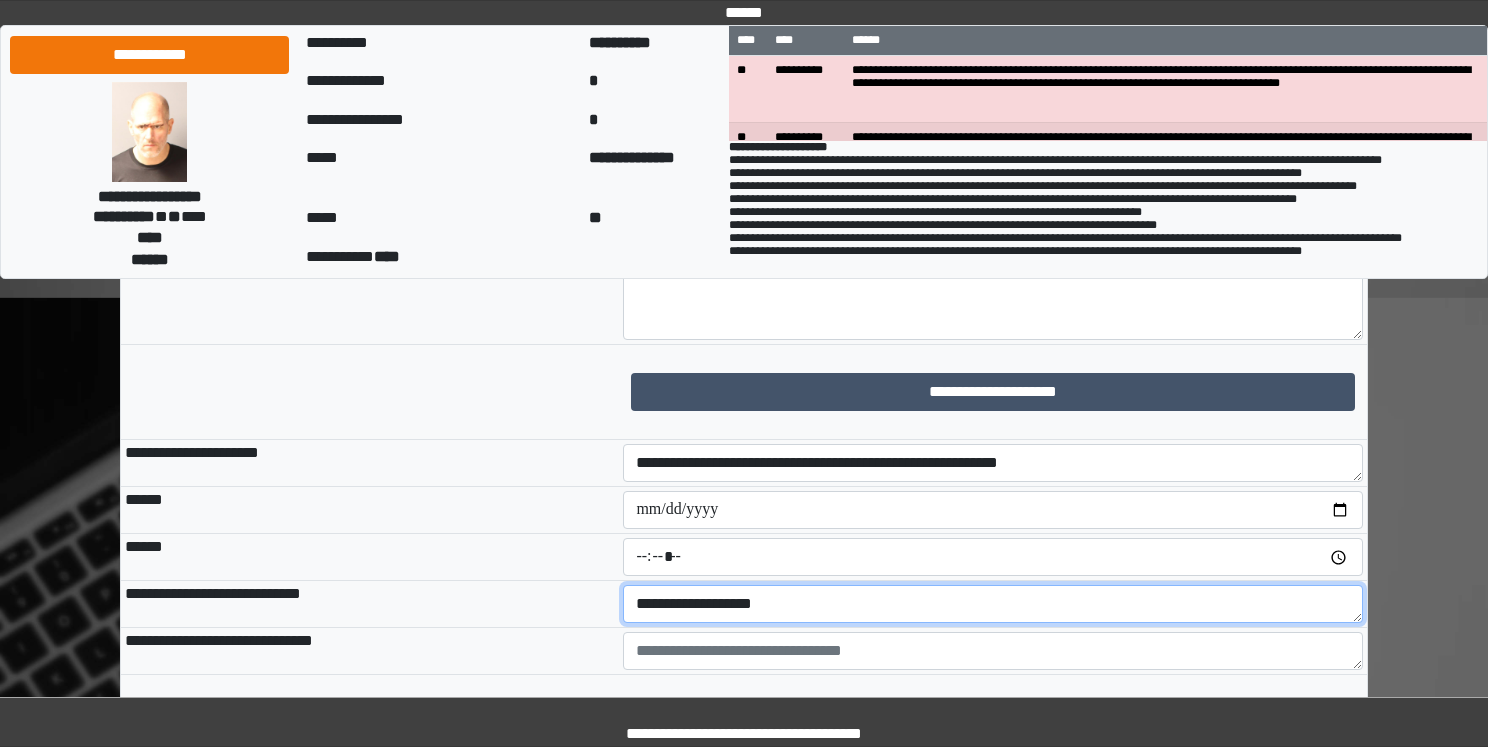 type on "**********" 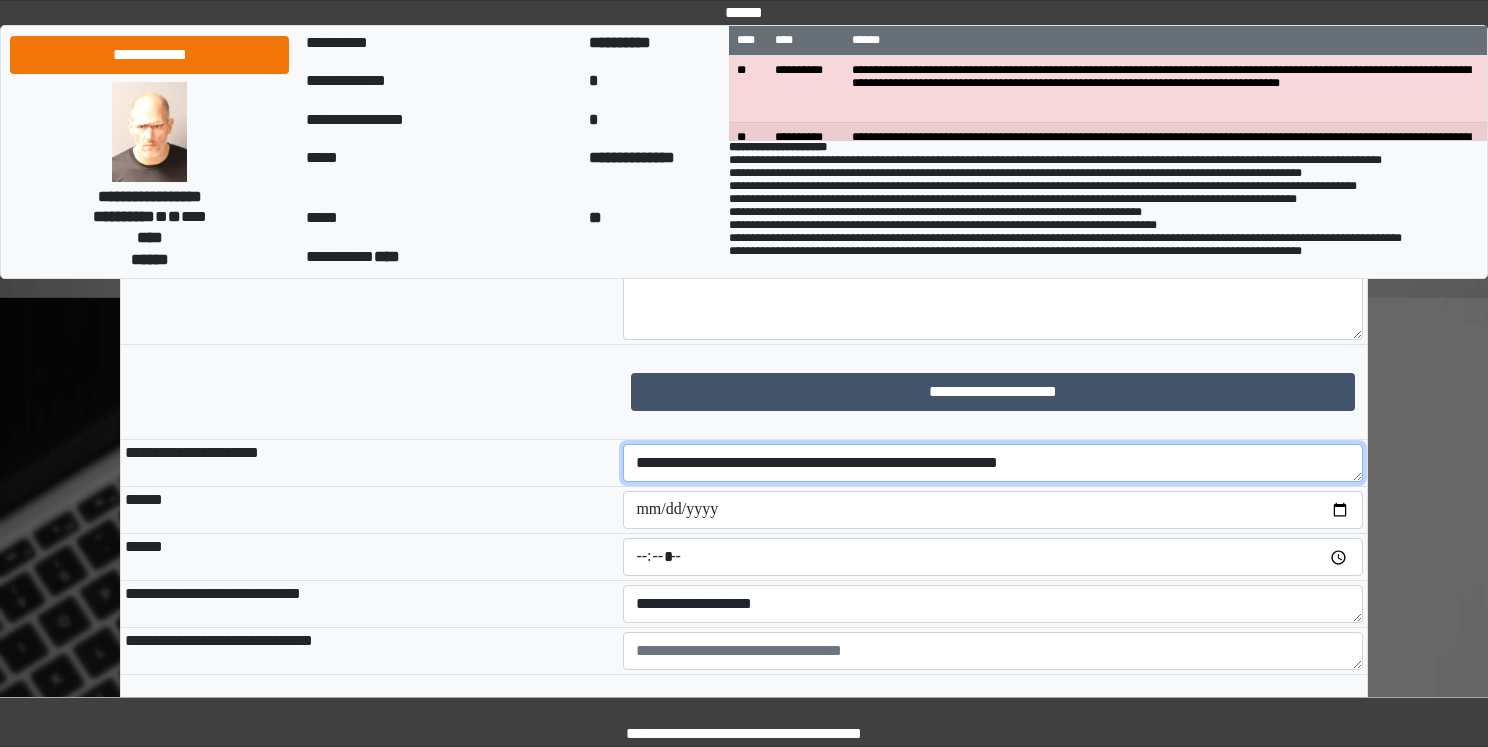 click on "**********" at bounding box center (993, 463) 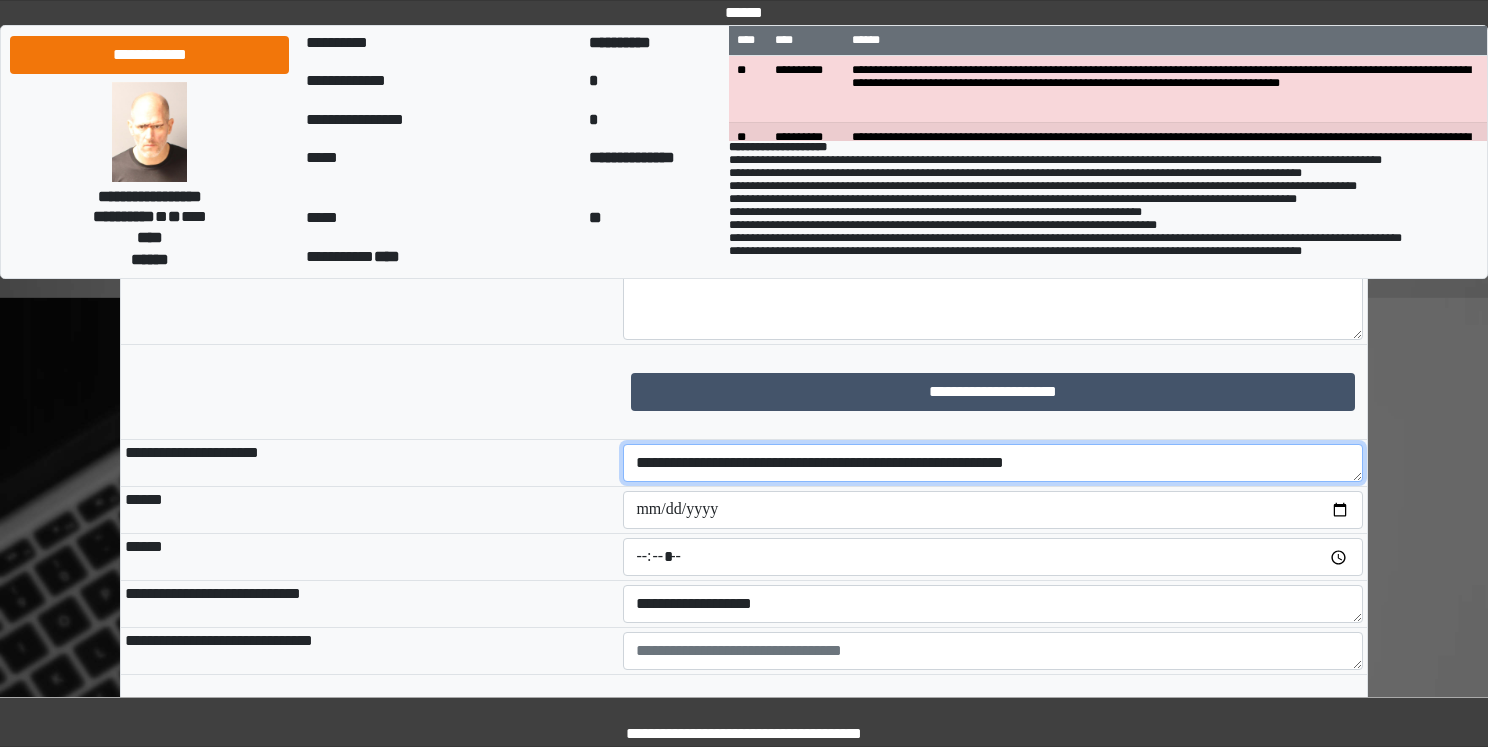 scroll, scrollTop: 1644, scrollLeft: 0, axis: vertical 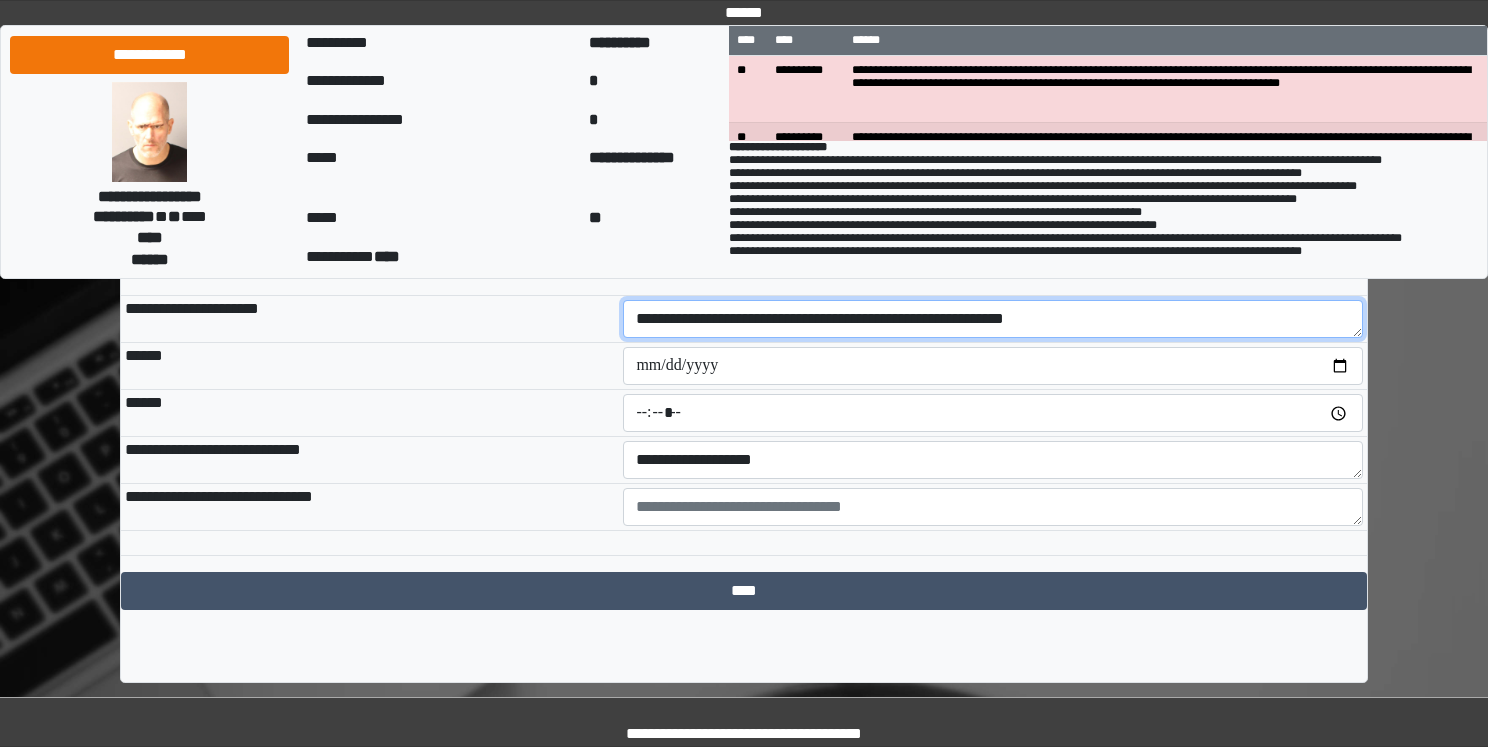 type on "**********" 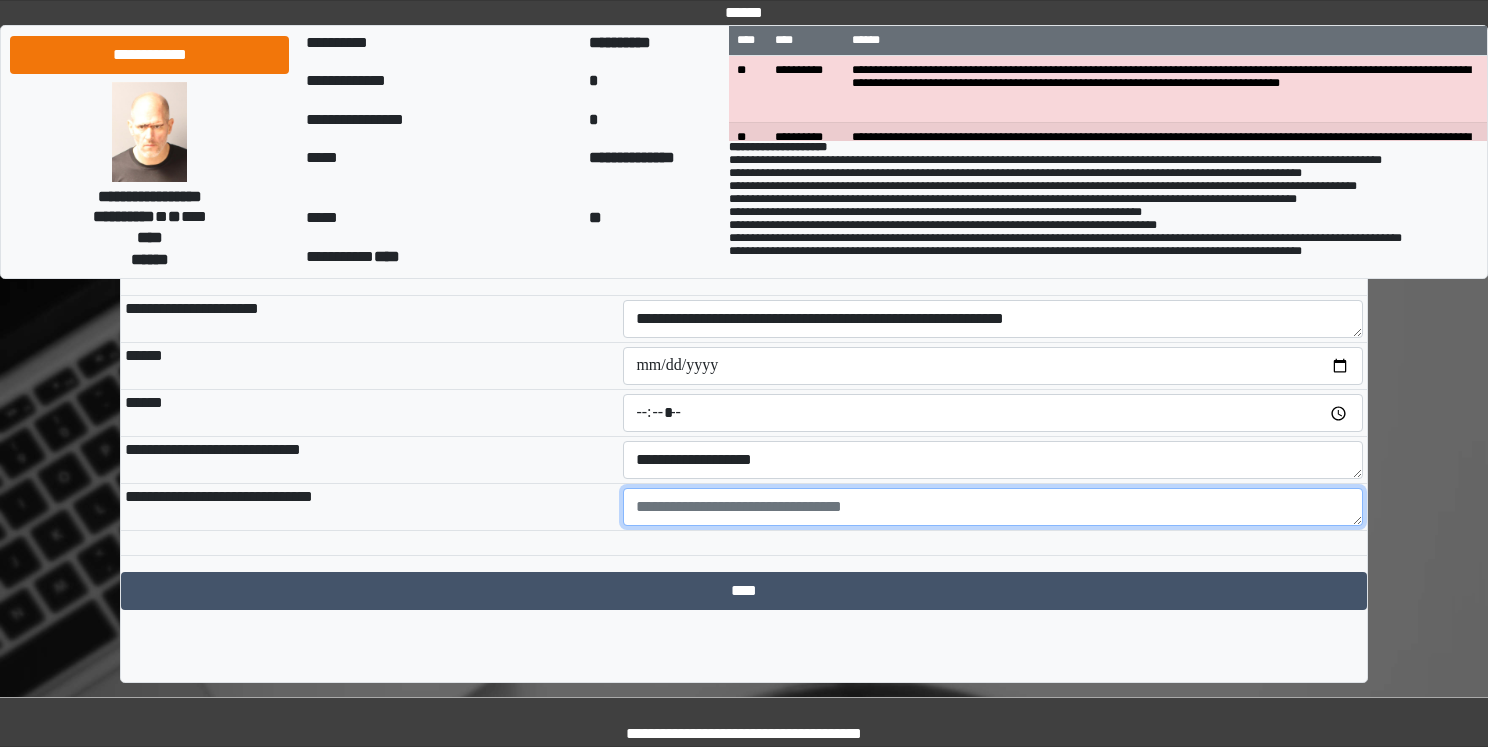 click at bounding box center (993, 507) 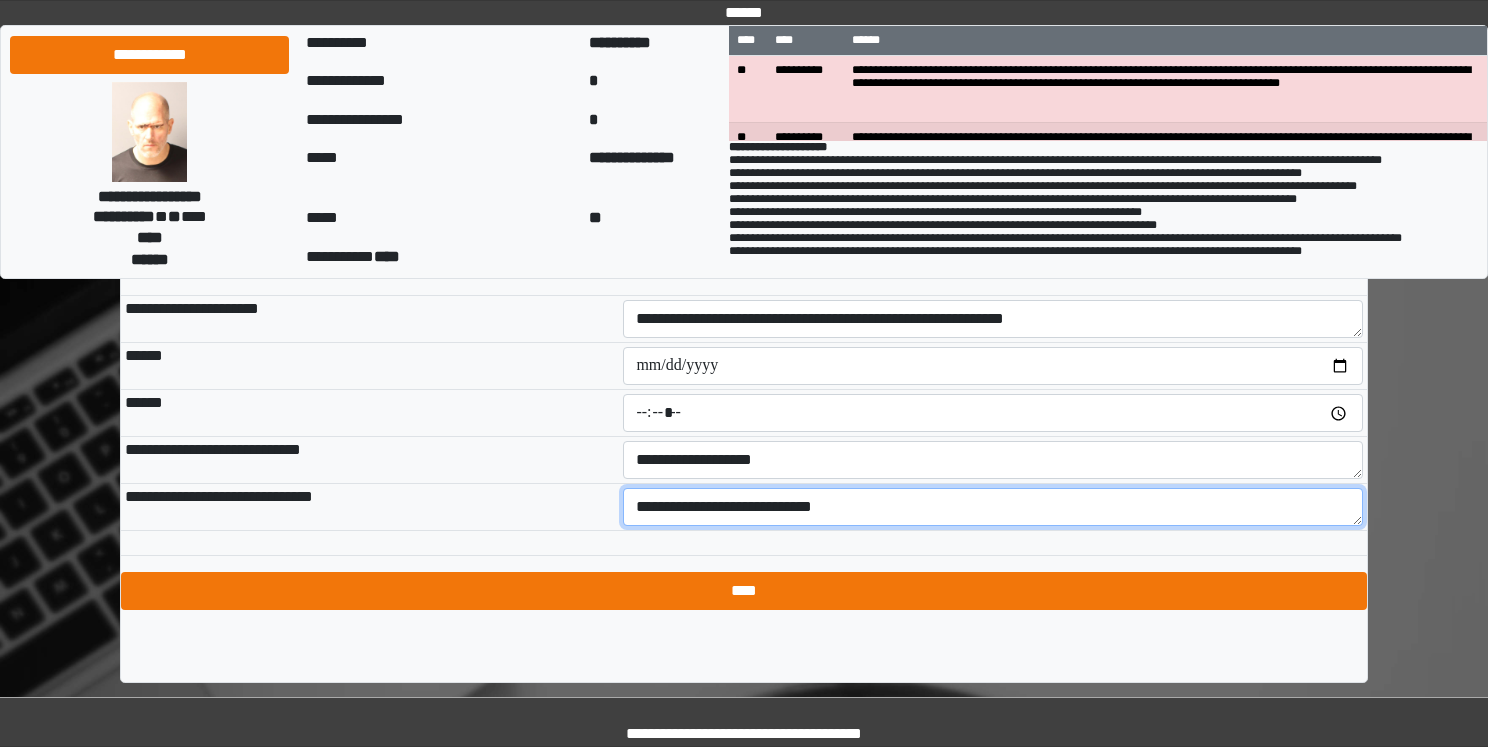 type on "**********" 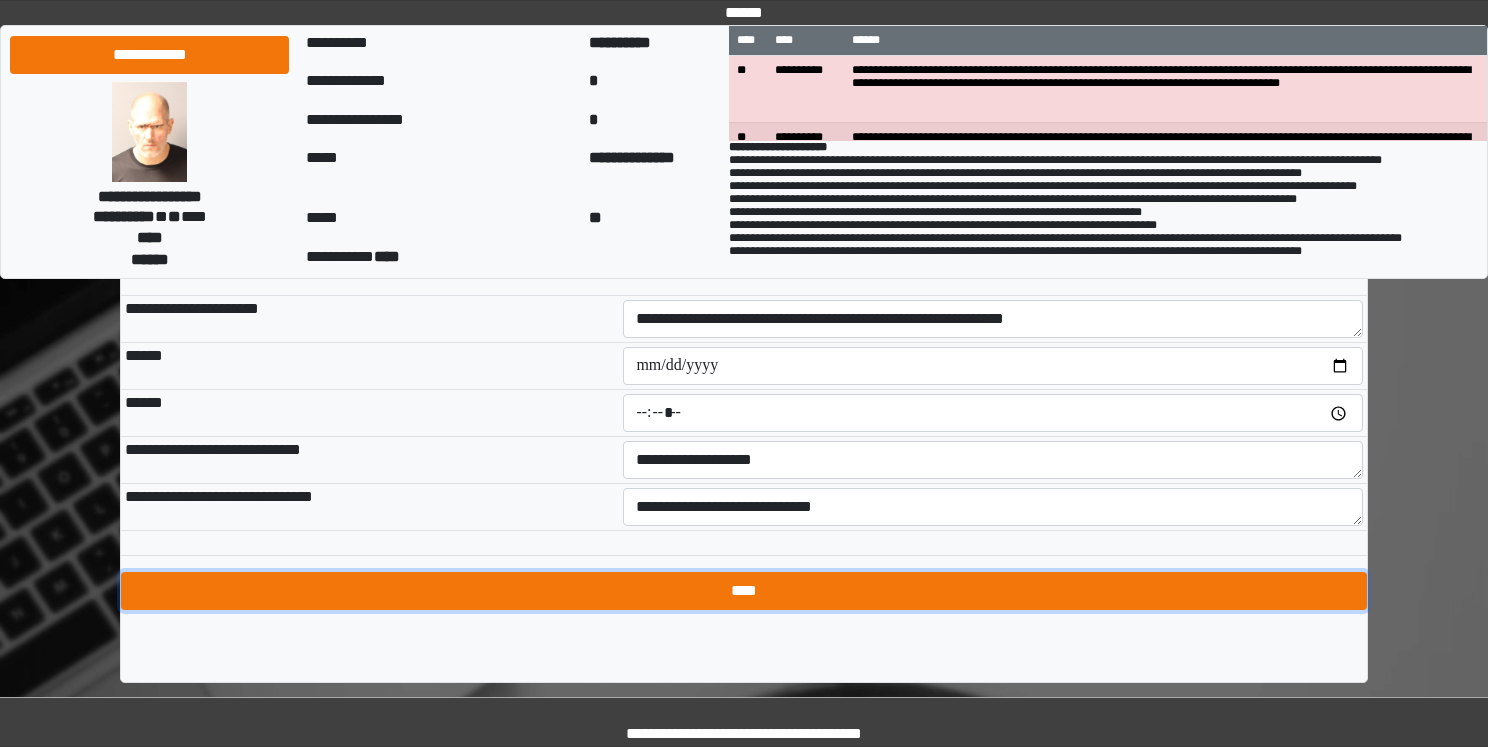 click on "****" at bounding box center (744, 591) 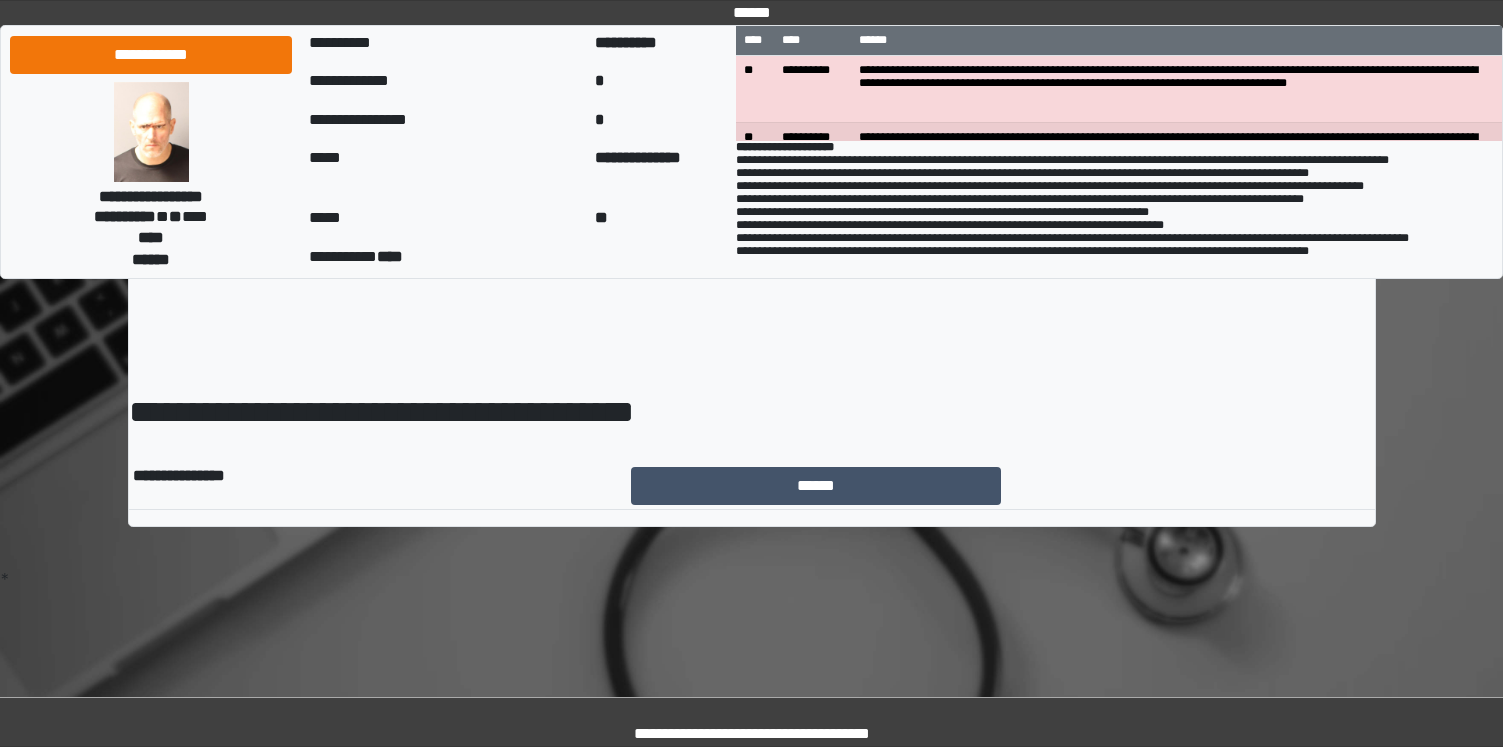 scroll, scrollTop: 0, scrollLeft: 0, axis: both 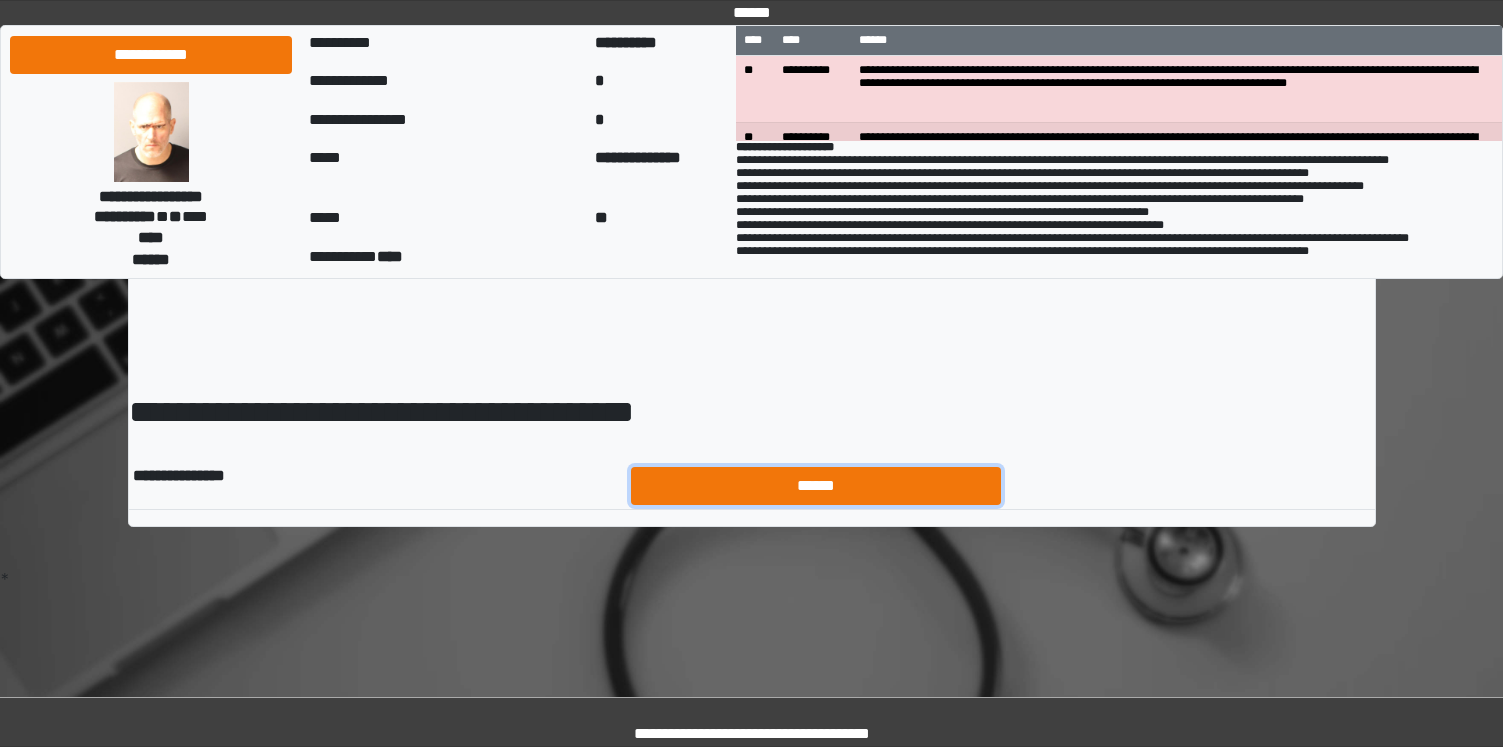 click on "******" at bounding box center (816, 486) 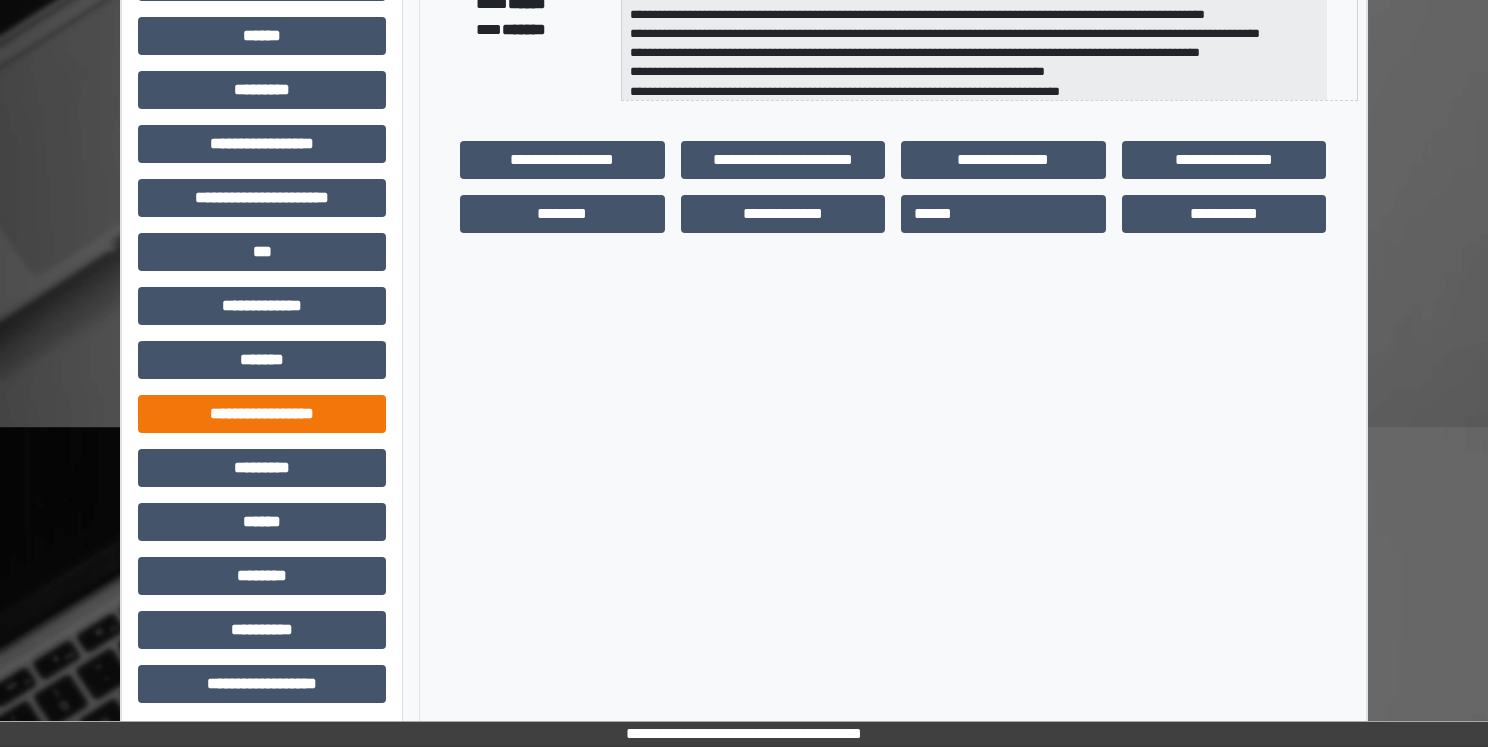 scroll, scrollTop: 427, scrollLeft: 0, axis: vertical 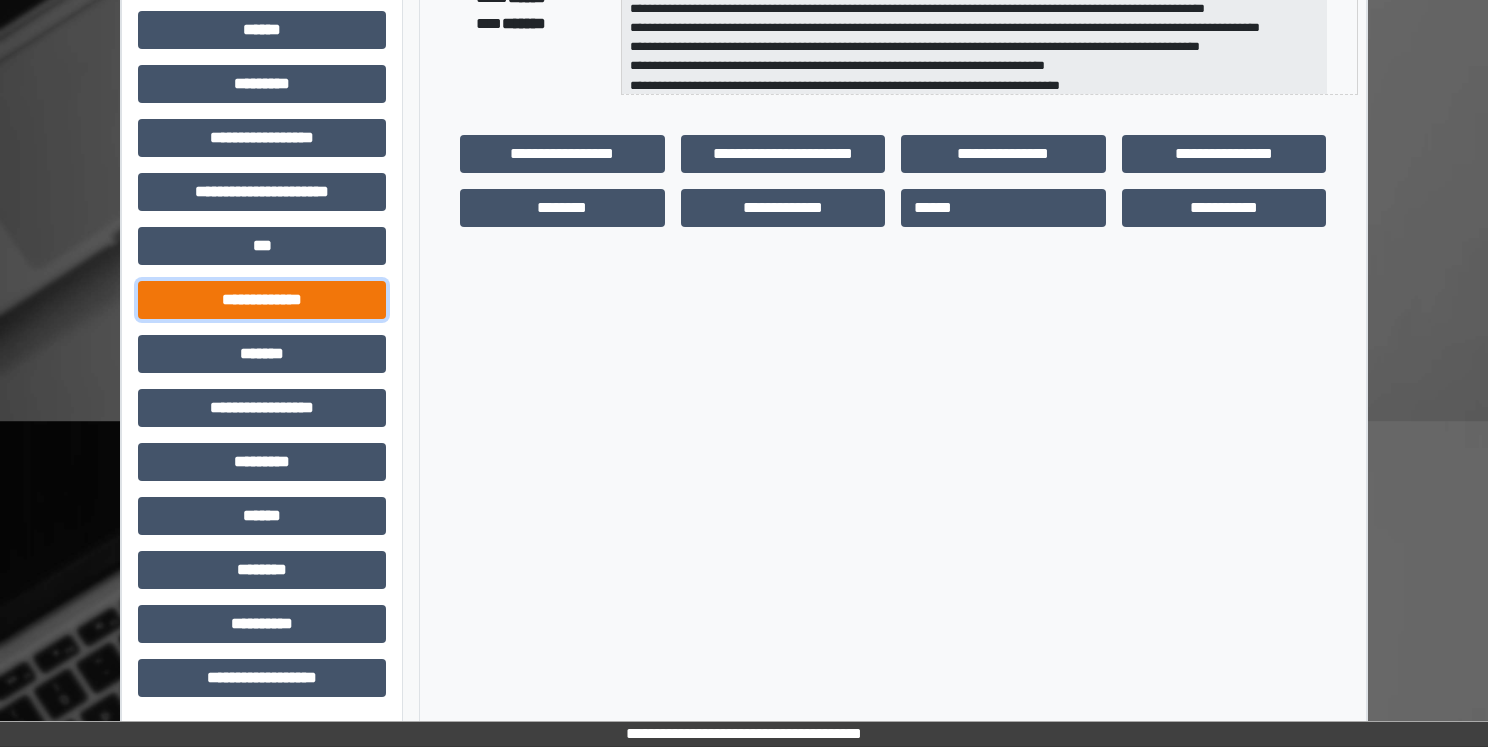 click on "**********" at bounding box center (262, 300) 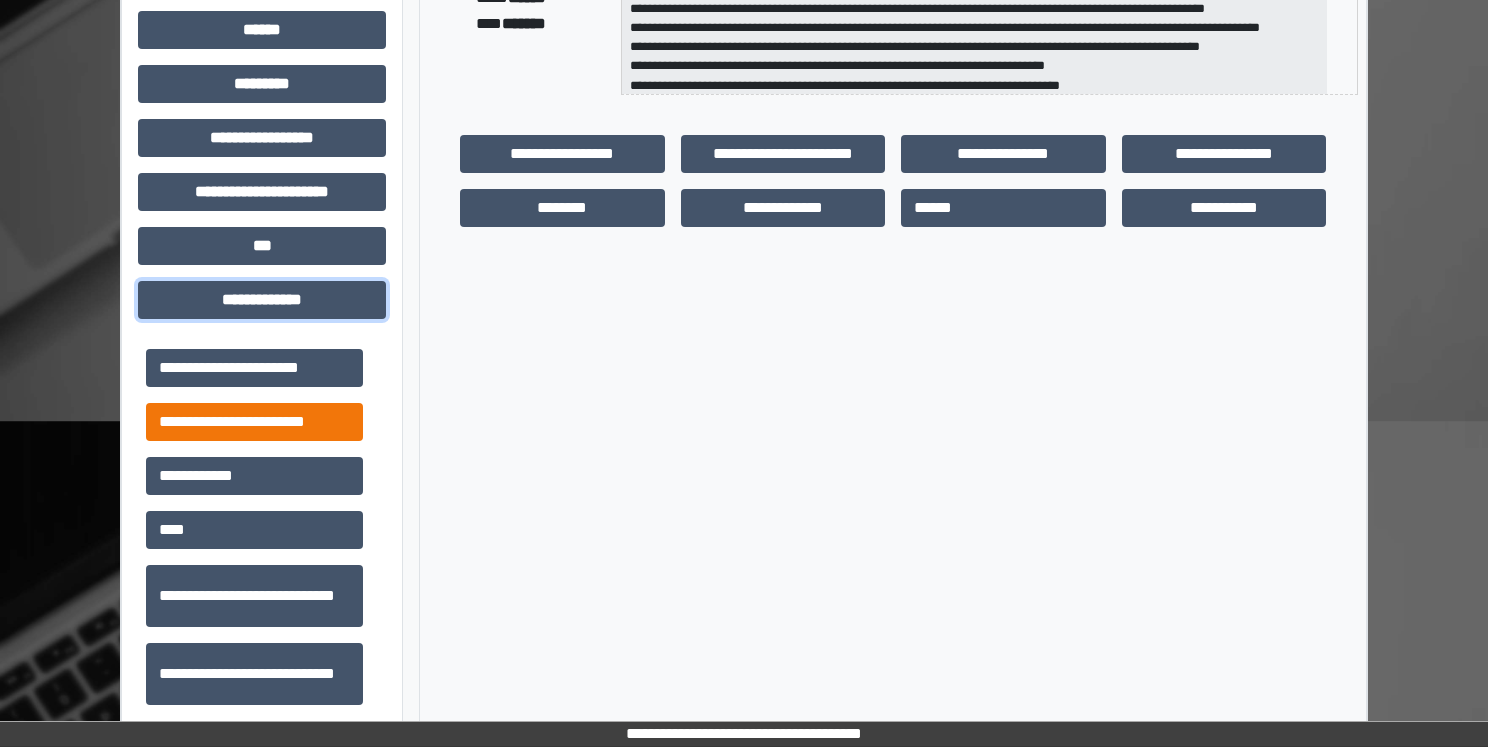 scroll, scrollTop: 600, scrollLeft: 0, axis: vertical 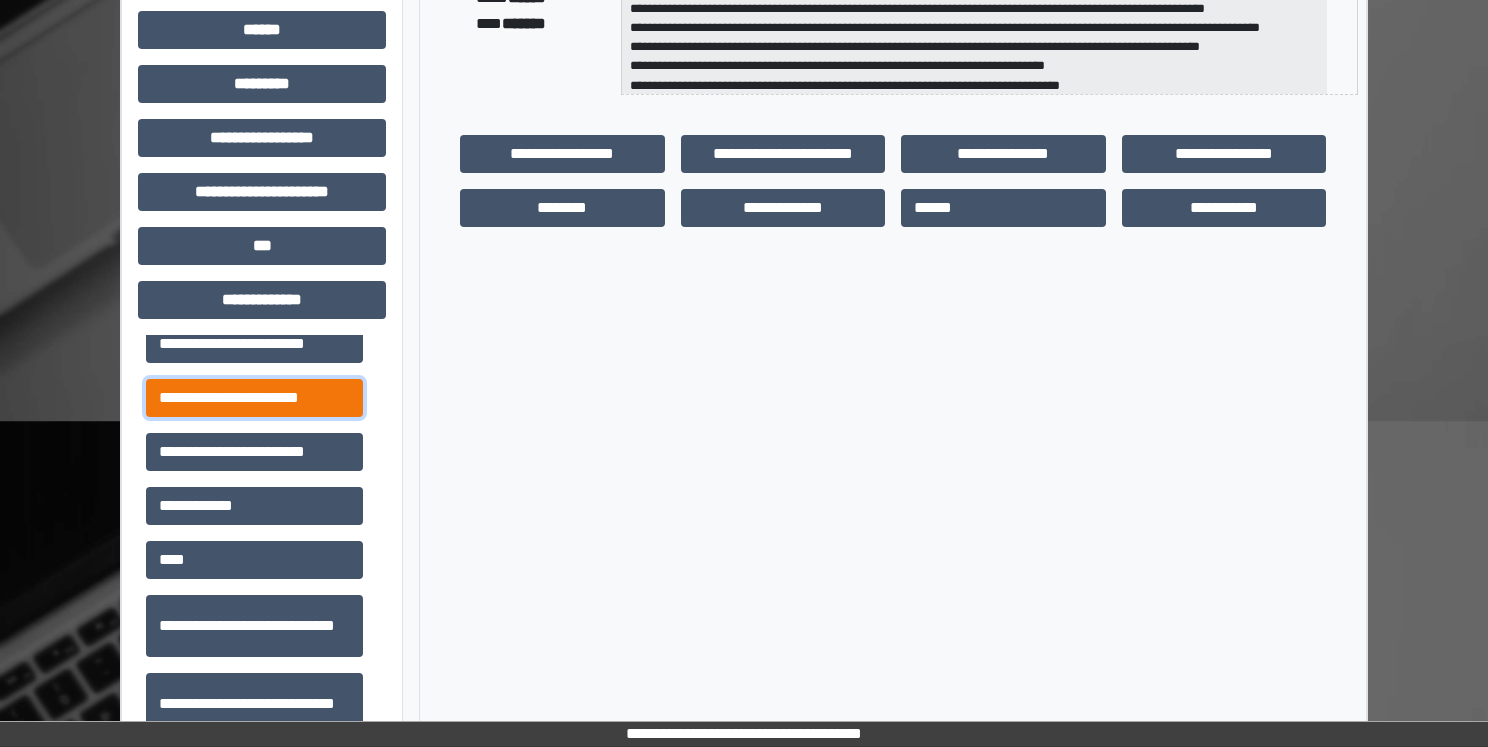 click on "**********" at bounding box center (254, 398) 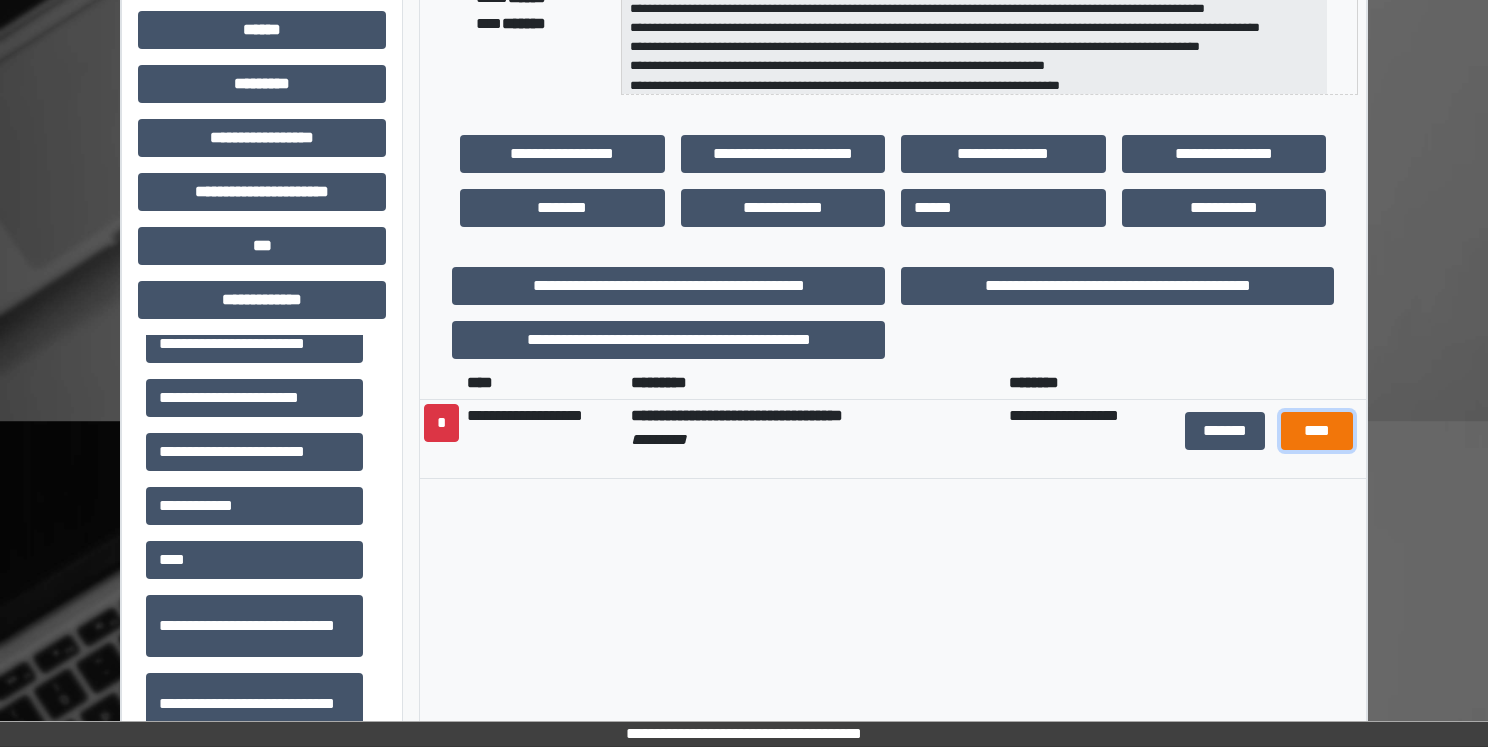 click on "****" at bounding box center (1317, 431) 